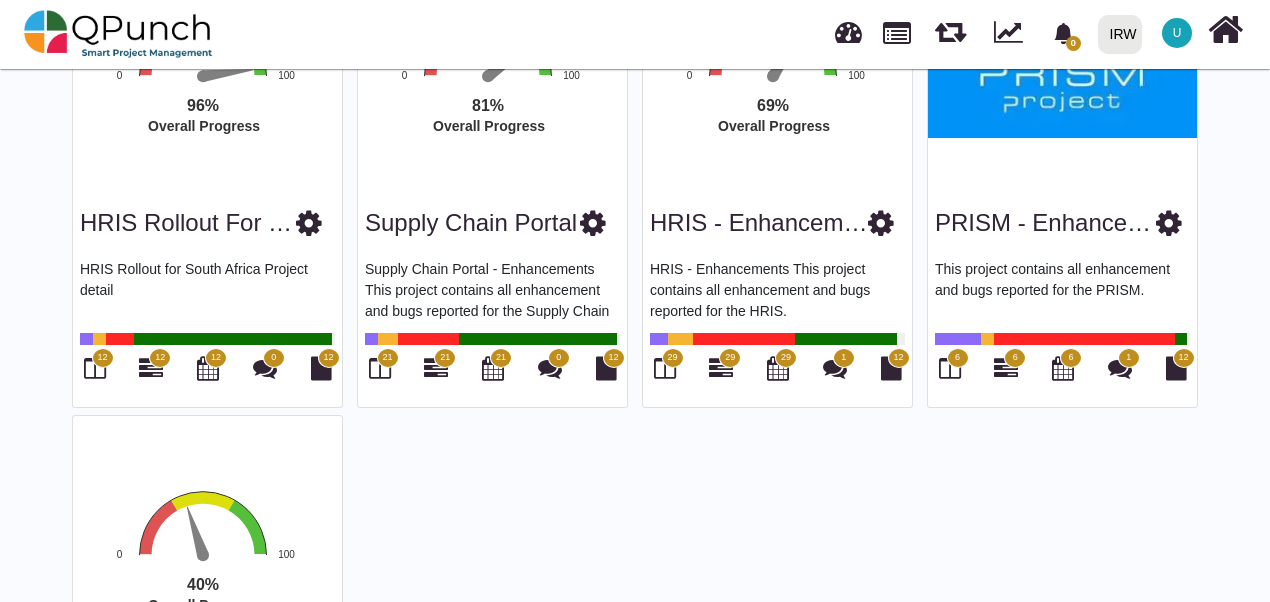 scroll, scrollTop: 300, scrollLeft: 0, axis: vertical 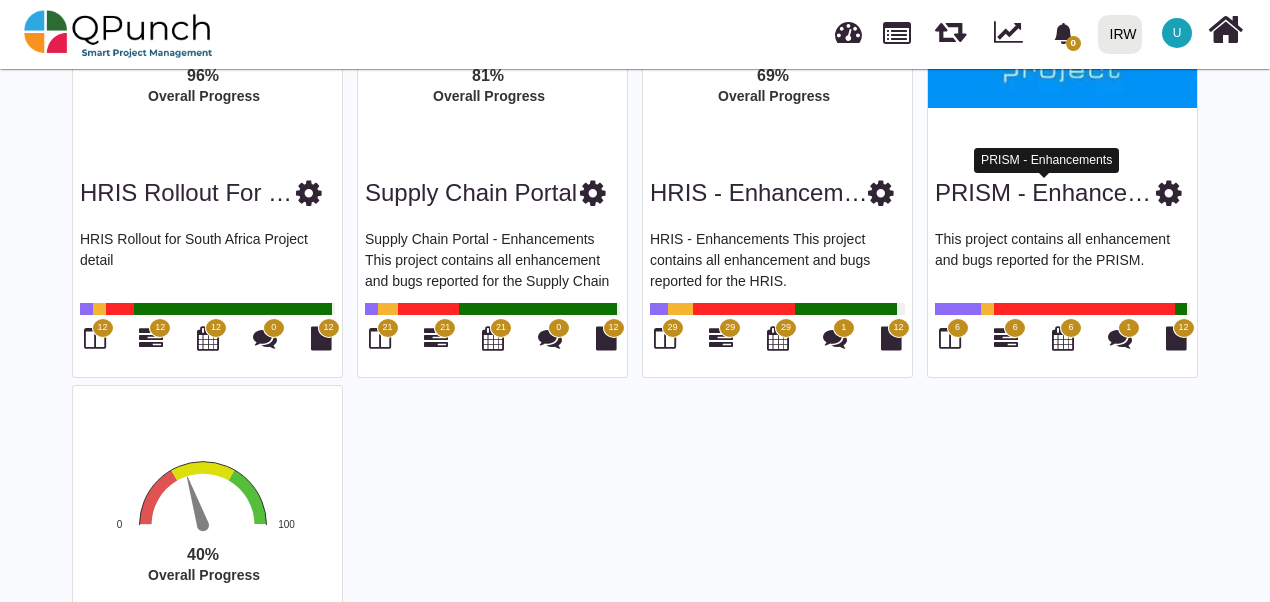 click on "PRISM - Enhancements" at bounding box center [1063, 192] 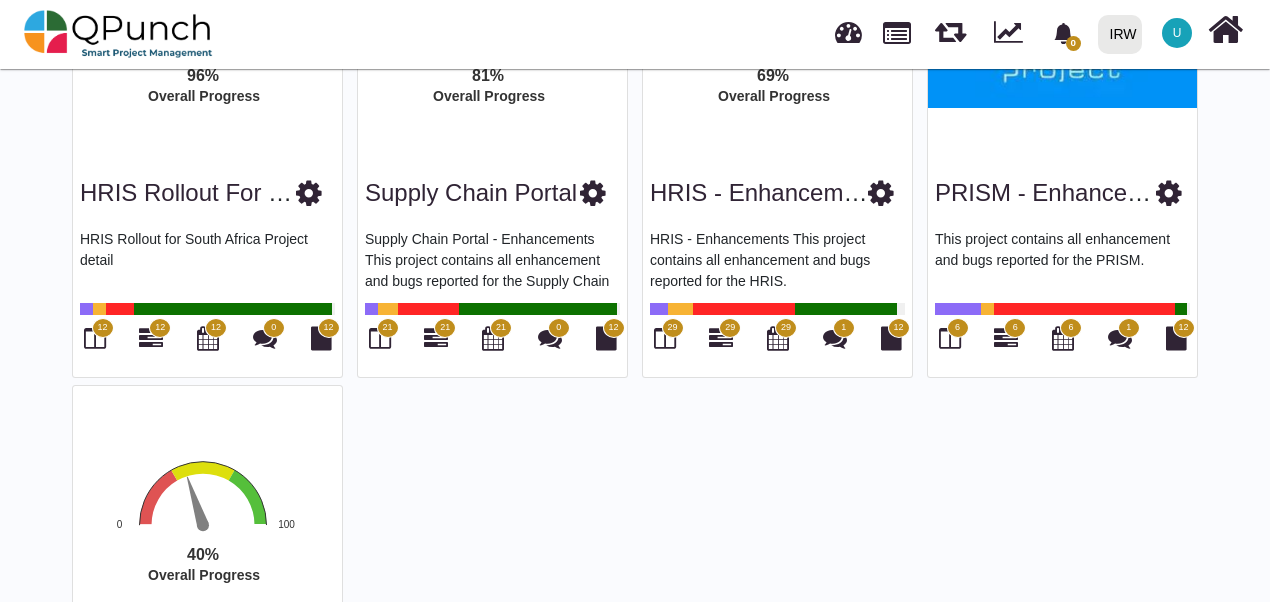 scroll, scrollTop: 0, scrollLeft: 0, axis: both 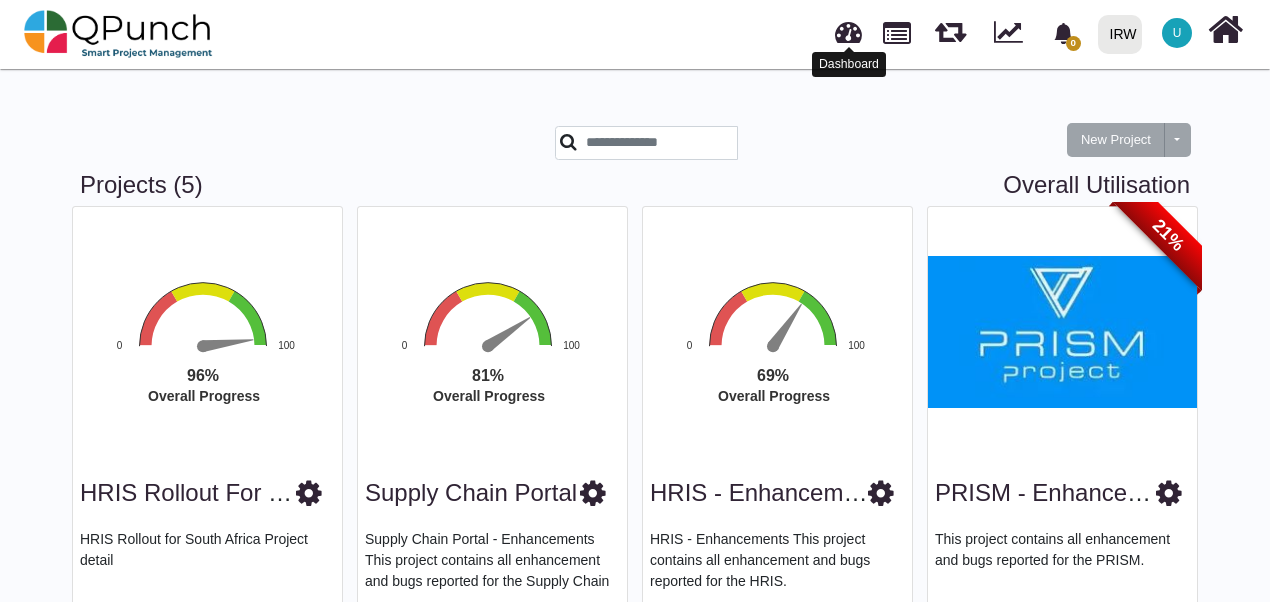 click at bounding box center [848, 29] 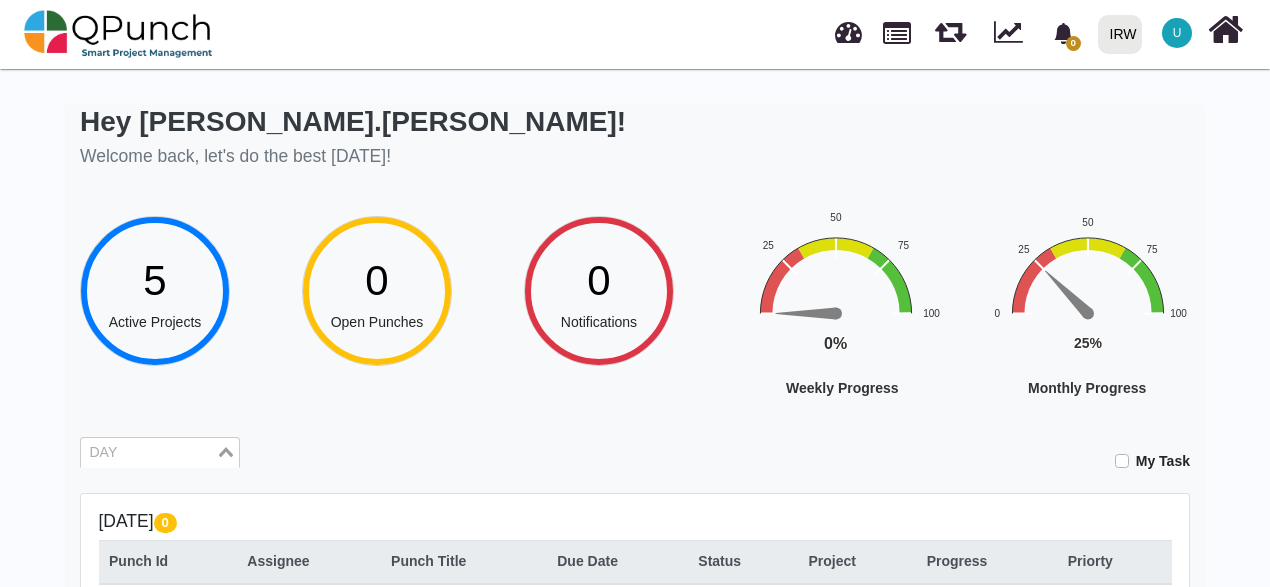 click at bounding box center (148, 453) 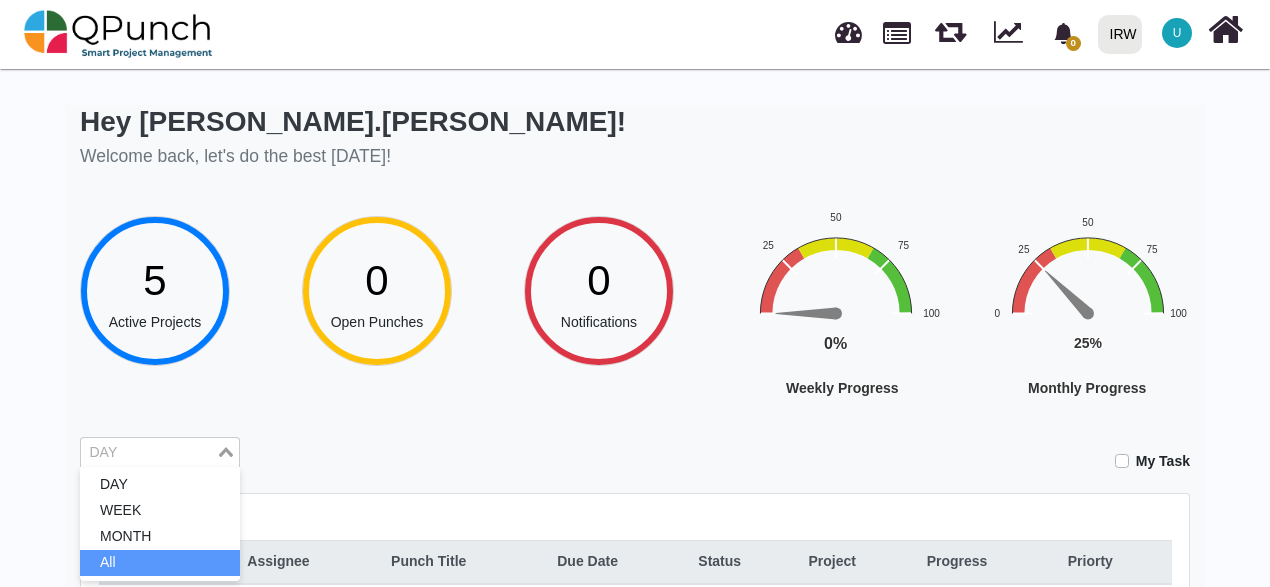 click on "All" at bounding box center (160, 563) 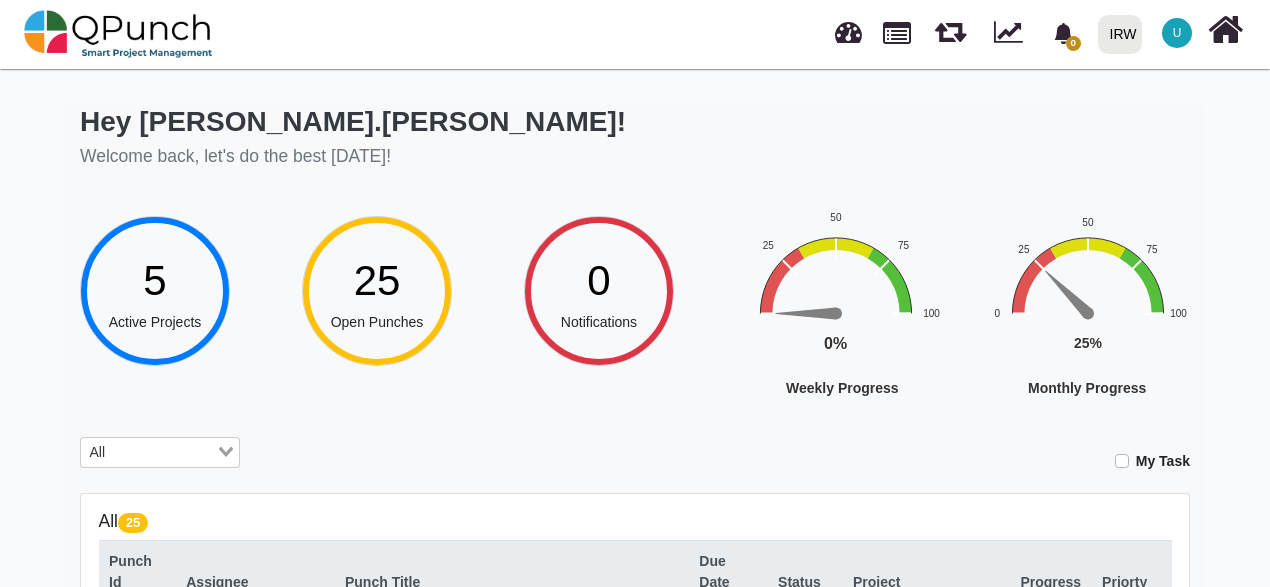 click on "25" at bounding box center [377, 280] 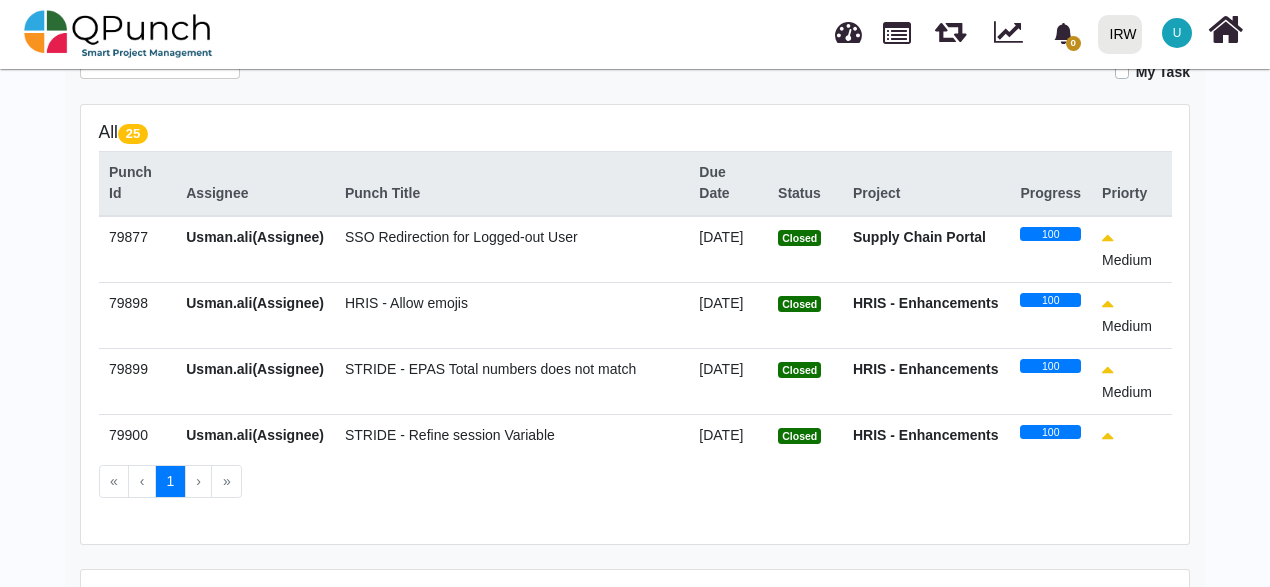 scroll, scrollTop: 400, scrollLeft: 0, axis: vertical 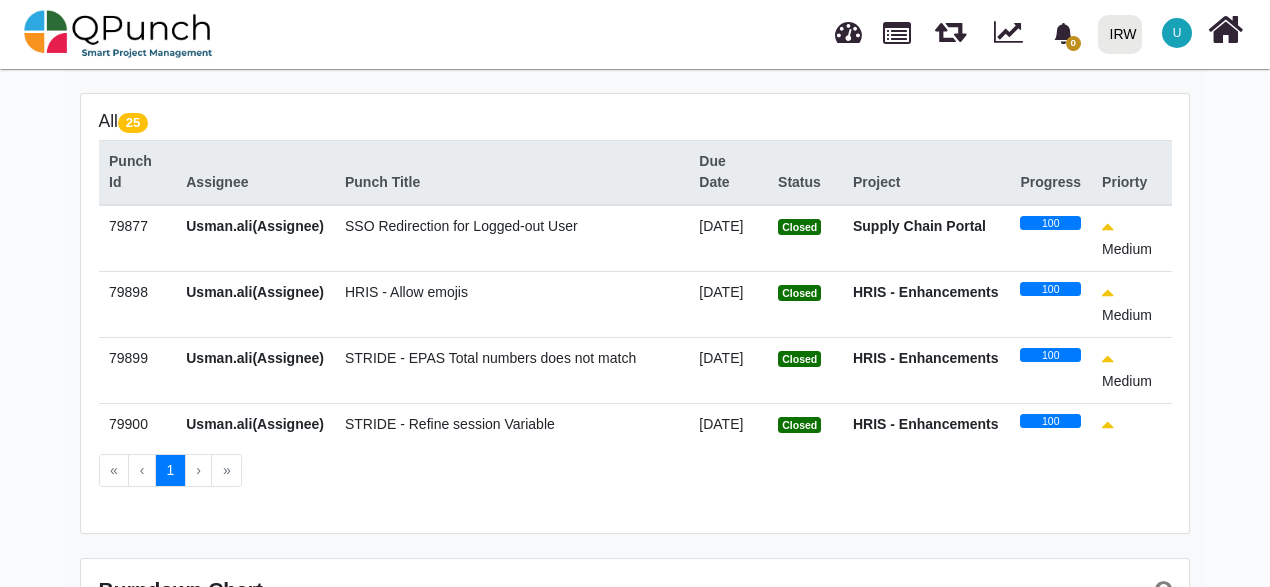 click on "›" at bounding box center [199, 471] 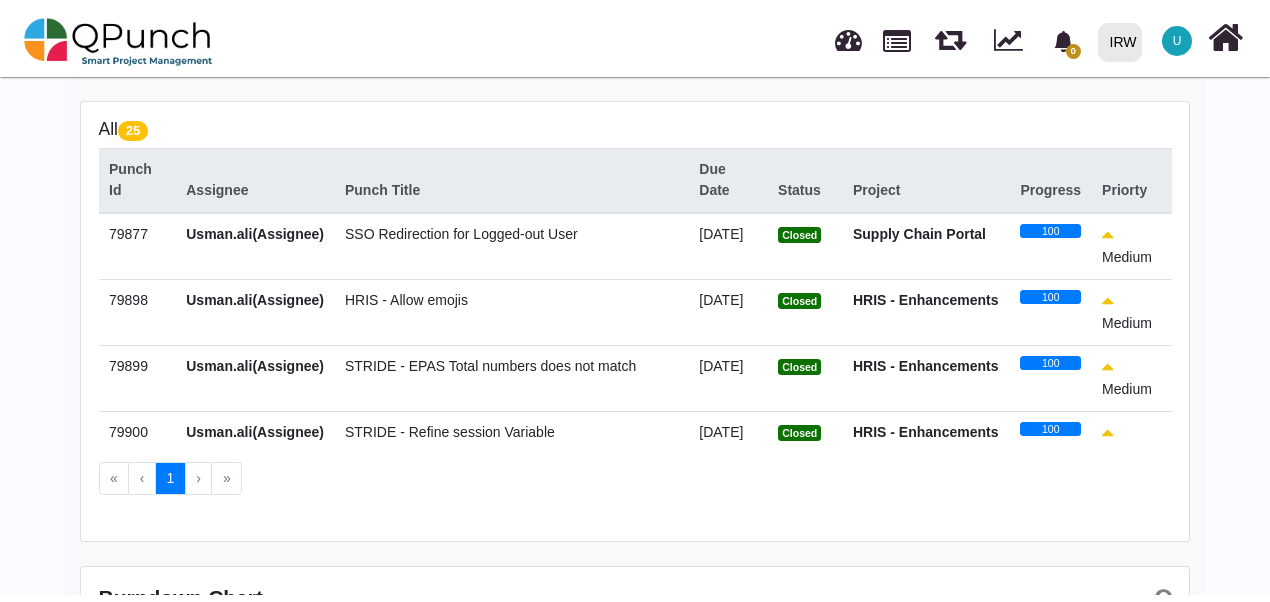 scroll, scrollTop: 0, scrollLeft: 0, axis: both 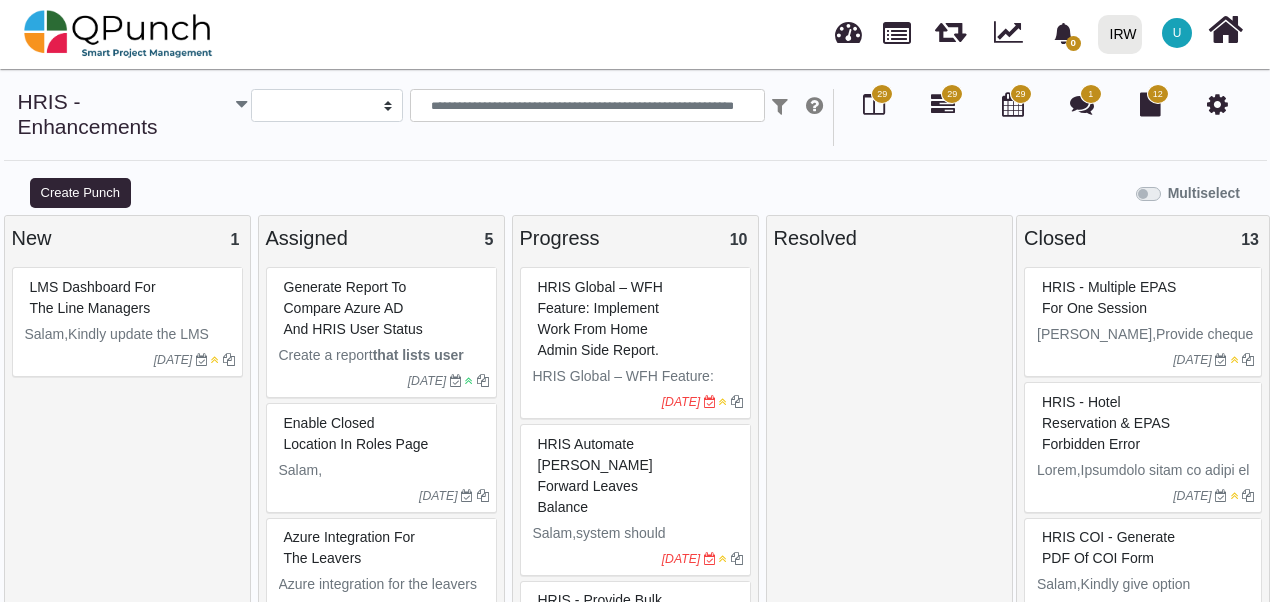 select 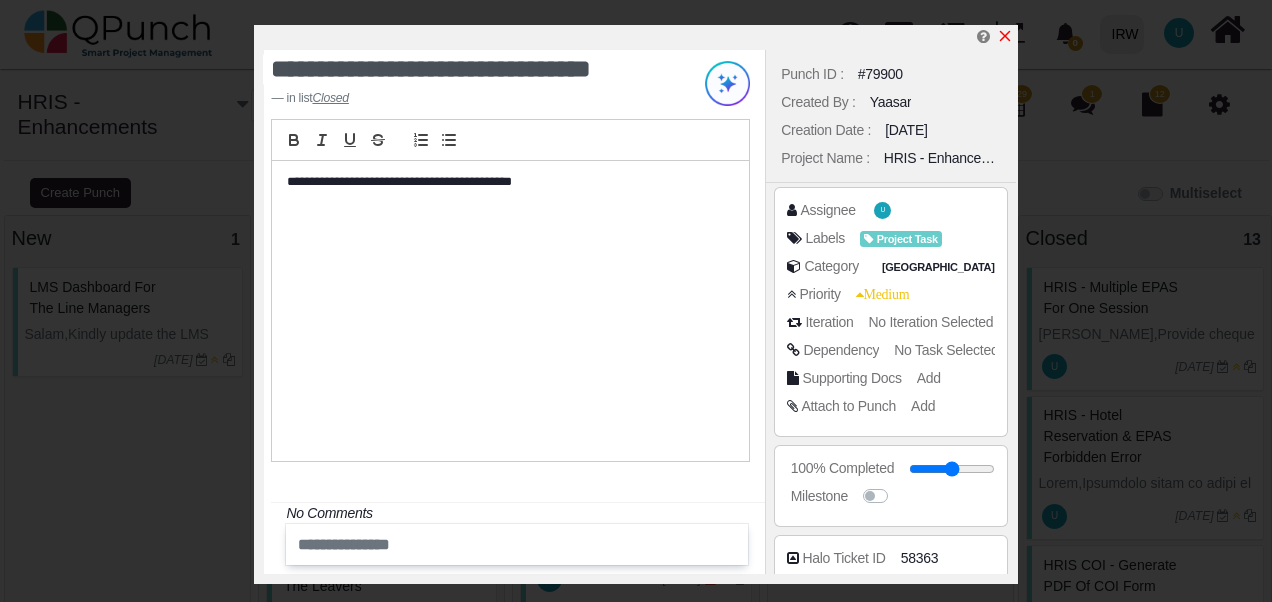 click 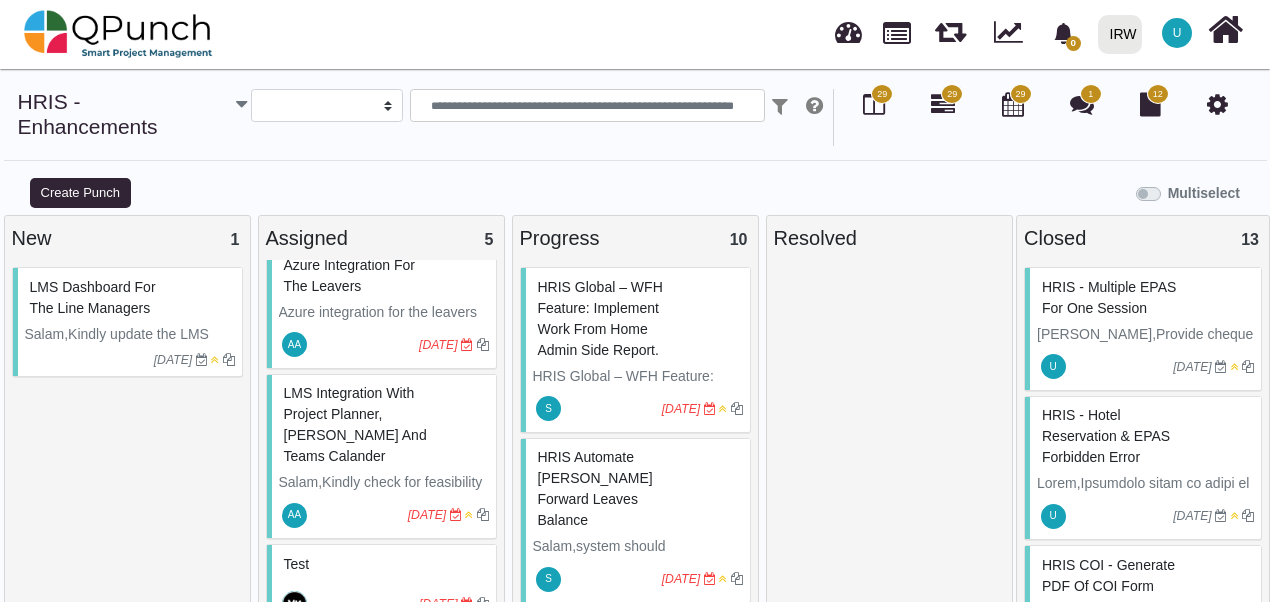 scroll, scrollTop: 330, scrollLeft: 0, axis: vertical 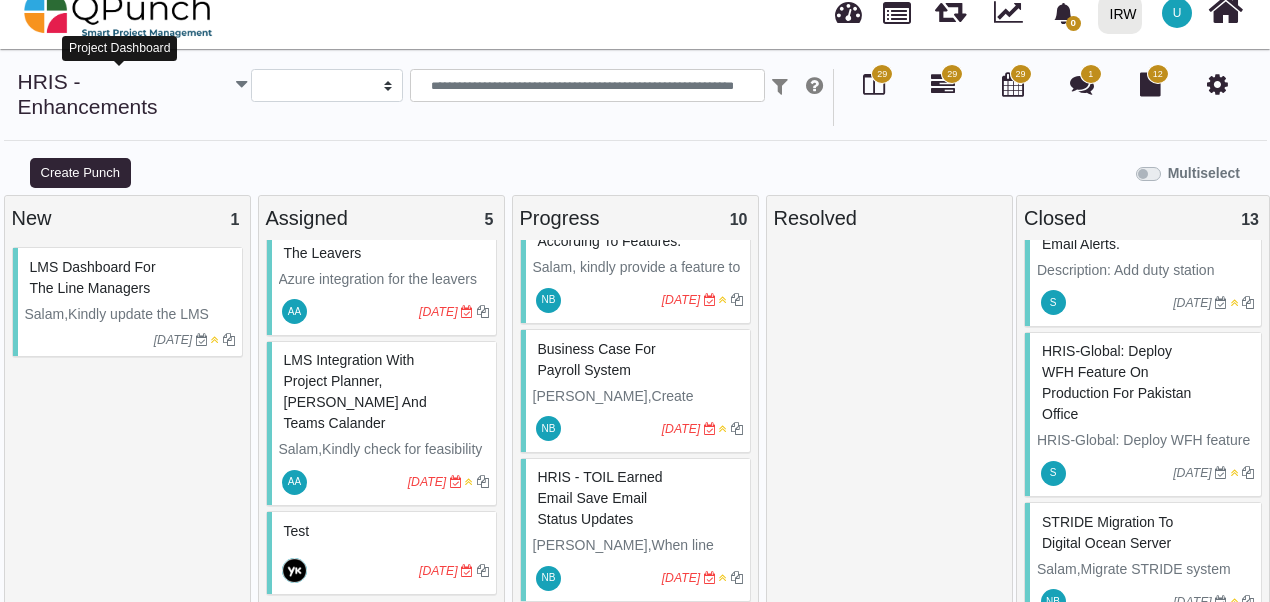 click on "HRIS  - Enhancements" at bounding box center (88, 94) 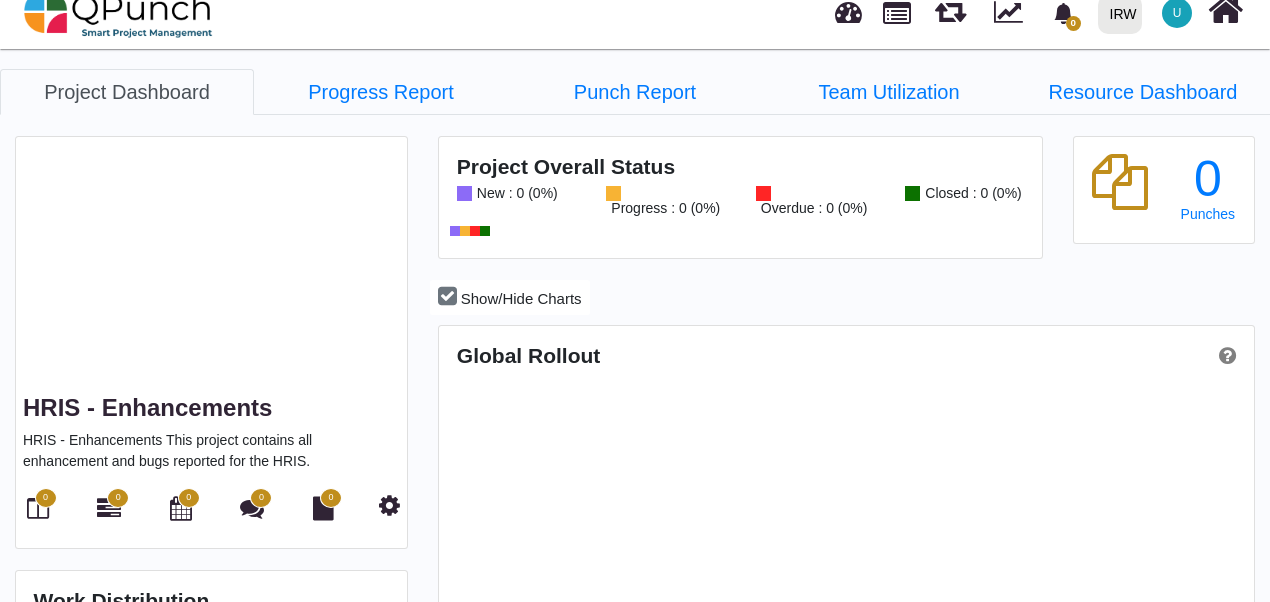 click on "**********" at bounding box center [635, 960] 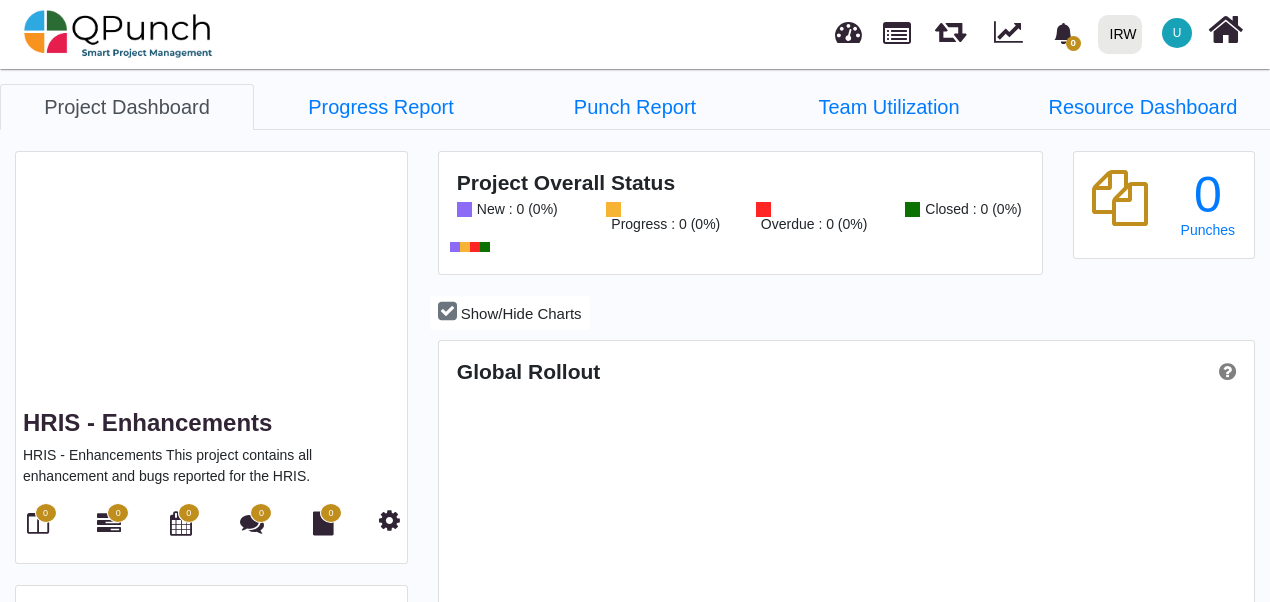scroll, scrollTop: 999744, scrollLeft: 999460, axis: both 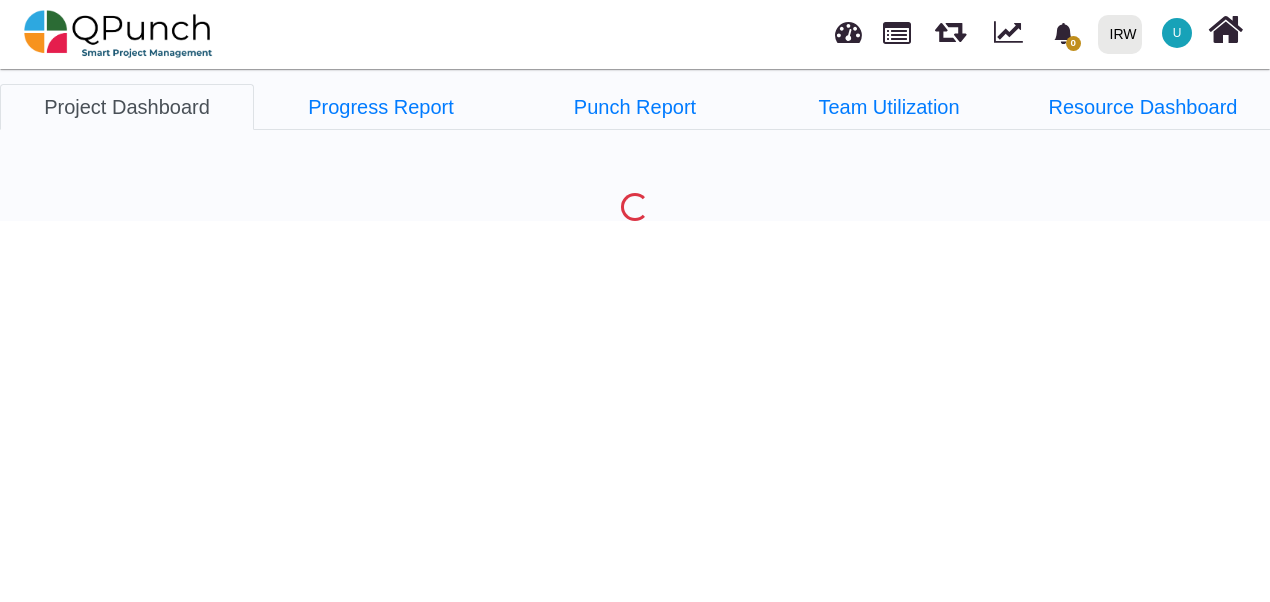 click at bounding box center [848, 29] 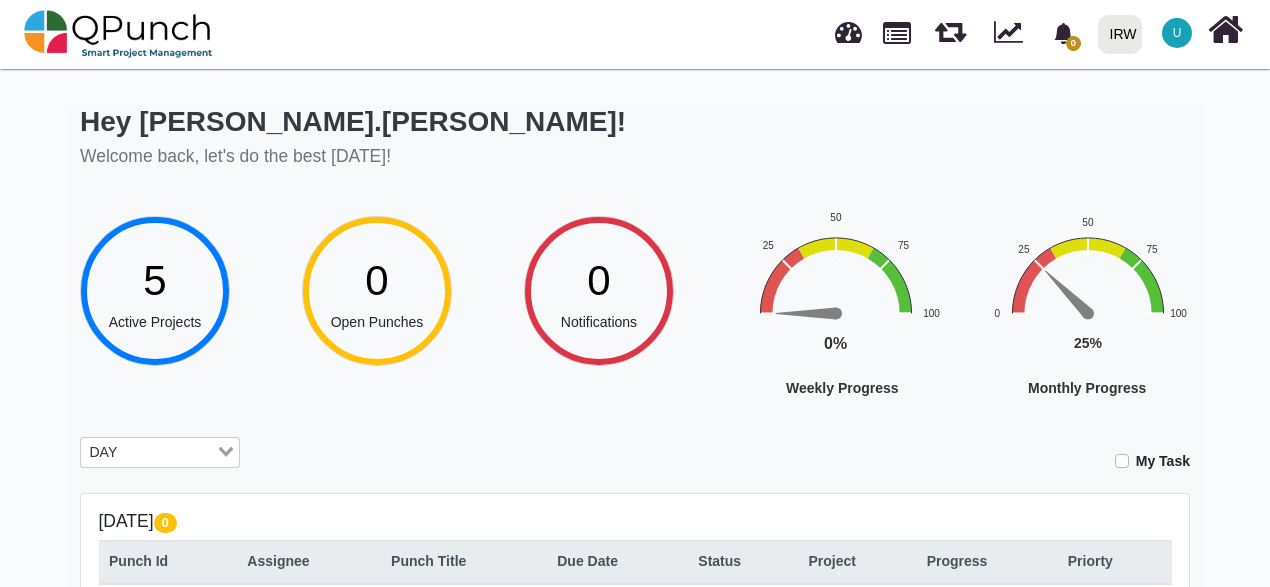 click at bounding box center [169, 453] 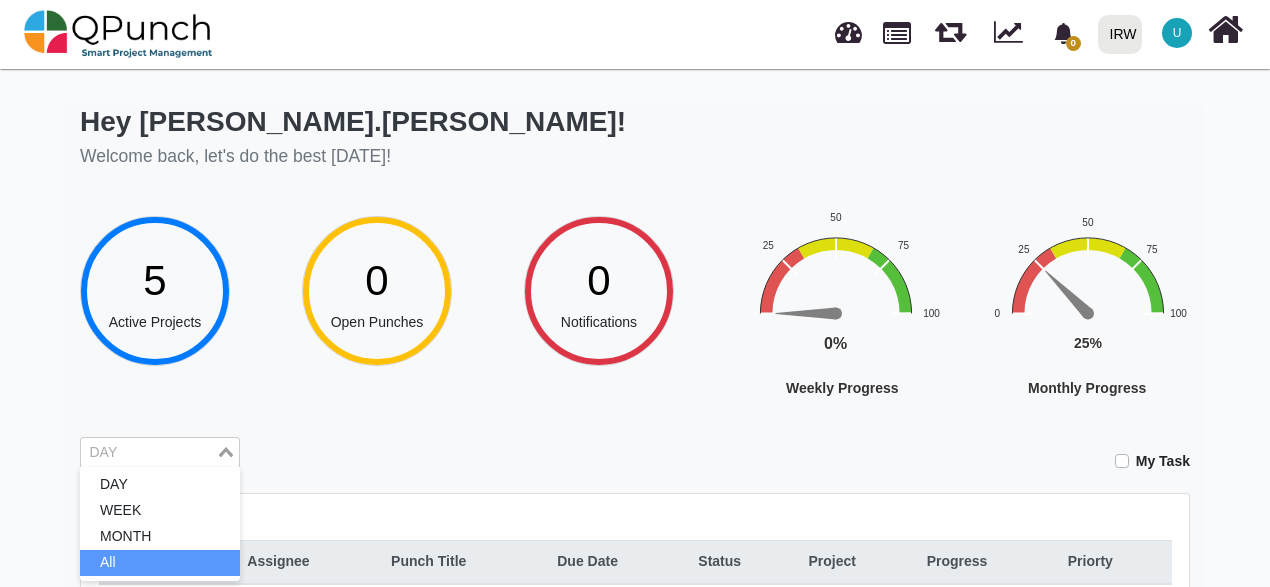 drag, startPoint x: 130, startPoint y: 575, endPoint x: 117, endPoint y: 556, distance: 23.021729 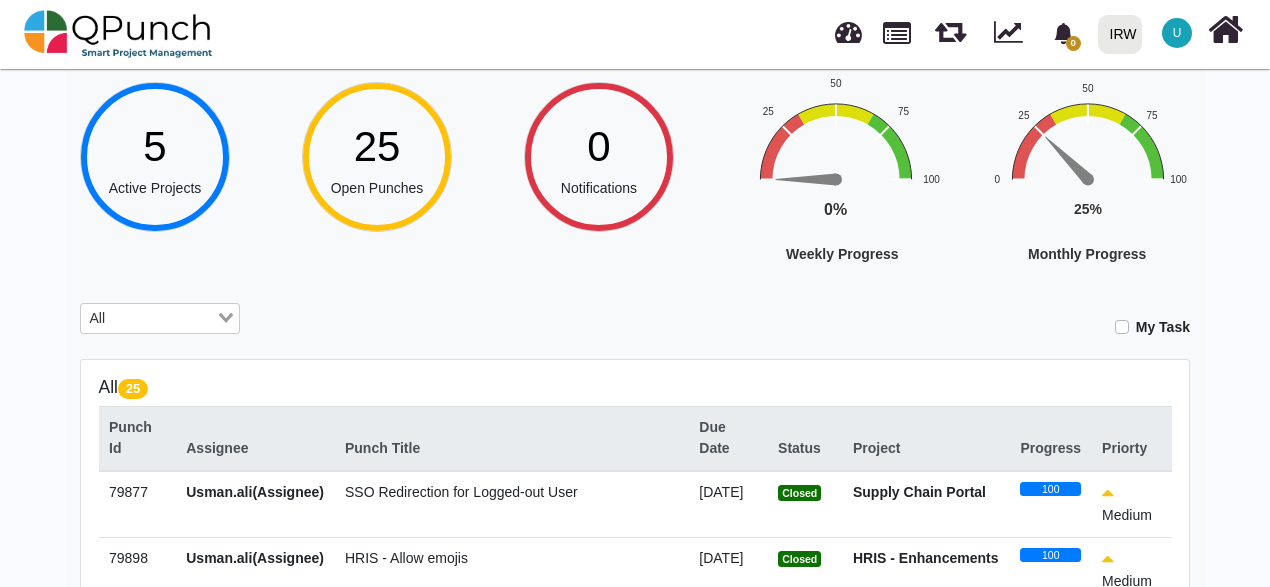 scroll, scrollTop: 300, scrollLeft: 0, axis: vertical 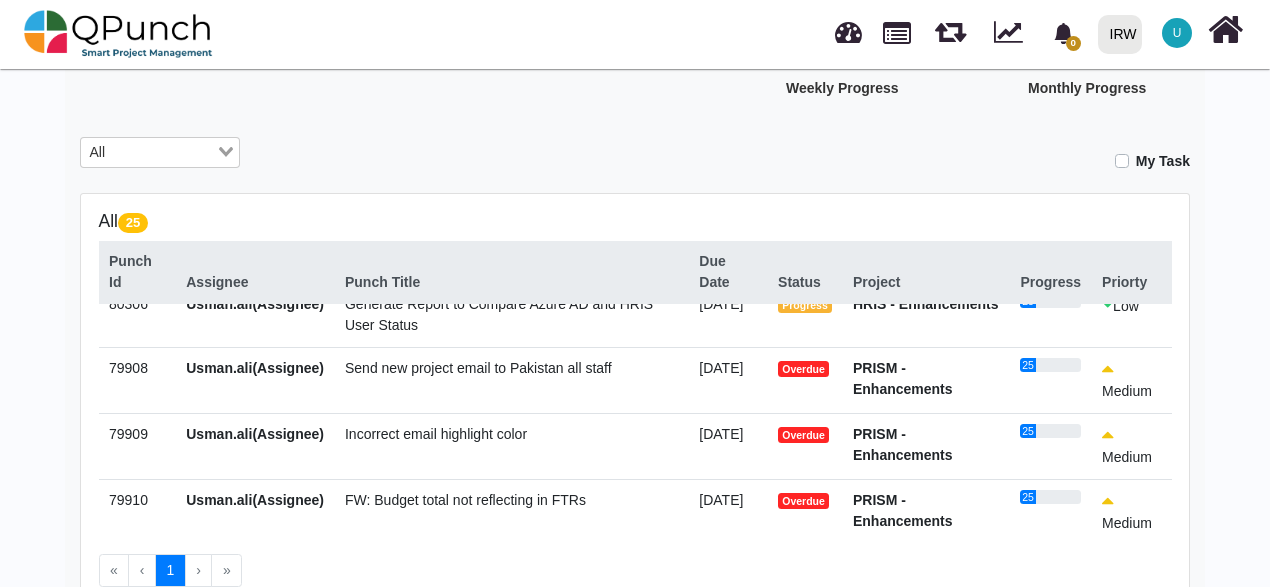 click on "Send new project email to Pakistan all staff" at bounding box center [478, 368] 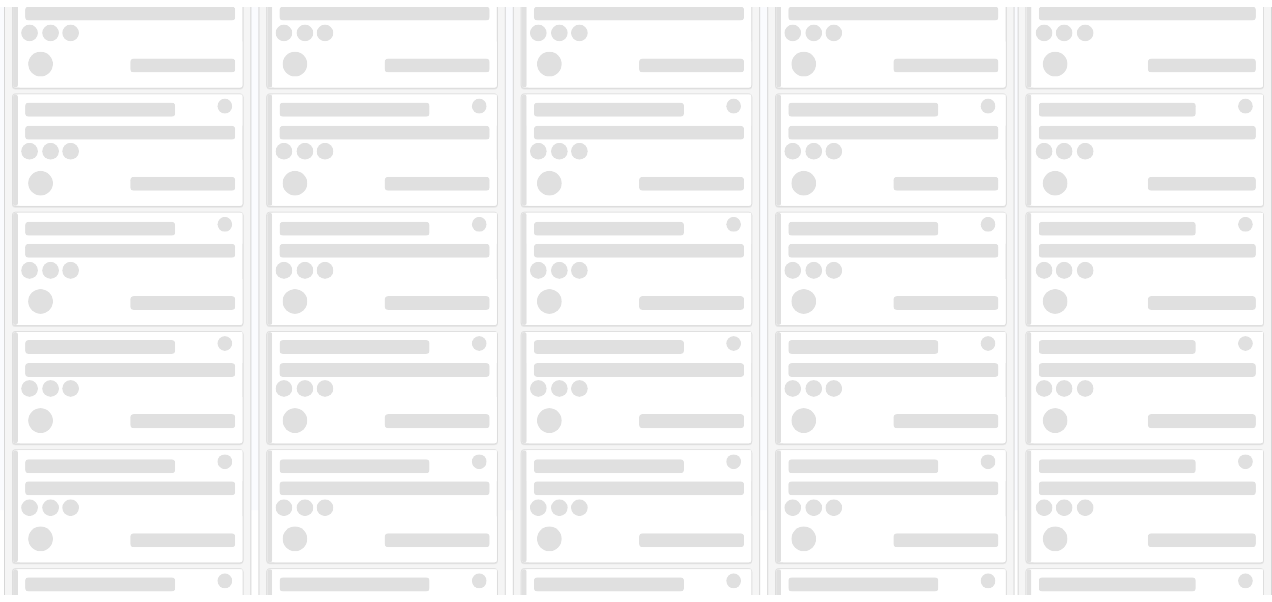 scroll, scrollTop: 0, scrollLeft: 0, axis: both 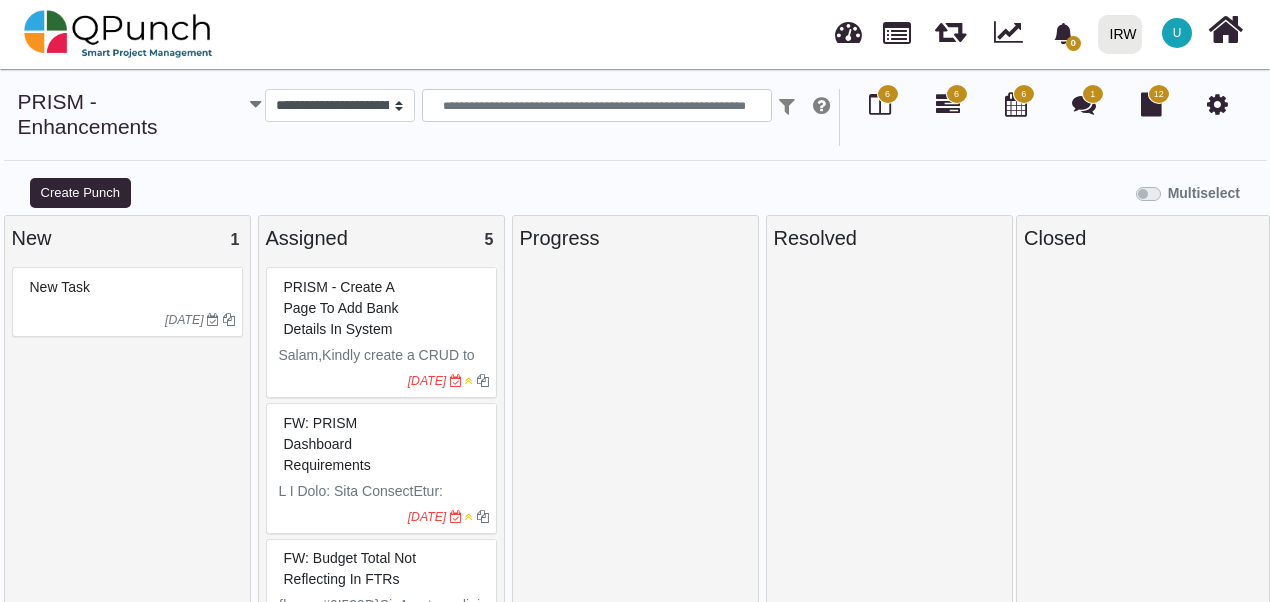 select 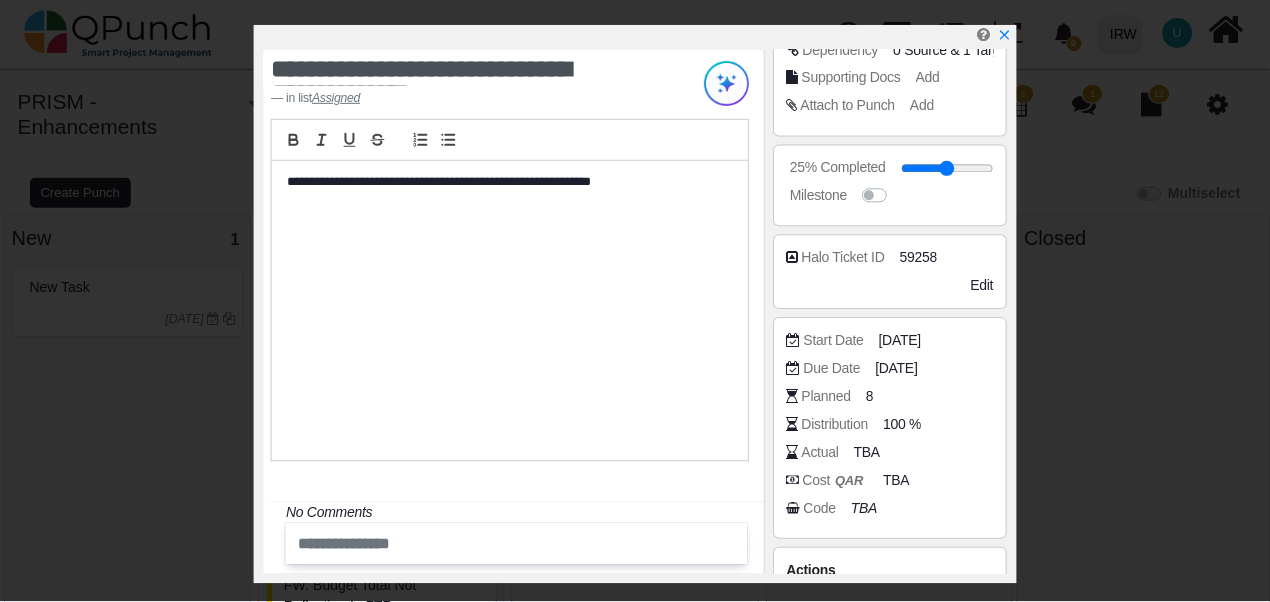 scroll, scrollTop: 373, scrollLeft: 0, axis: vertical 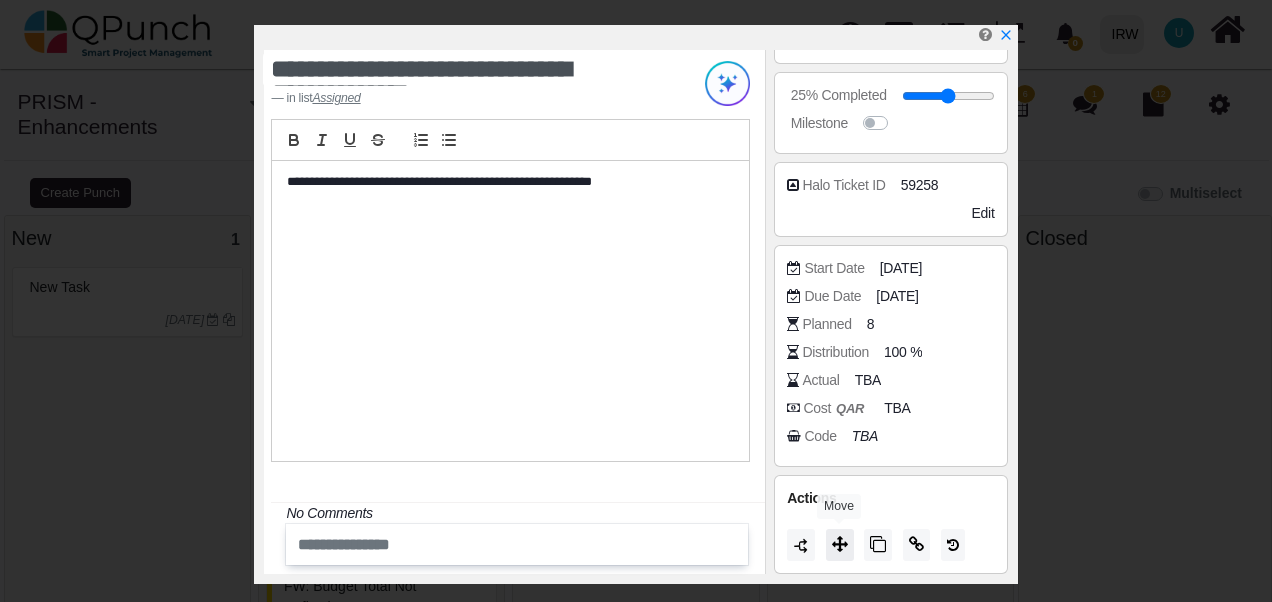 click at bounding box center [840, 545] 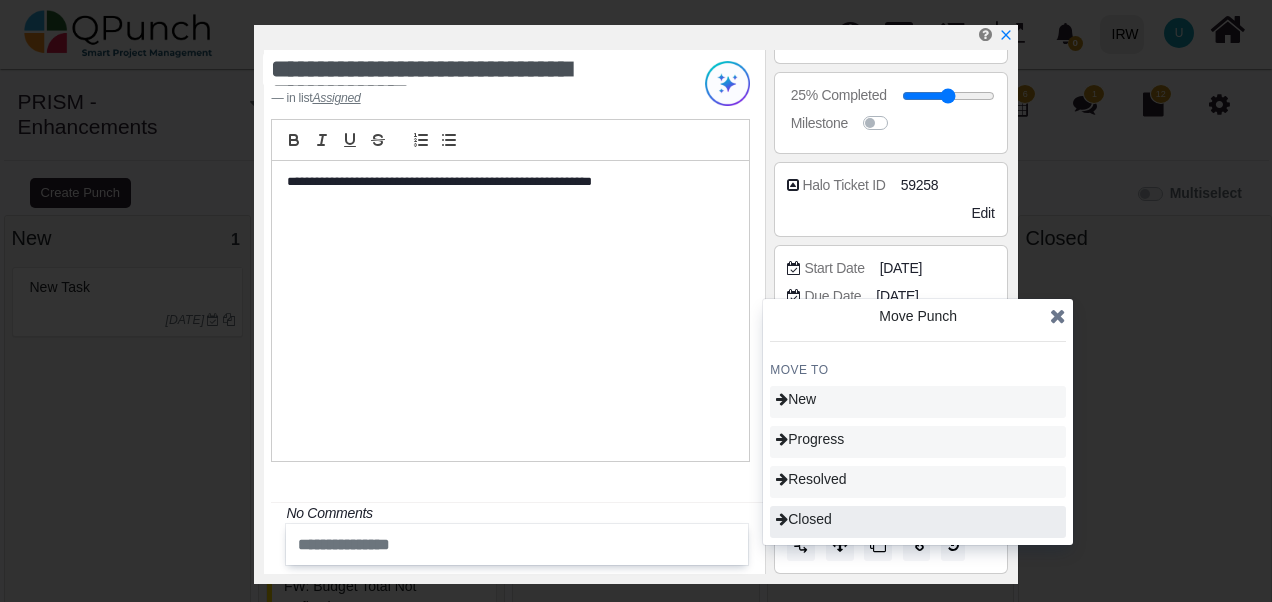 click on "Closed" at bounding box center (918, 522) 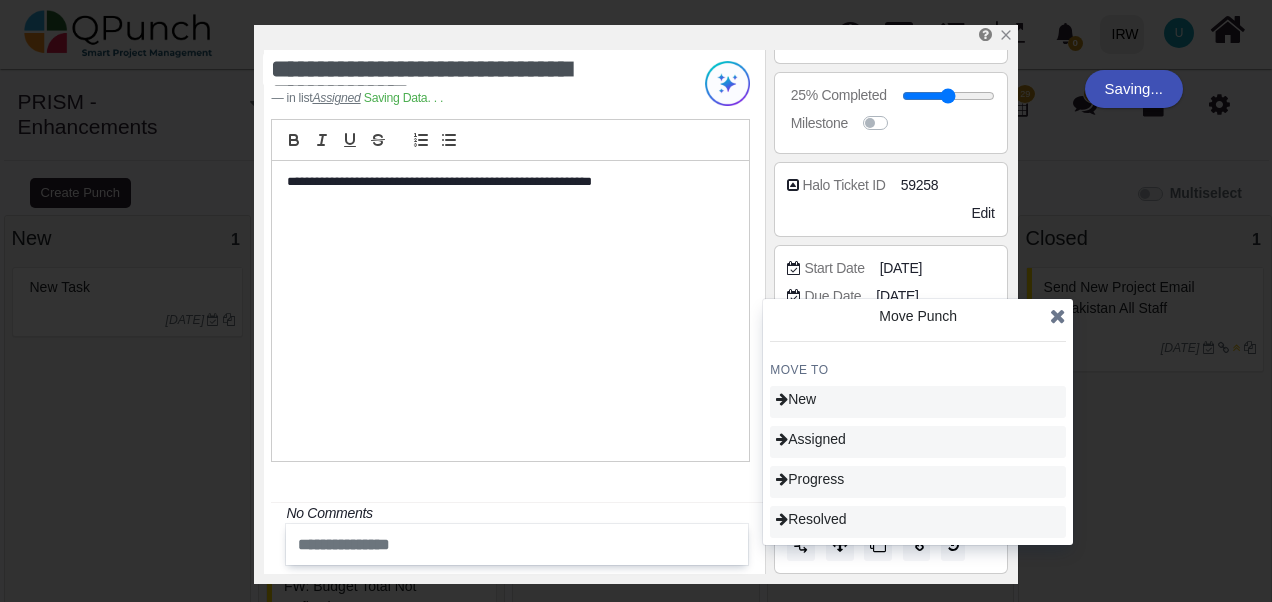 type on "***" 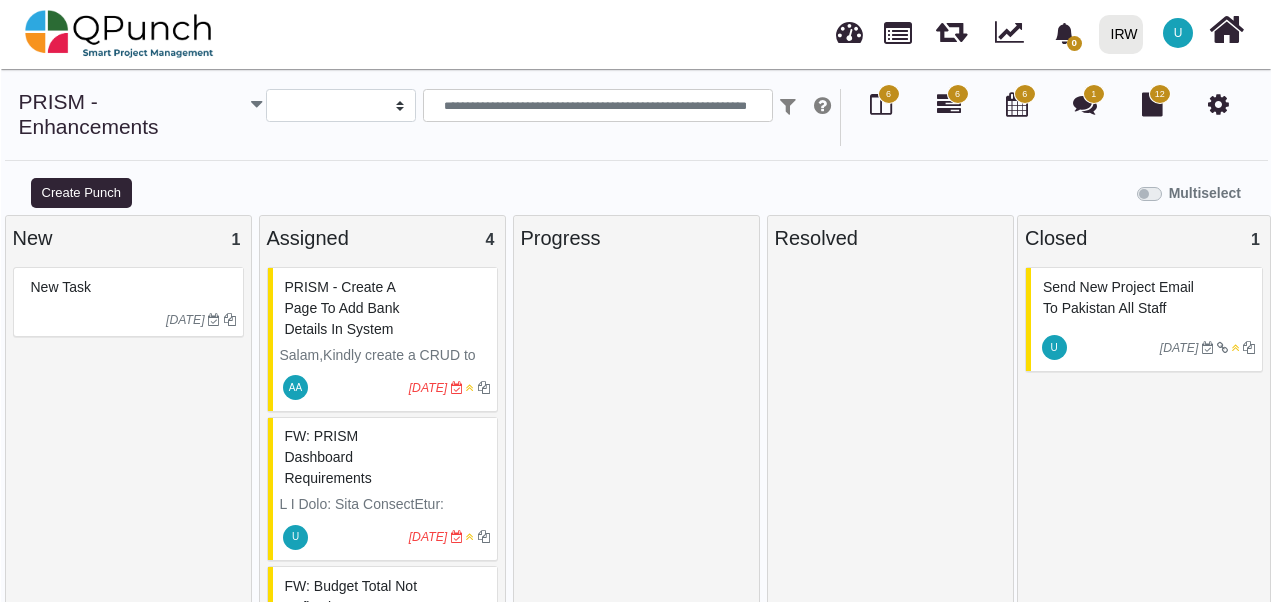scroll, scrollTop: 14, scrollLeft: 0, axis: vertical 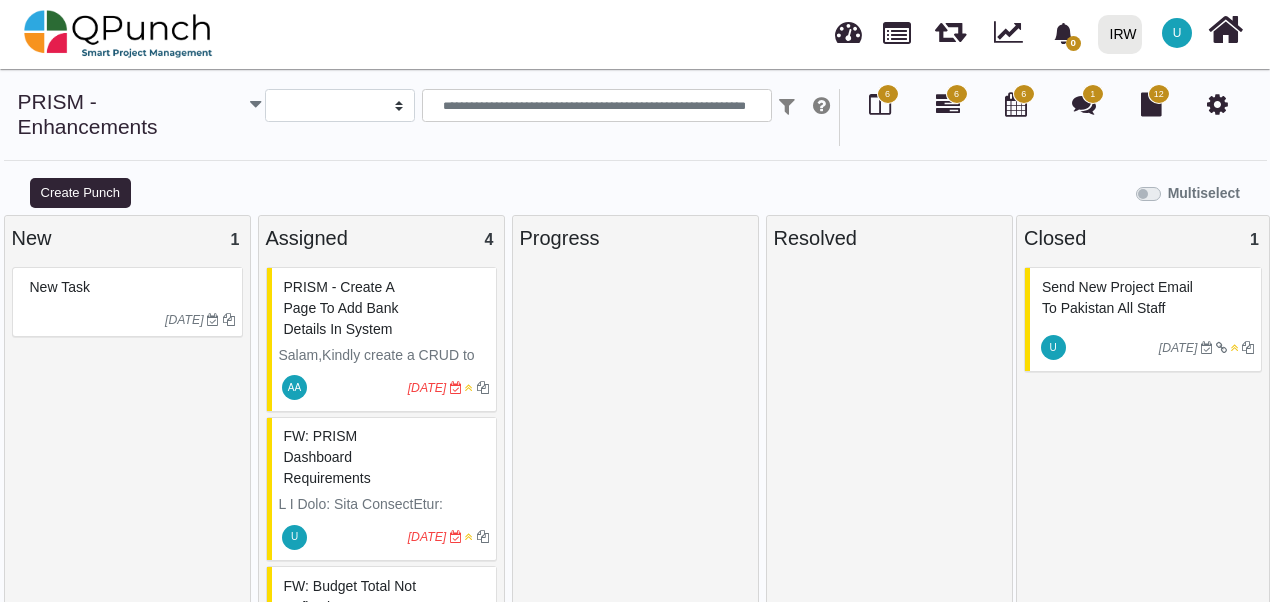 click on "PRISM - create a page to add bank details in system" at bounding box center [341, 308] 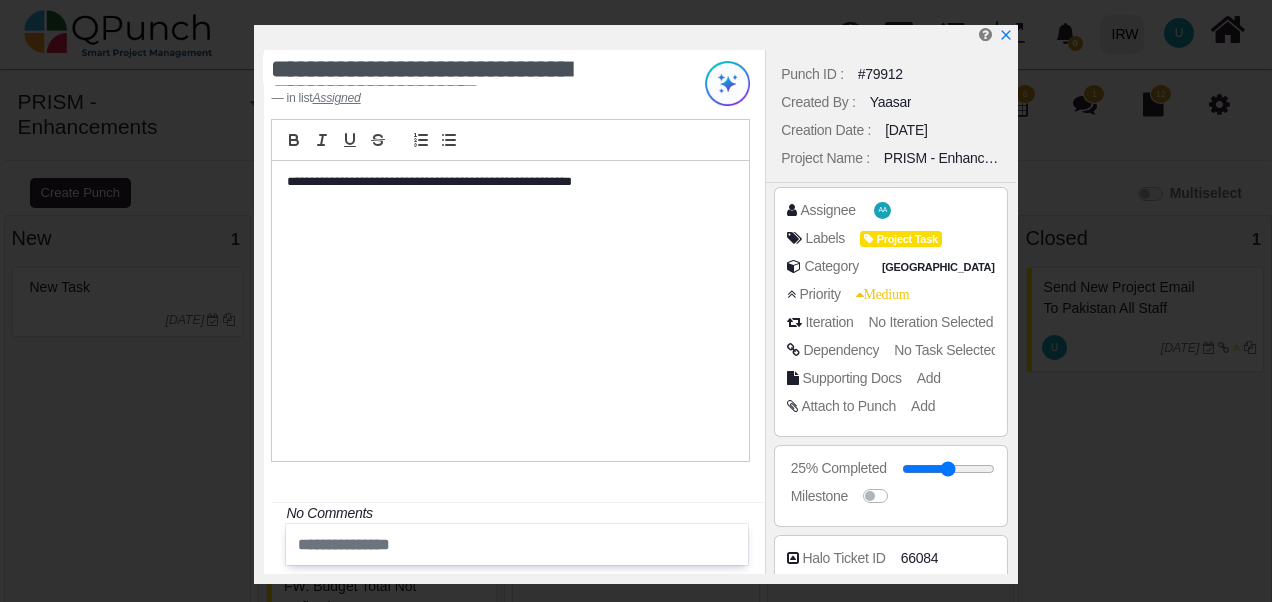 scroll, scrollTop: 373, scrollLeft: 0, axis: vertical 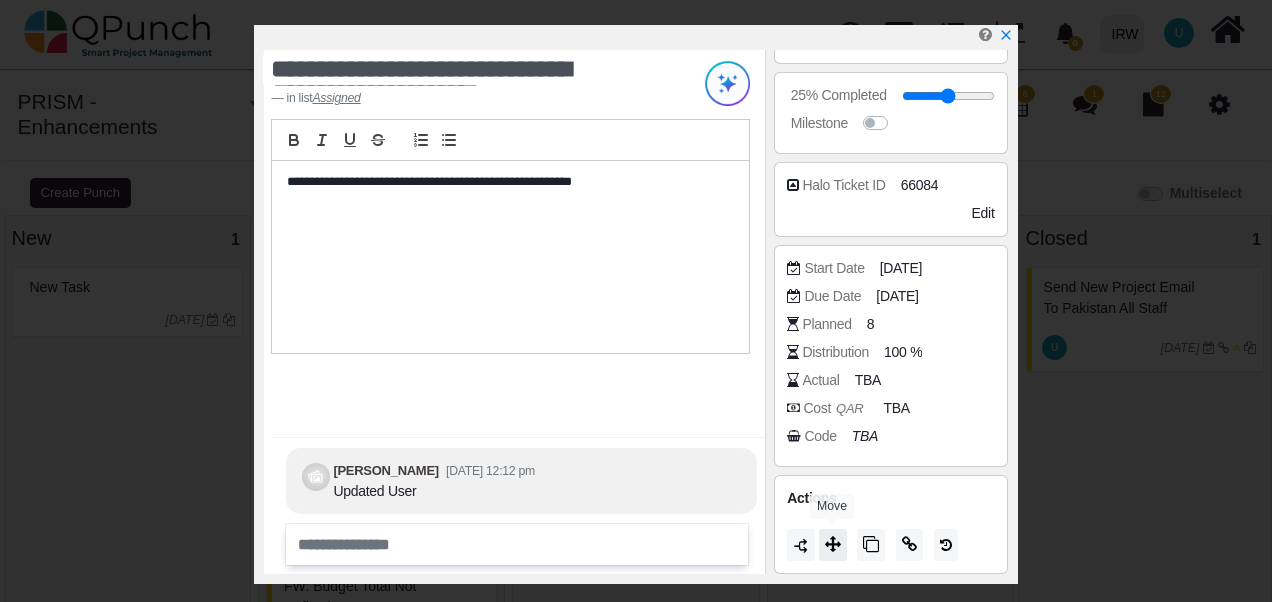 click at bounding box center (833, 544) 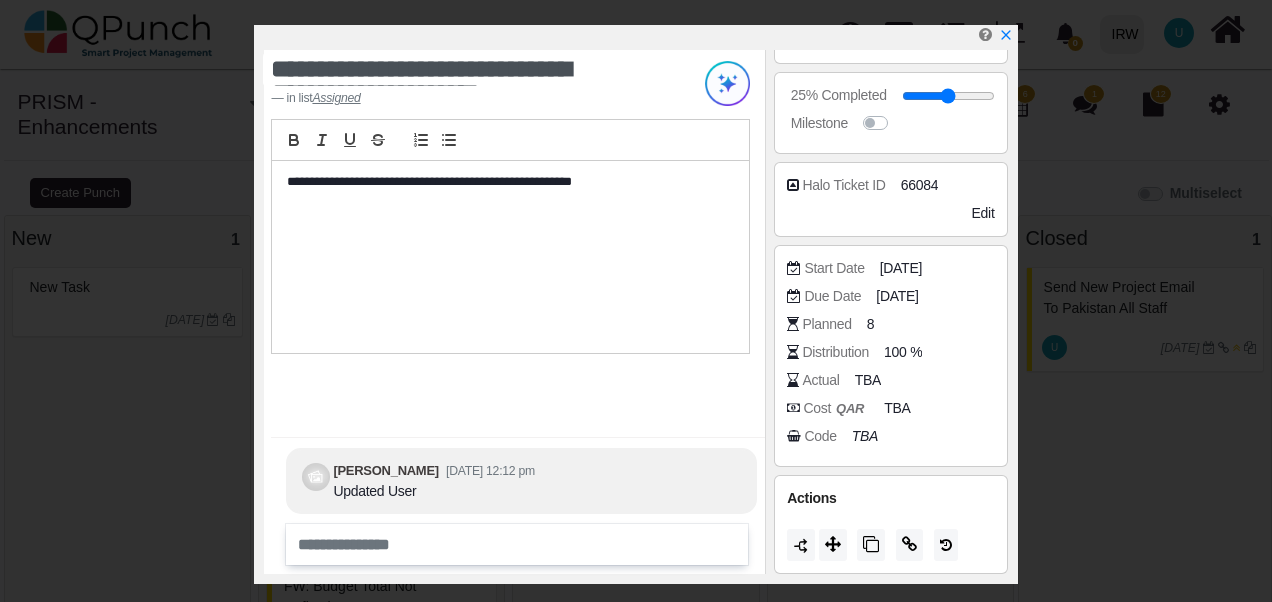 click on "**********" at bounding box center [510, 257] 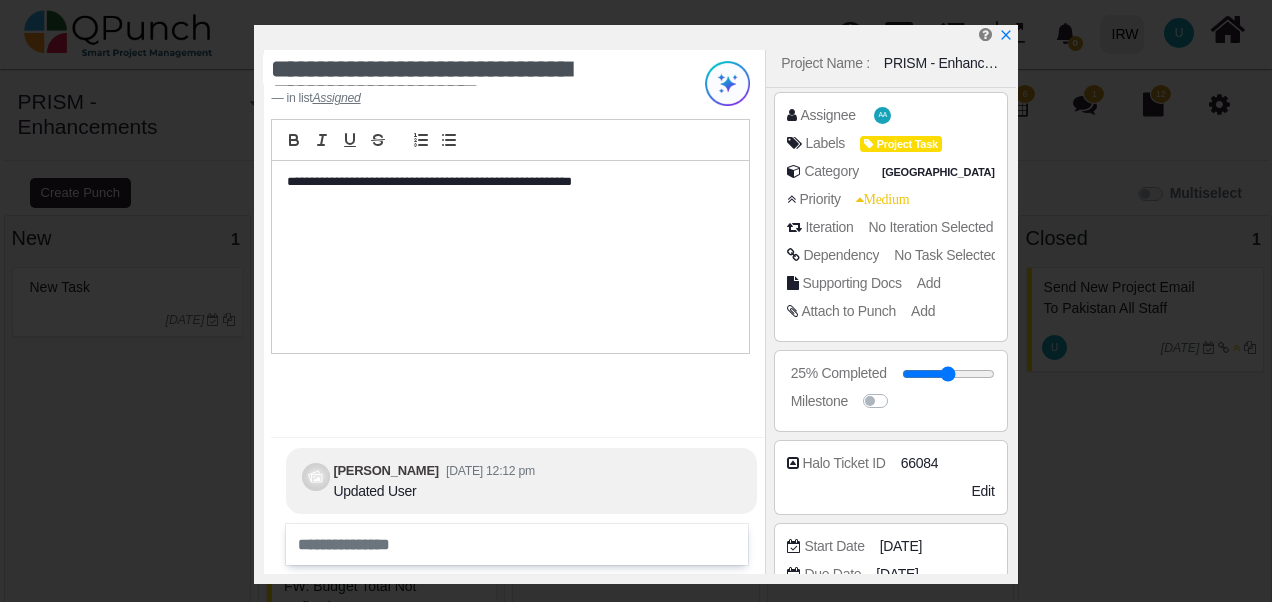 scroll, scrollTop: 373, scrollLeft: 0, axis: vertical 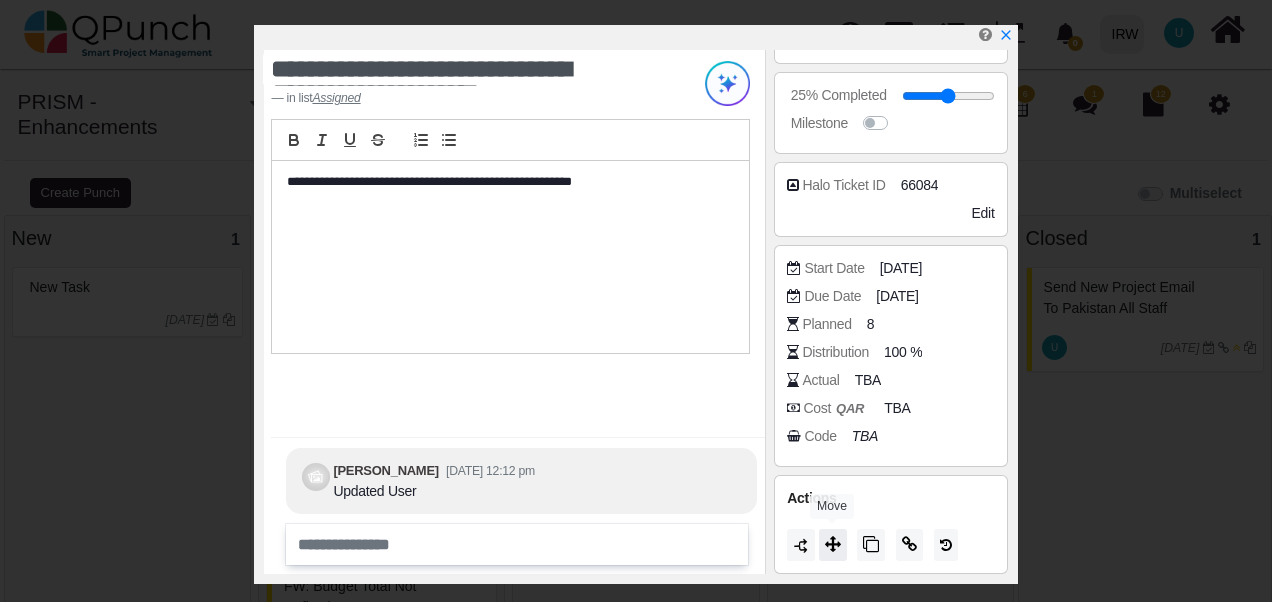 click at bounding box center (833, 544) 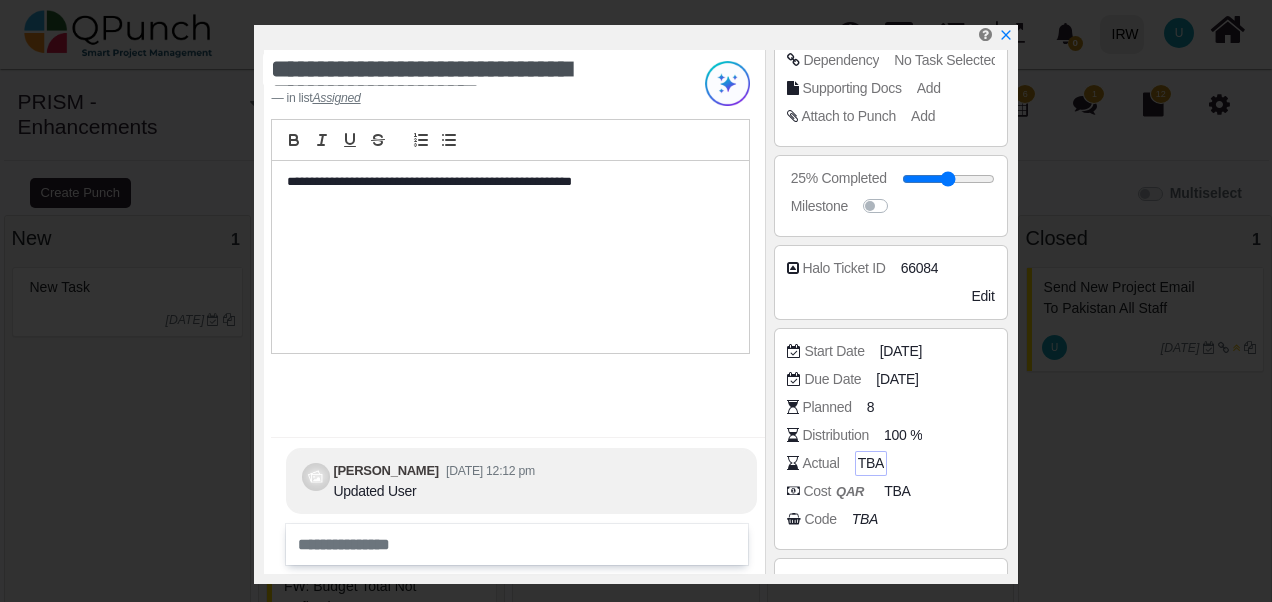 scroll, scrollTop: 173, scrollLeft: 0, axis: vertical 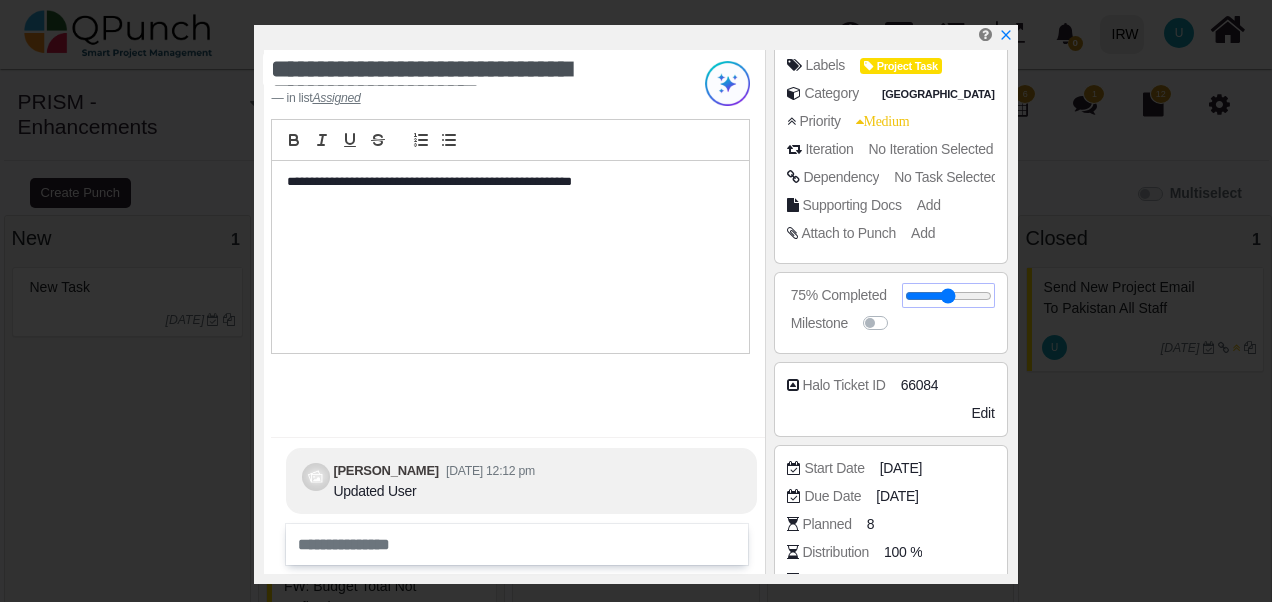 click at bounding box center [948, 296] 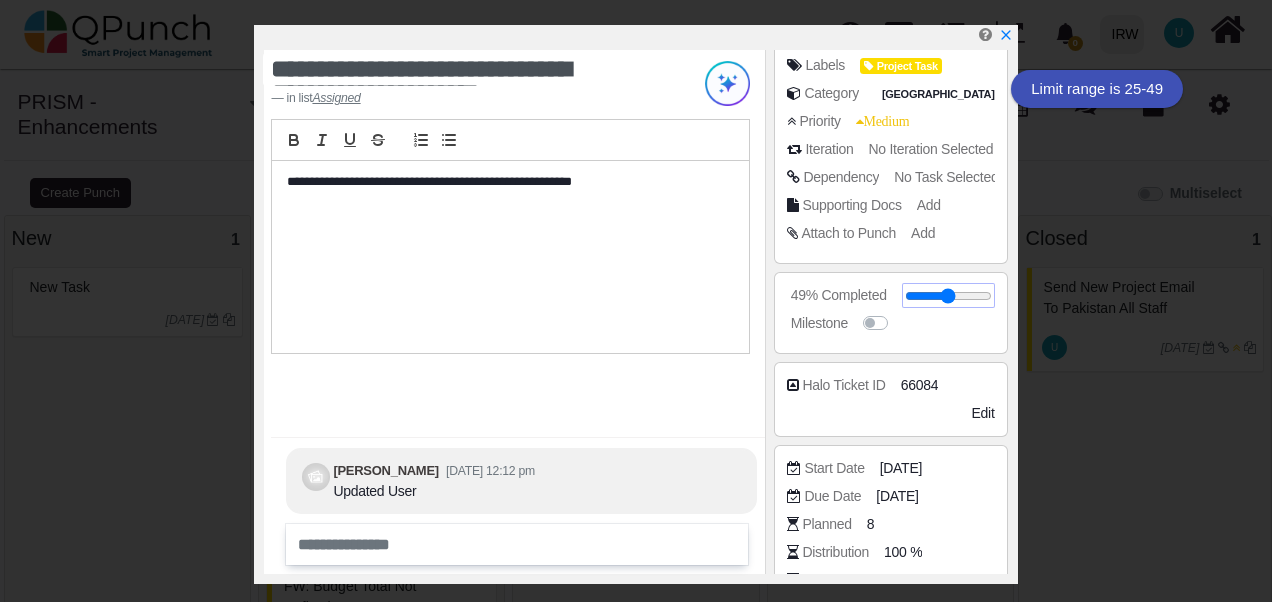 click at bounding box center [948, 296] 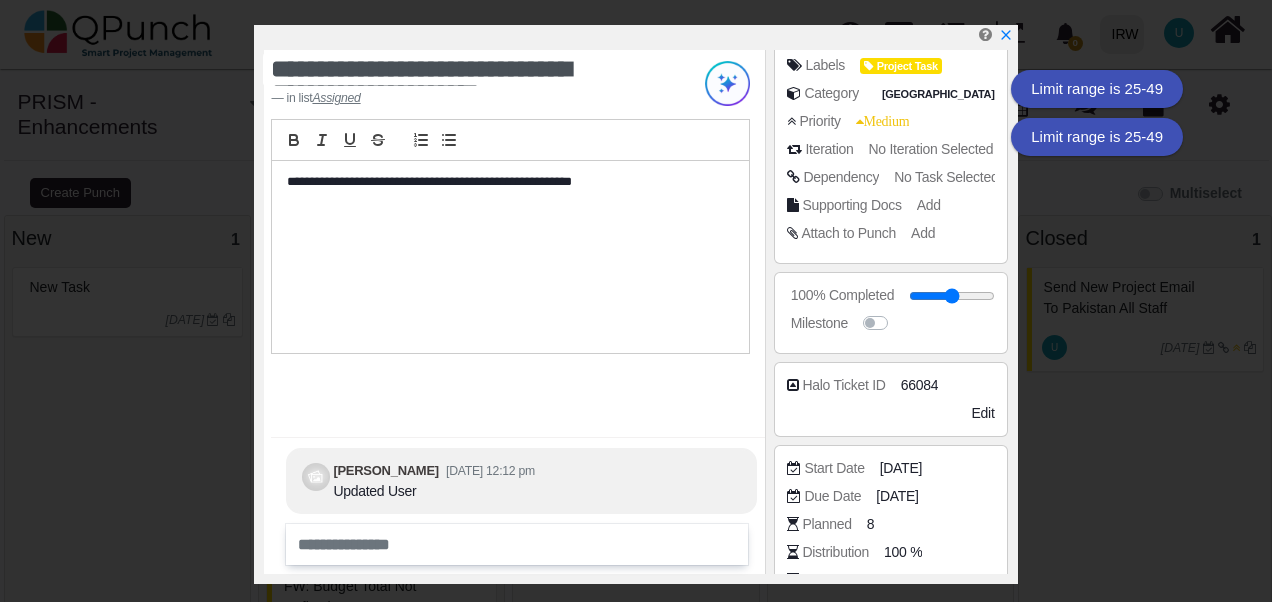 drag, startPoint x: 964, startPoint y: 293, endPoint x: 1037, endPoint y: 292, distance: 73.00685 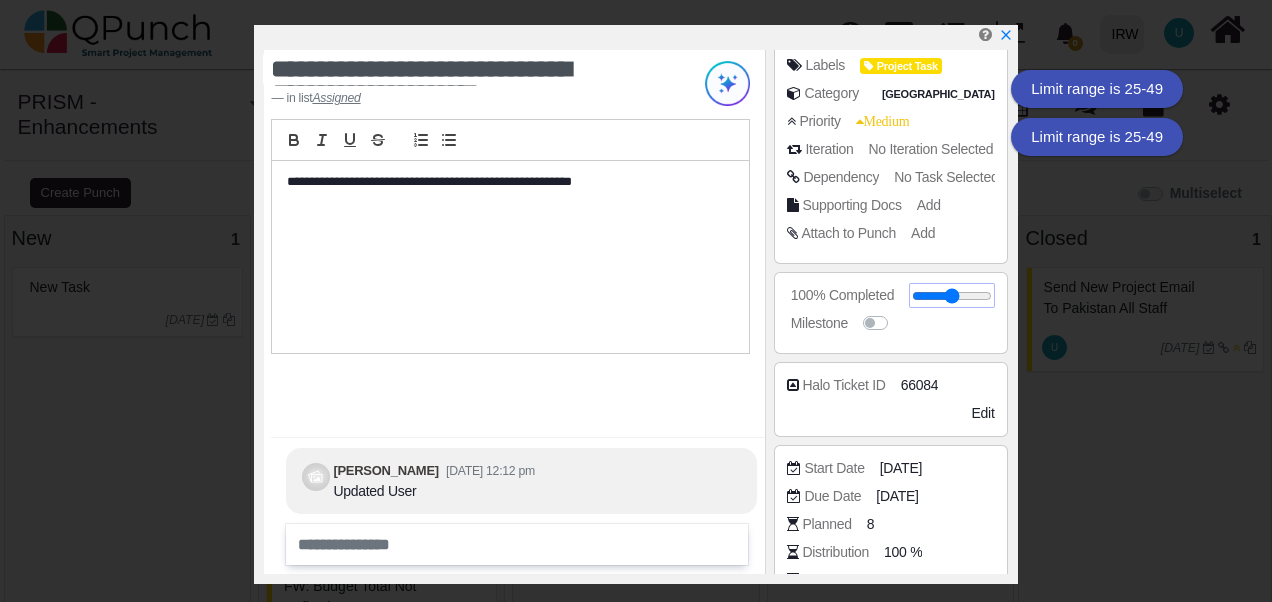 drag, startPoint x: 945, startPoint y: 299, endPoint x: 986, endPoint y: 294, distance: 41.303753 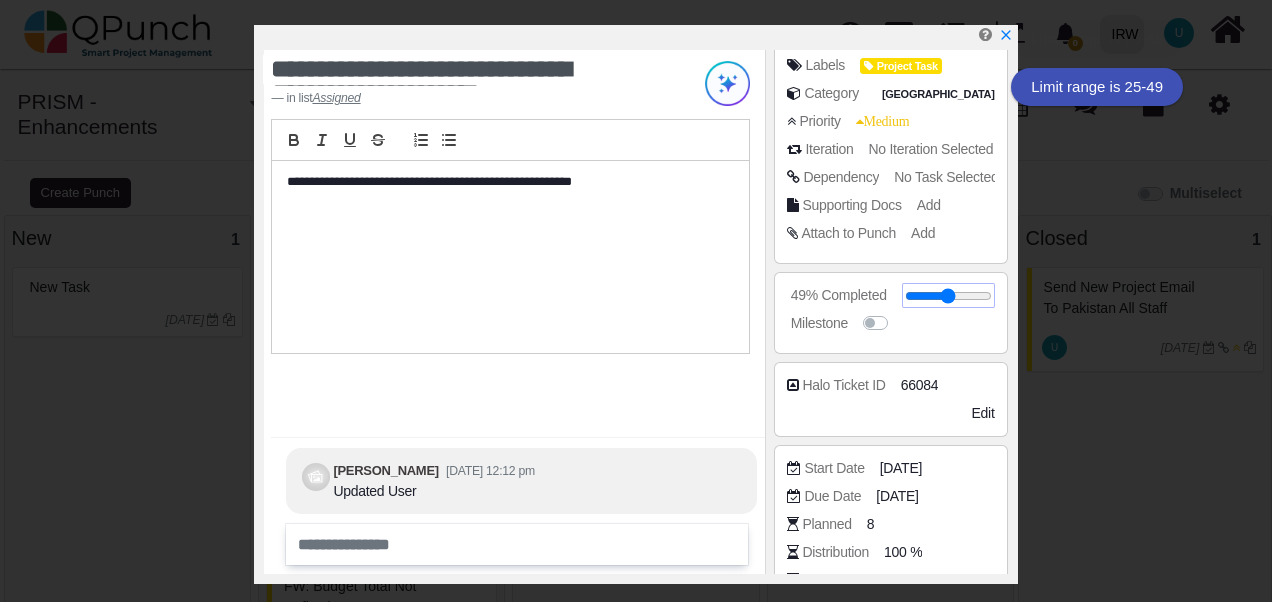 click at bounding box center (948, 296) 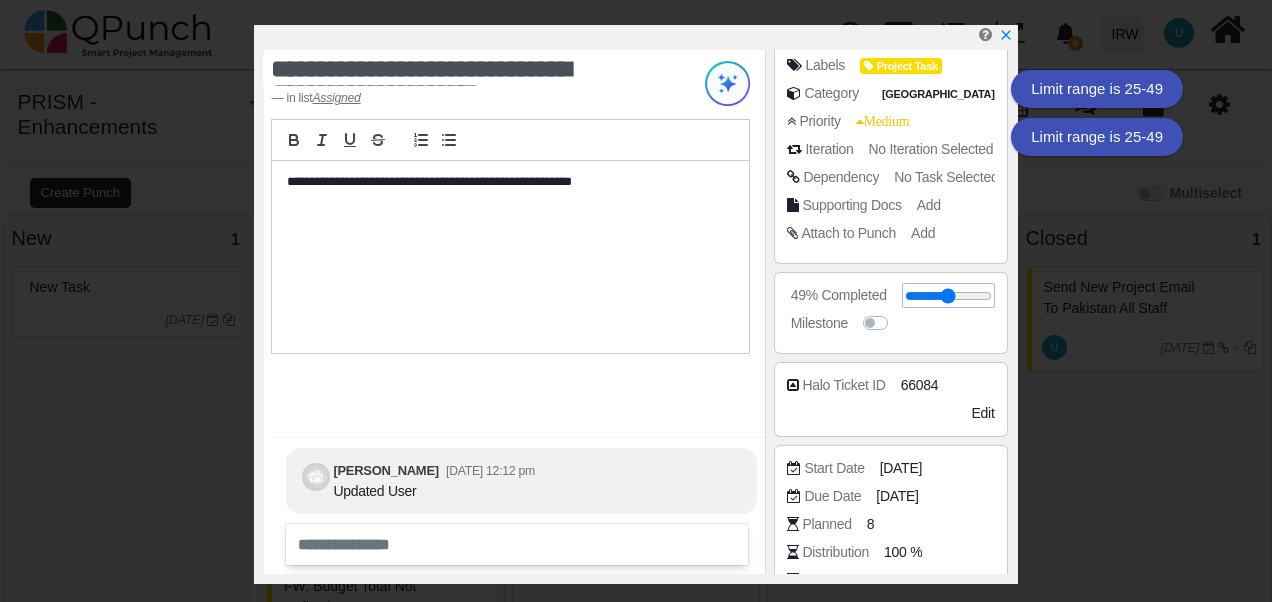click at bounding box center [948, 296] 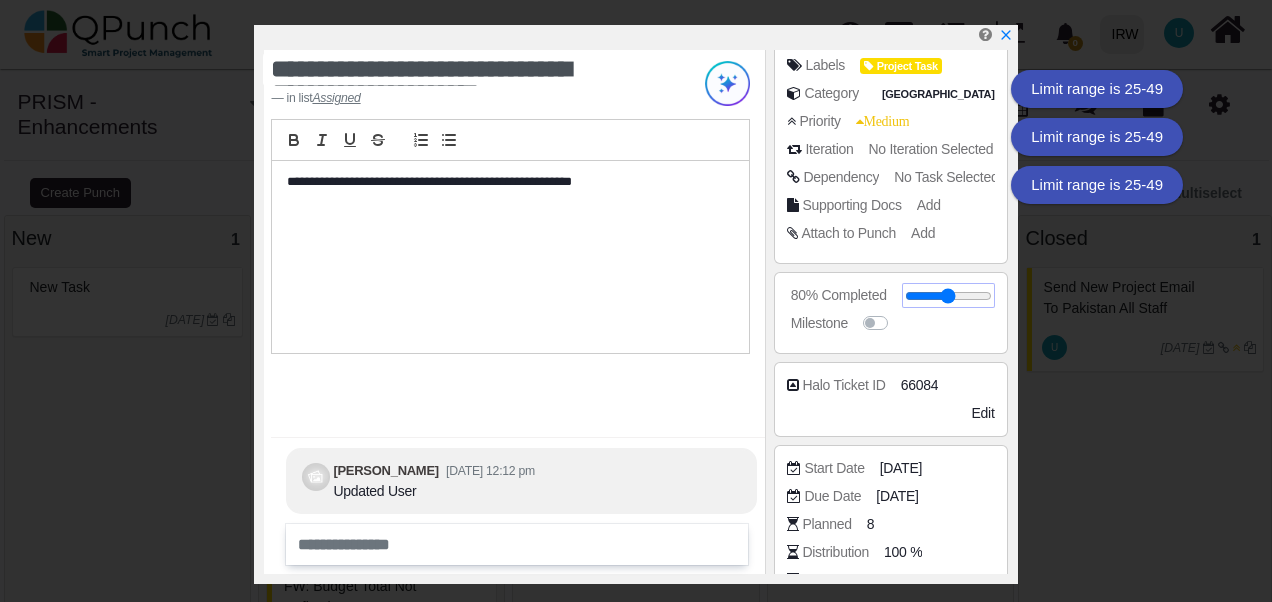 click at bounding box center (948, 296) 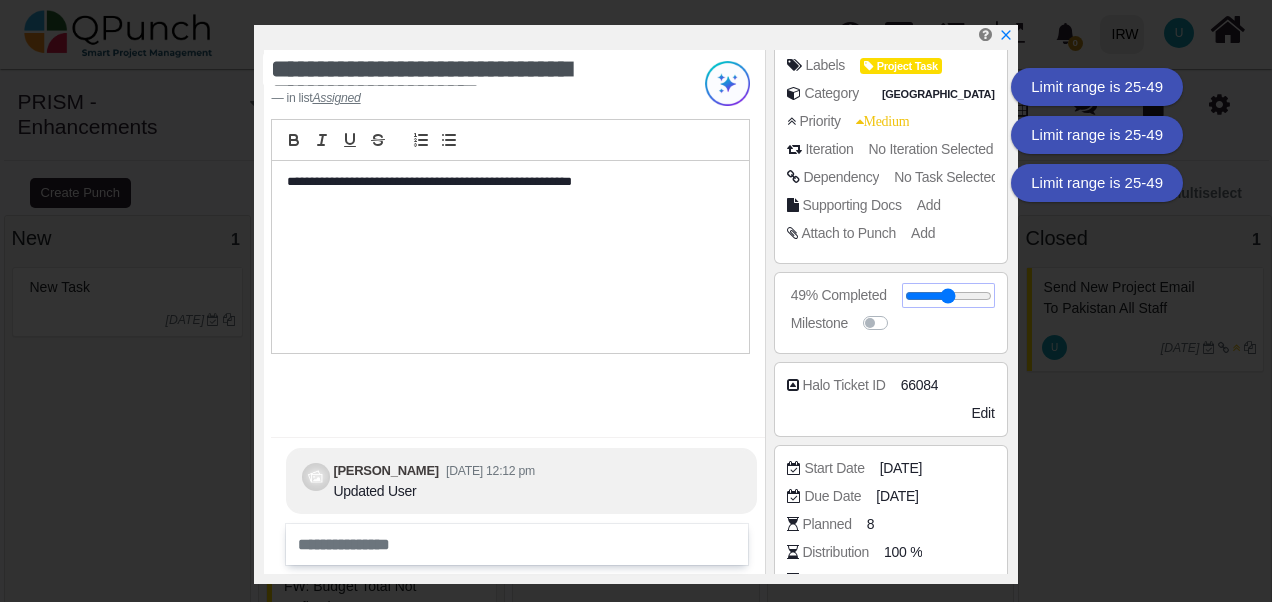 click at bounding box center (948, 296) 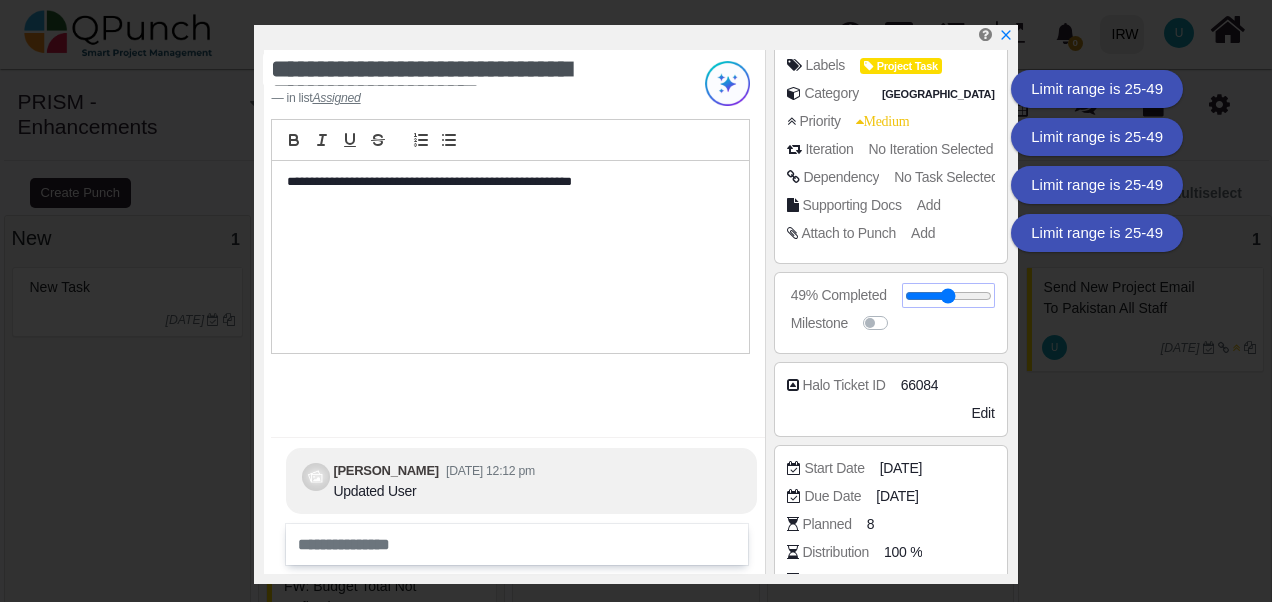 click at bounding box center [948, 296] 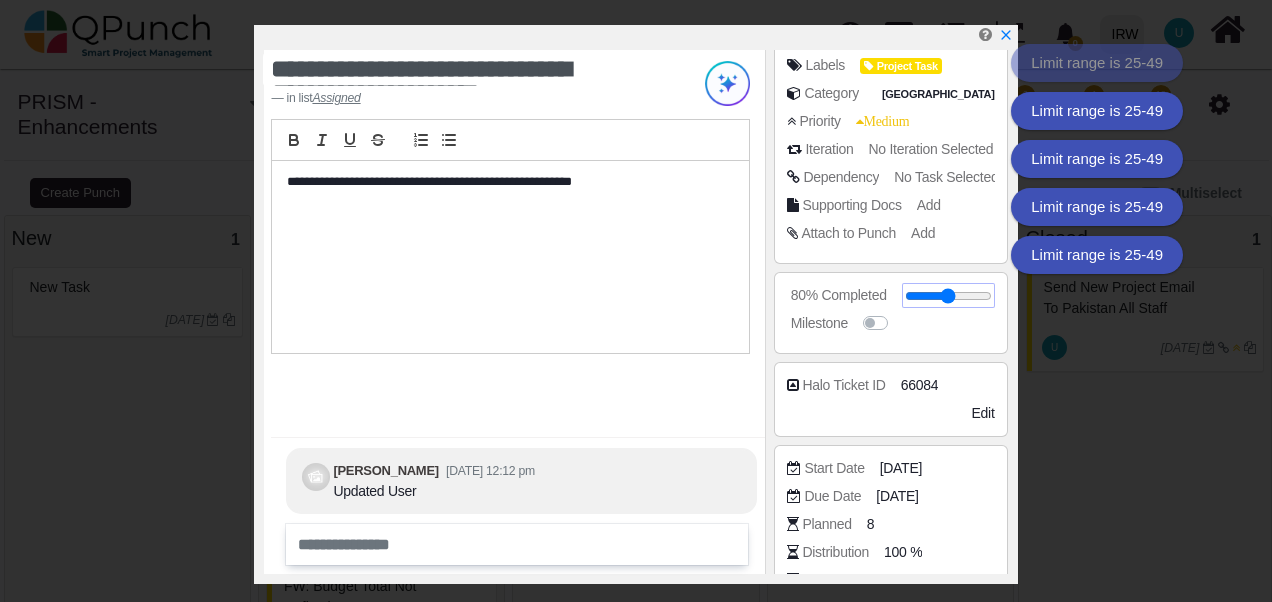 click at bounding box center [948, 296] 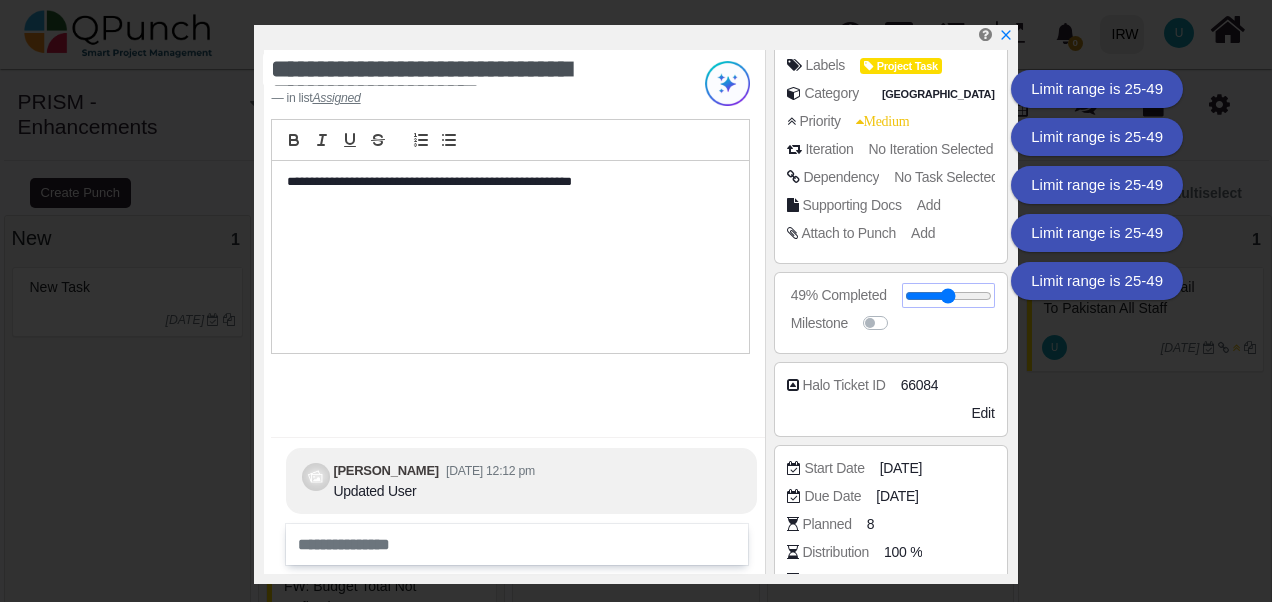 click at bounding box center [948, 296] 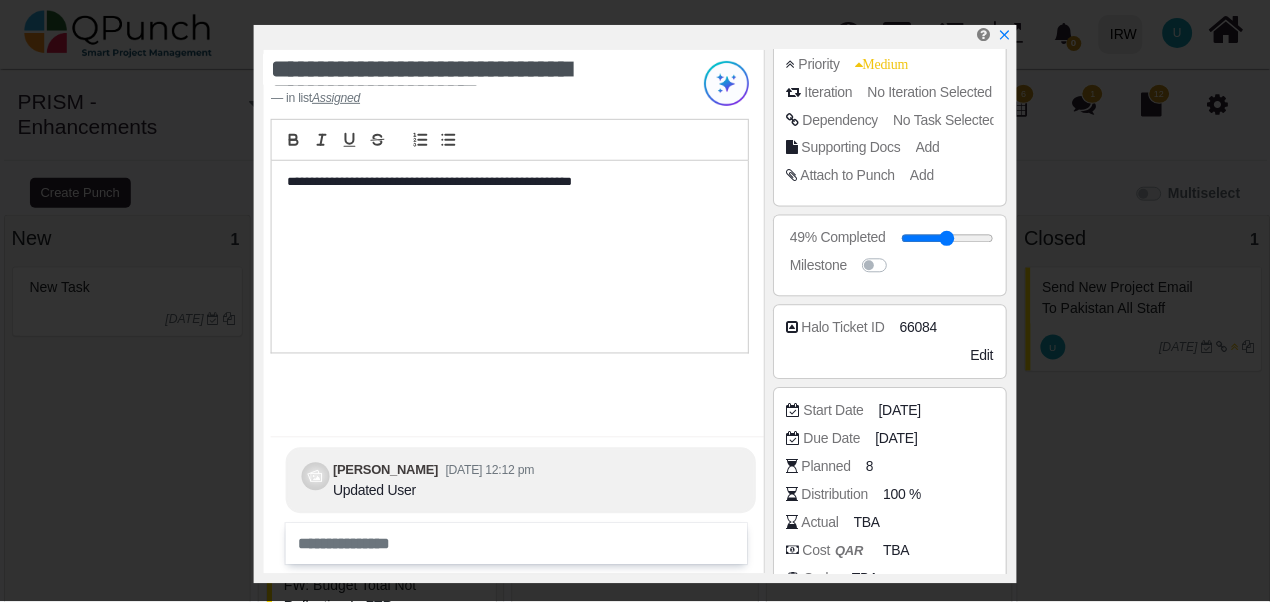 scroll, scrollTop: 373, scrollLeft: 0, axis: vertical 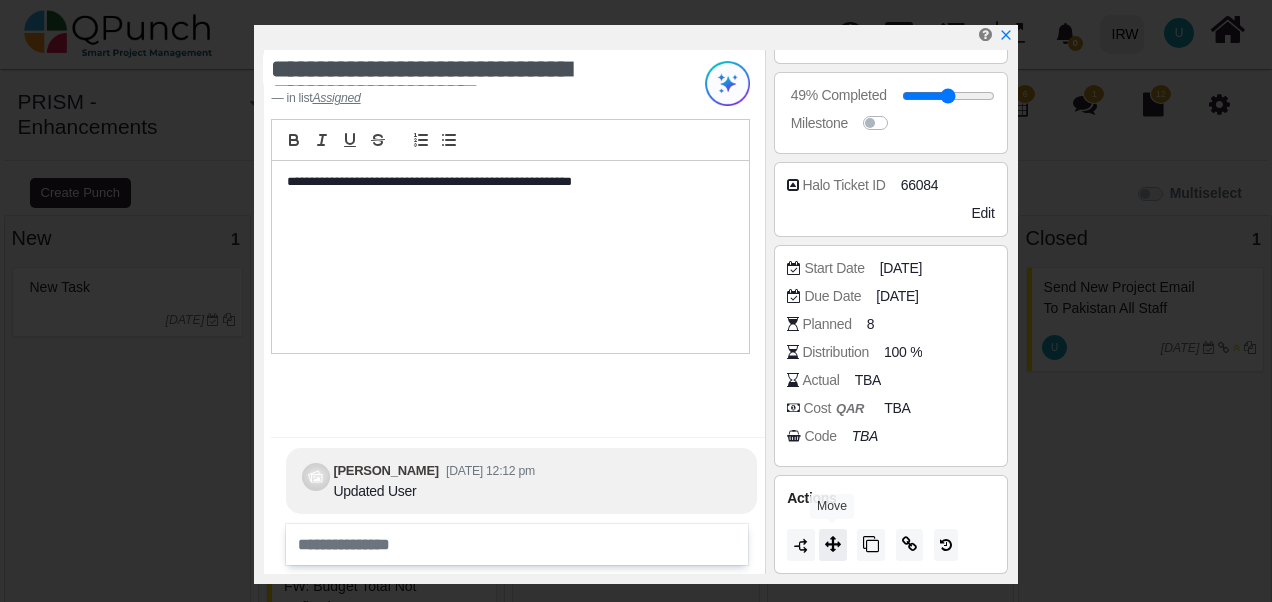 click at bounding box center (833, 544) 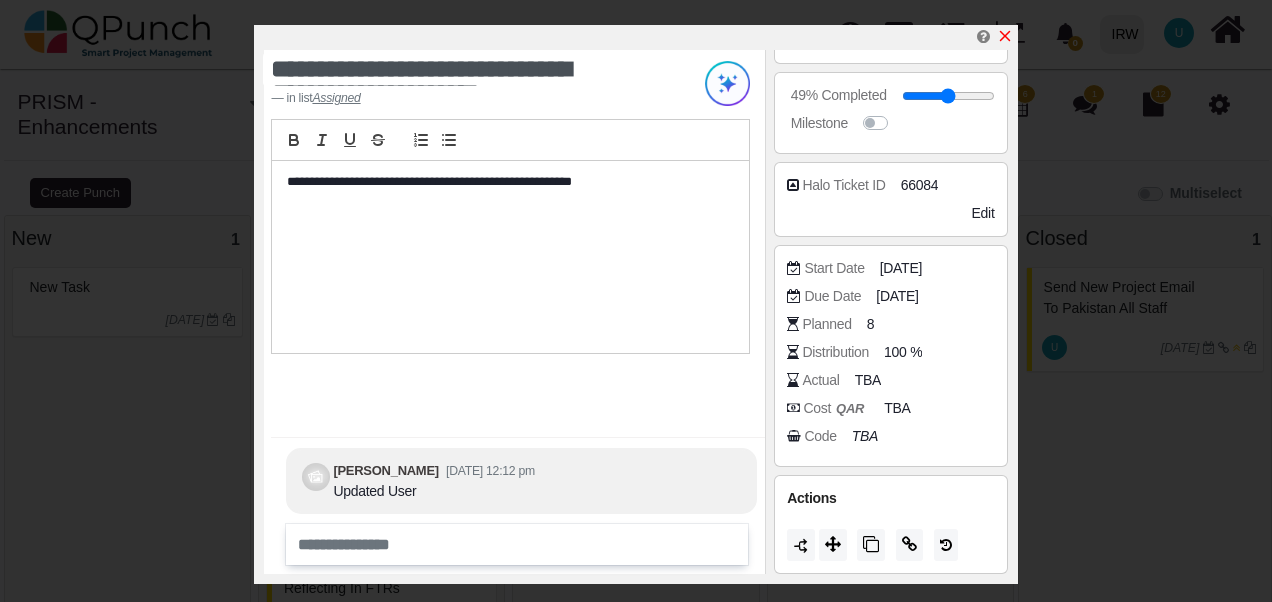click 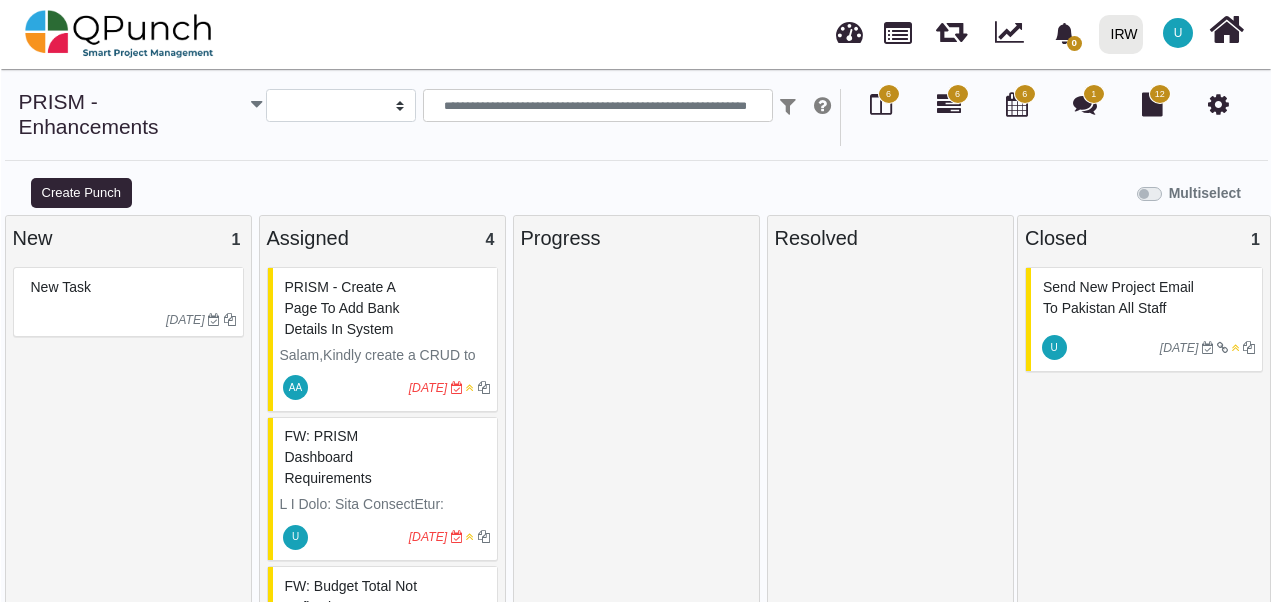 scroll, scrollTop: 100, scrollLeft: 0, axis: vertical 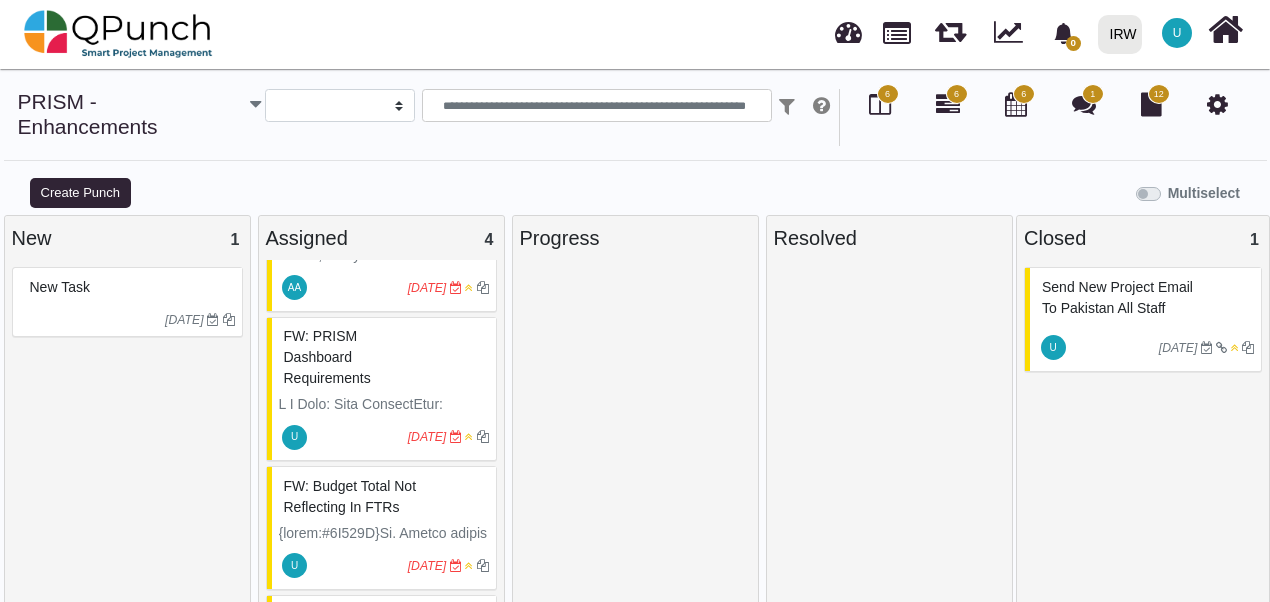 click on "FW: PRISM dashboard requirements" at bounding box center (384, 357) 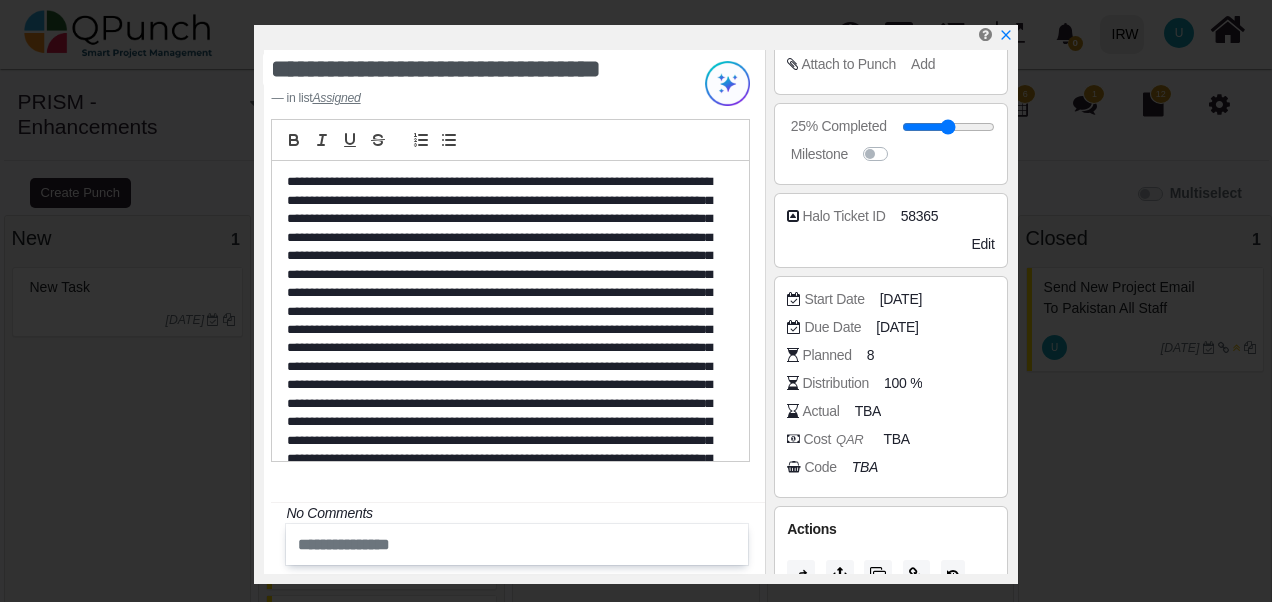 scroll, scrollTop: 373, scrollLeft: 0, axis: vertical 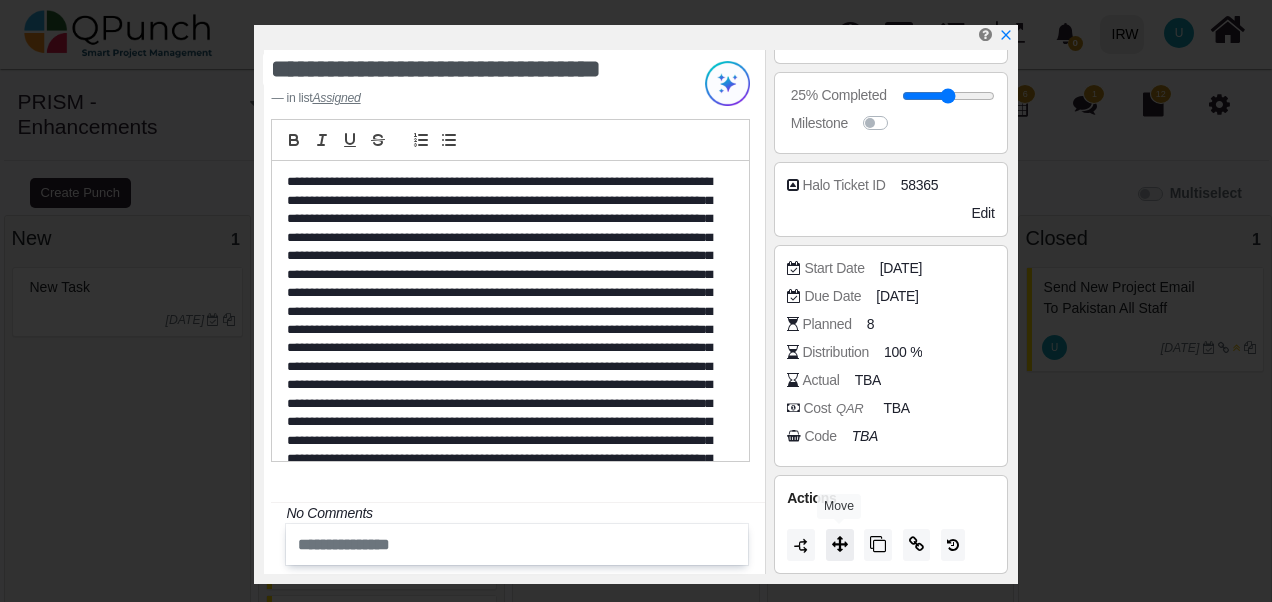 click at bounding box center (840, 544) 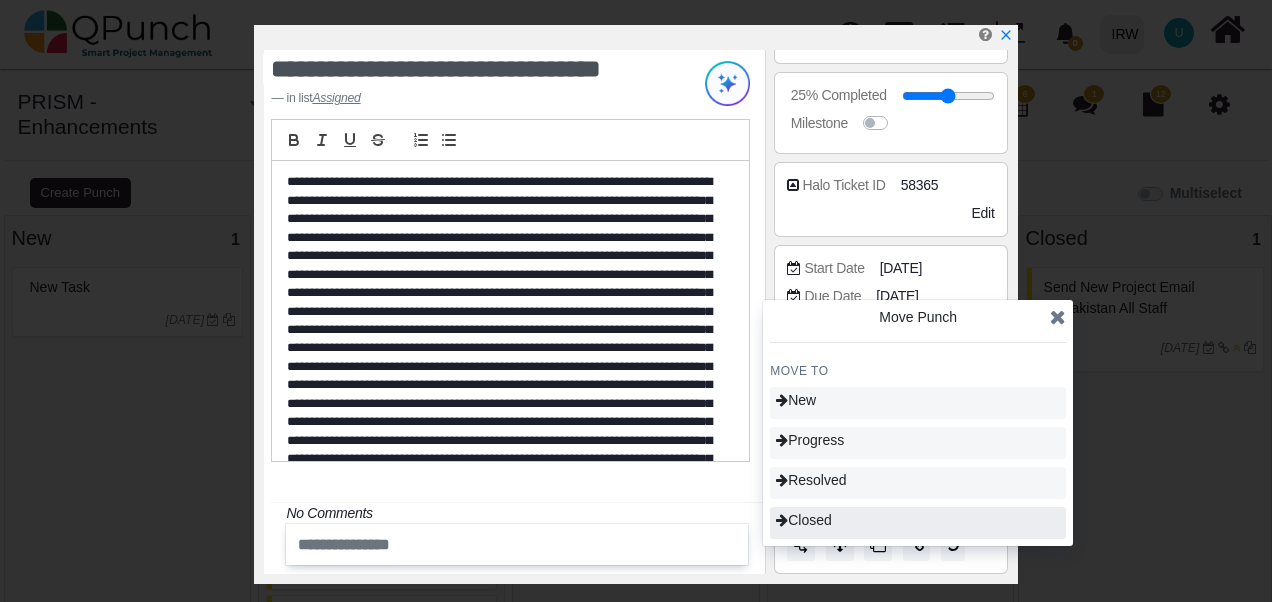 click on "Closed" at bounding box center (918, 523) 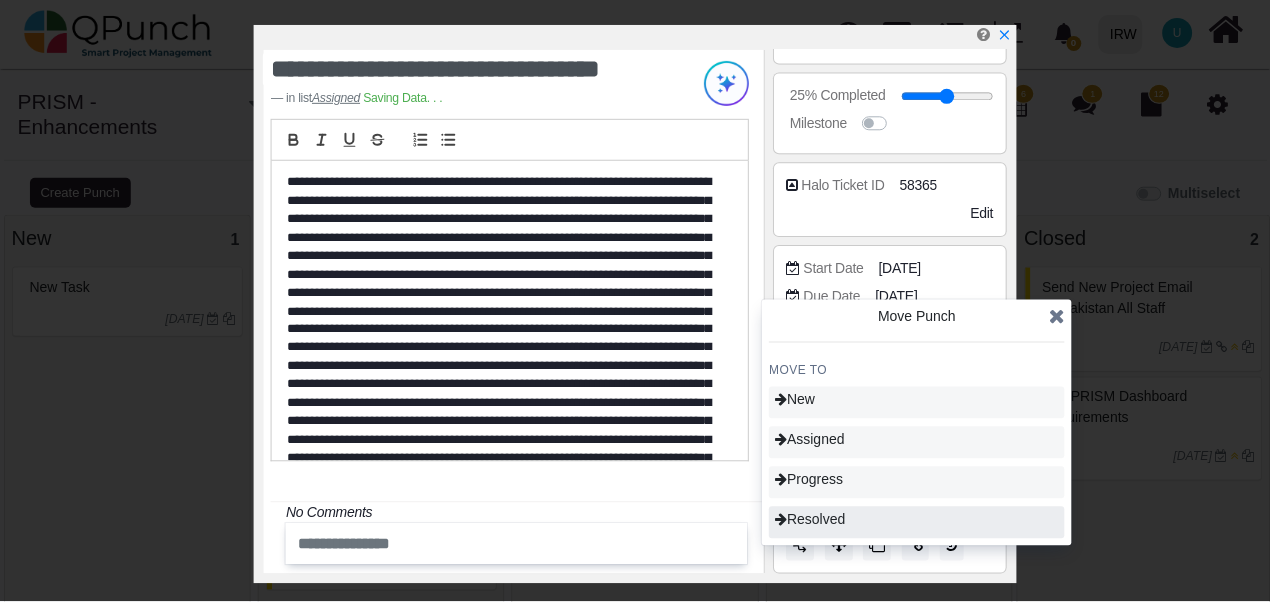 scroll, scrollTop: 75, scrollLeft: 0, axis: vertical 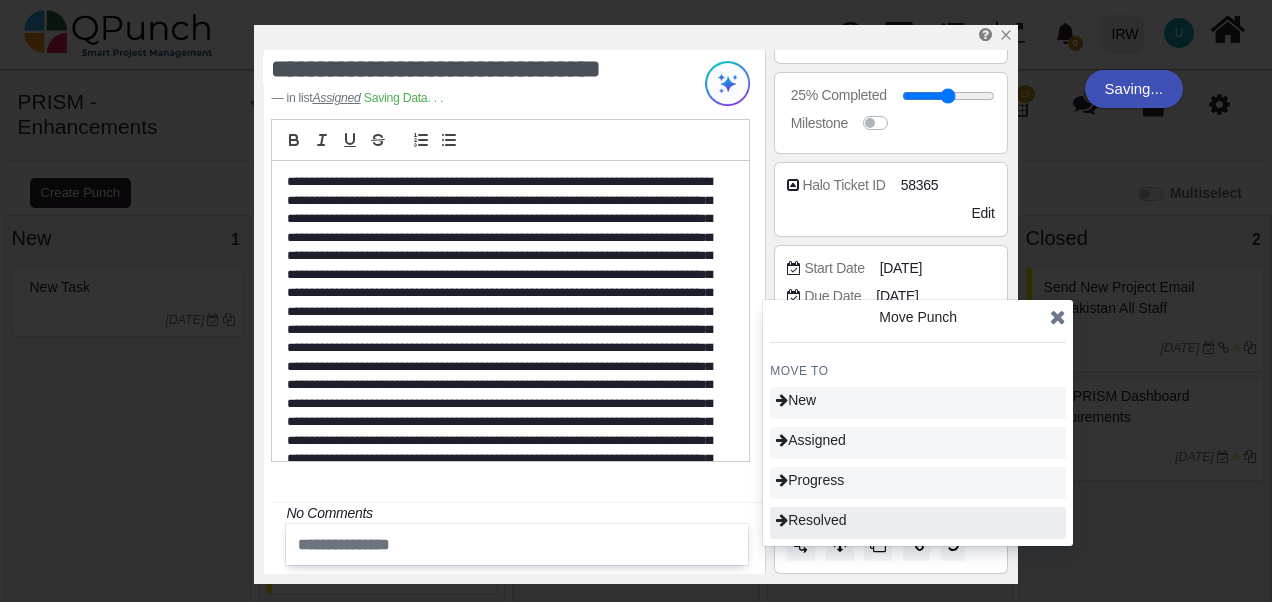 type on "***" 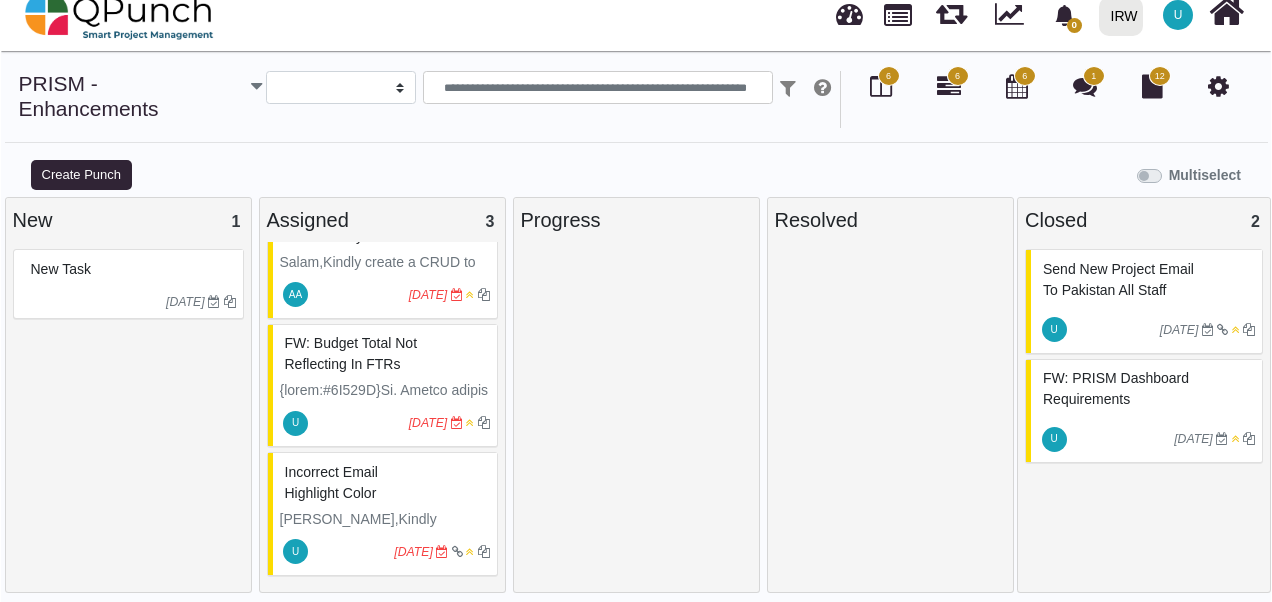 scroll, scrollTop: 20, scrollLeft: 0, axis: vertical 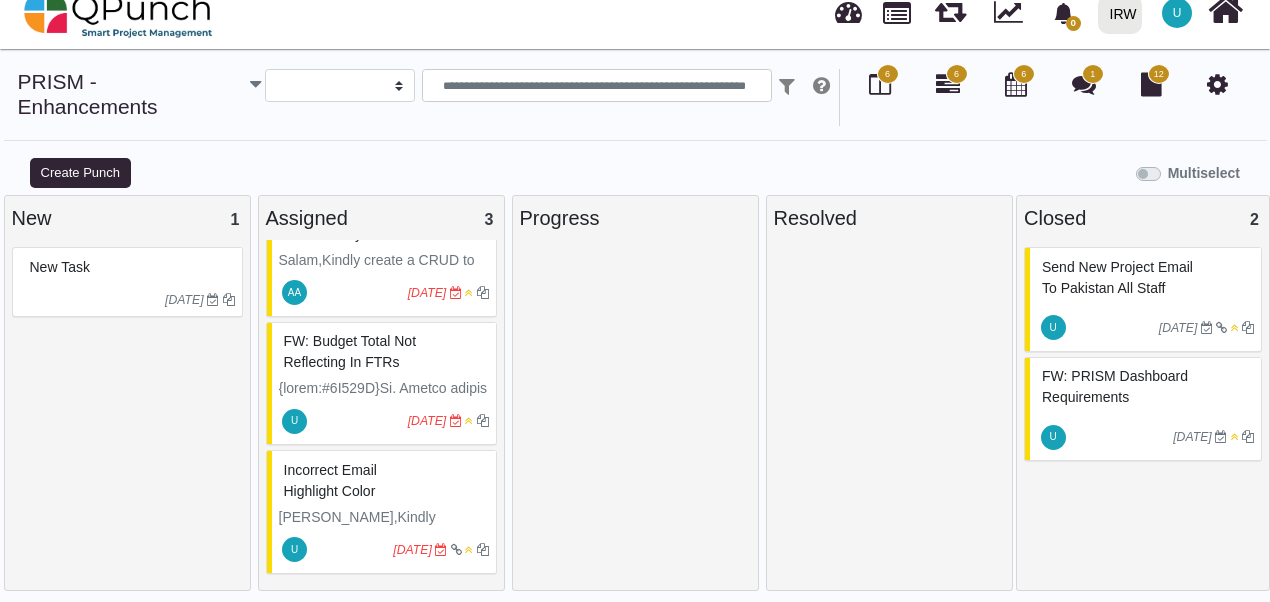 click at bounding box center [384, 1627] 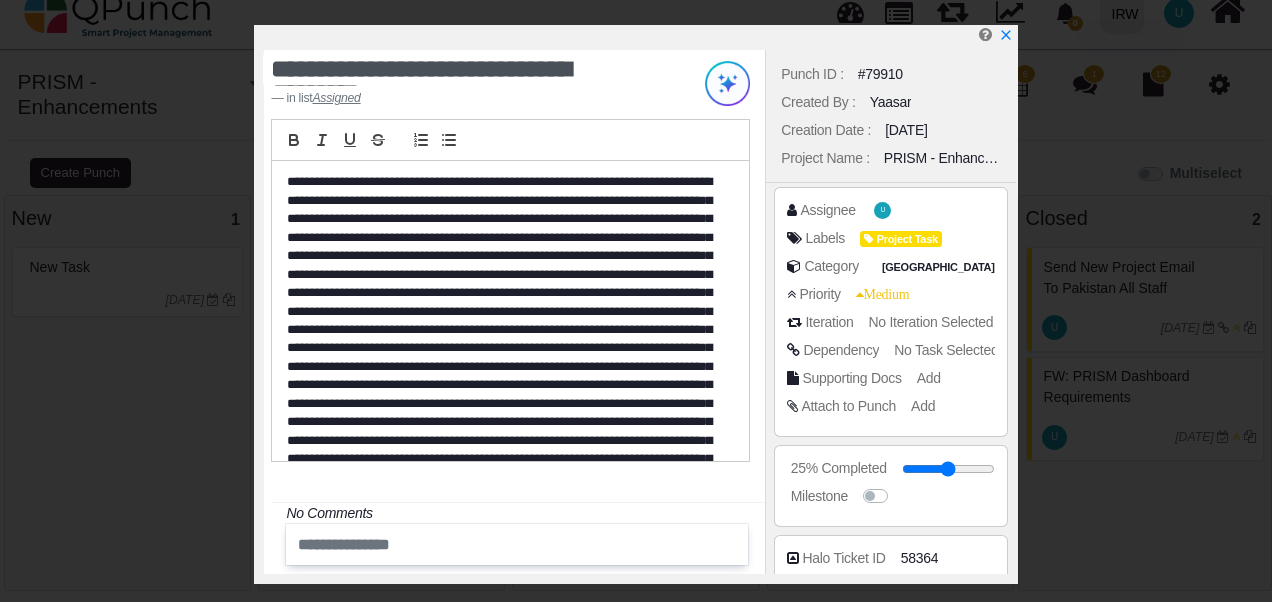 scroll, scrollTop: 400, scrollLeft: 0, axis: vertical 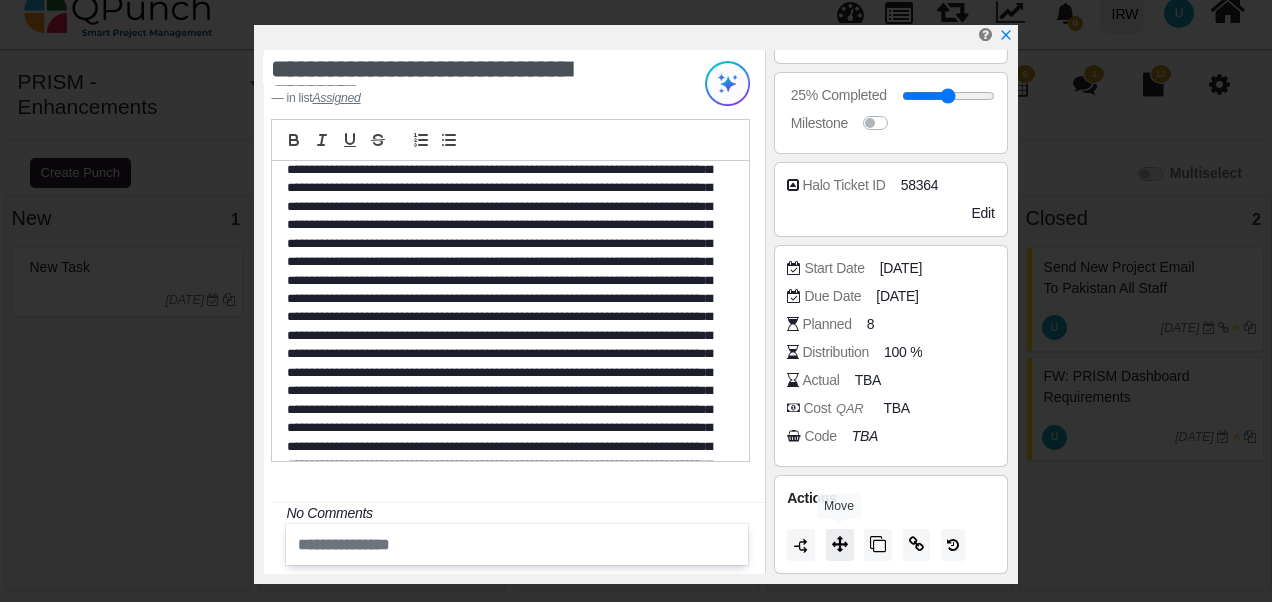 click at bounding box center (840, 544) 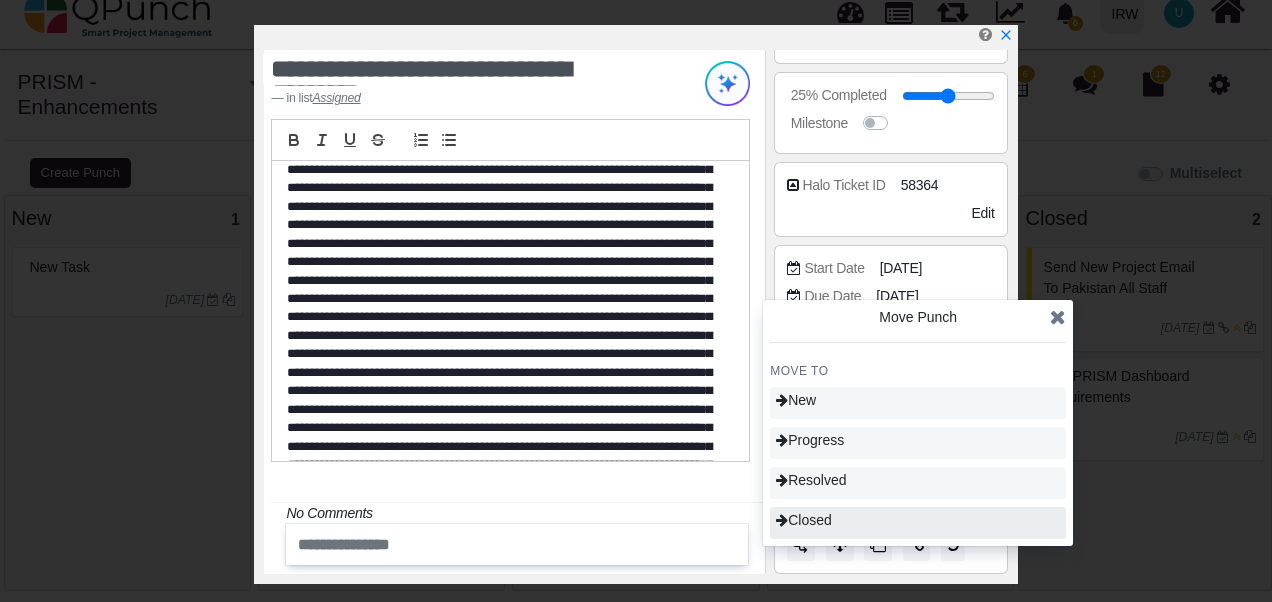 click on "Closed" at bounding box center [918, 523] 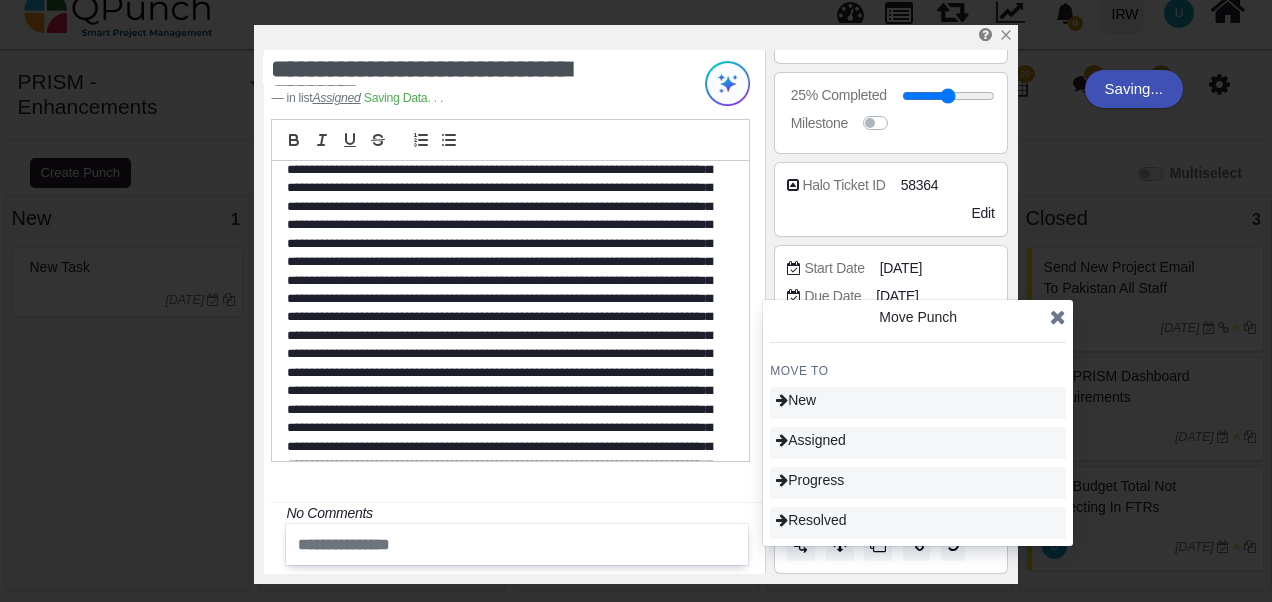 type on "***" 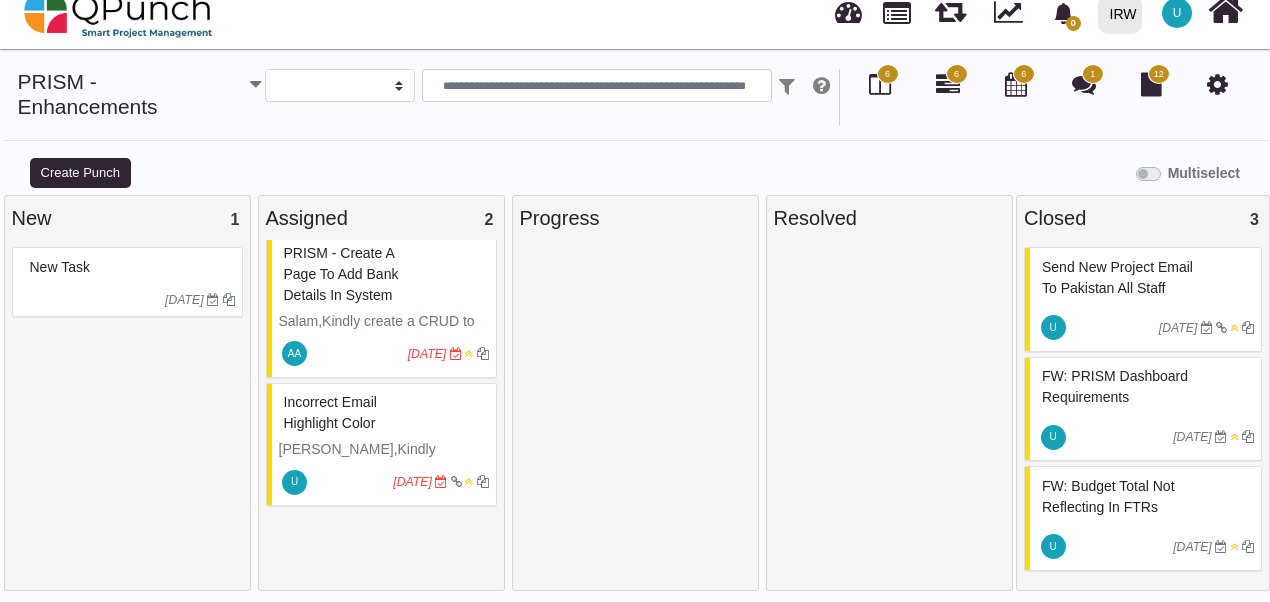 click on "Incorrect email highlight color" at bounding box center (384, 413) 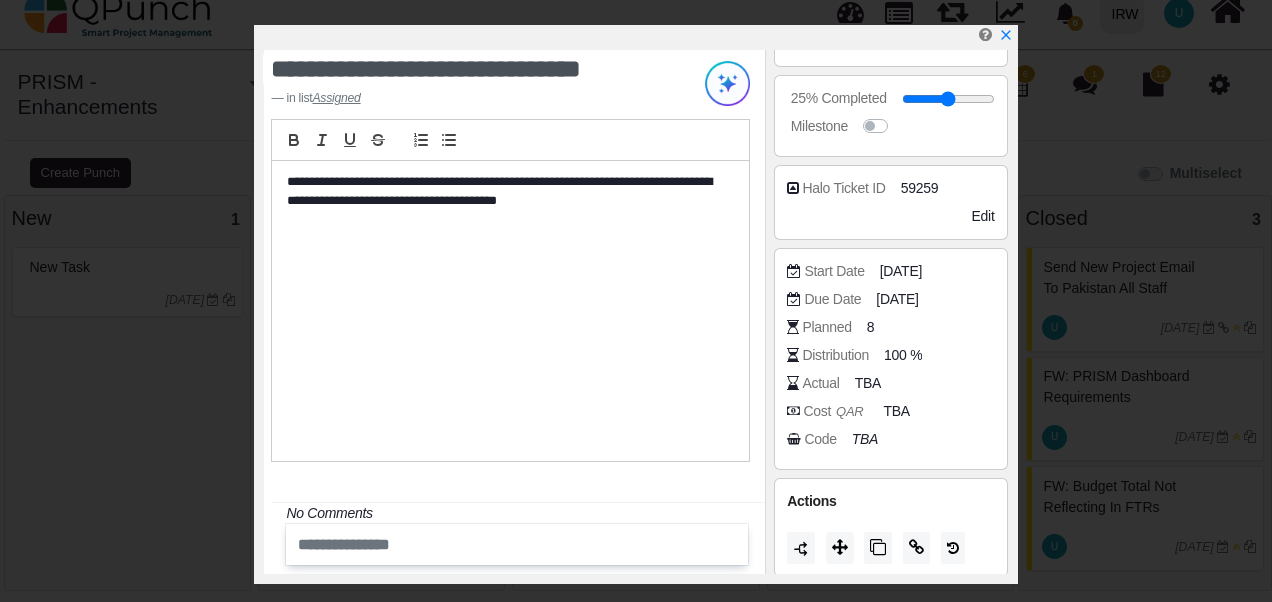 scroll, scrollTop: 373, scrollLeft: 0, axis: vertical 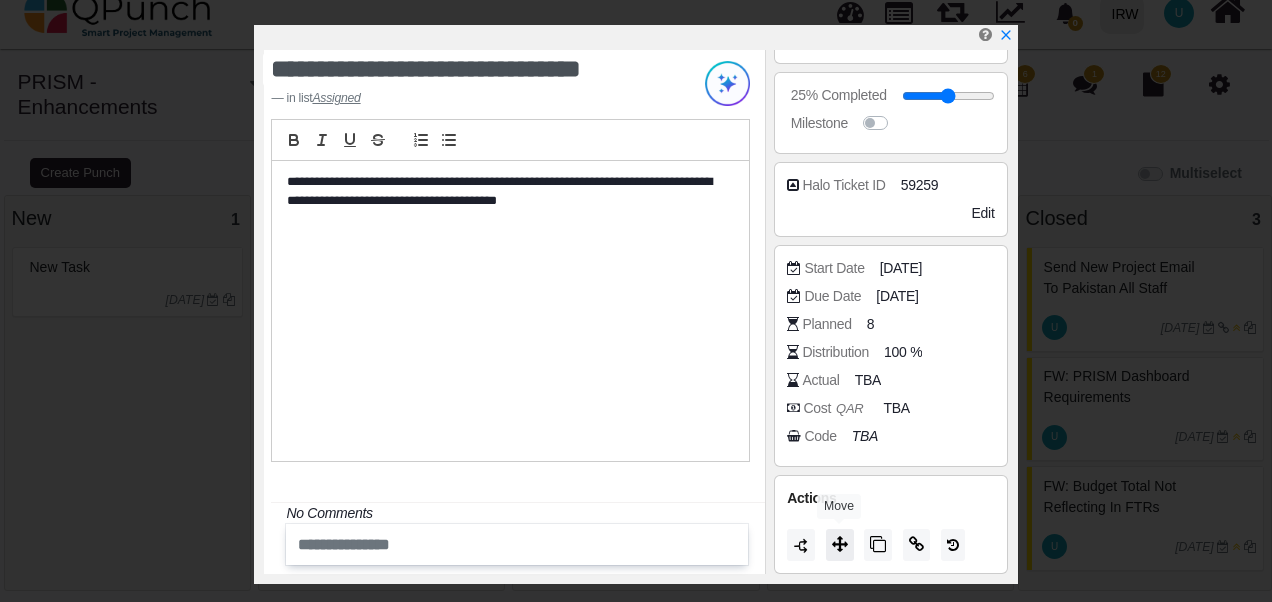 click at bounding box center (840, 544) 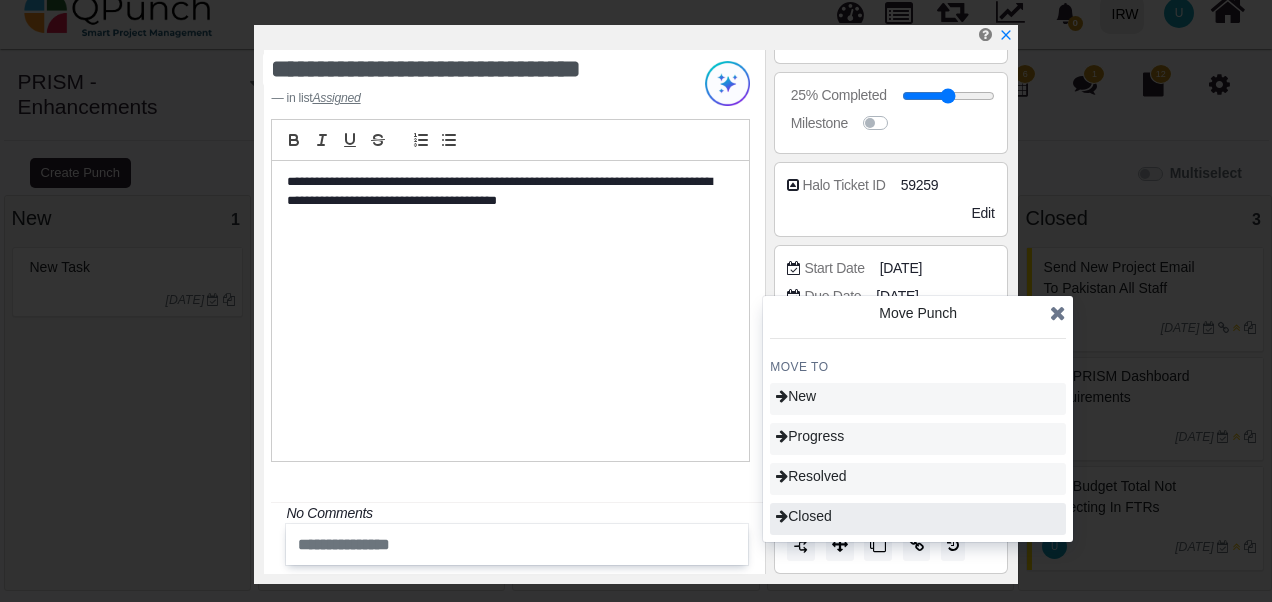 click on "Closed" at bounding box center [918, 519] 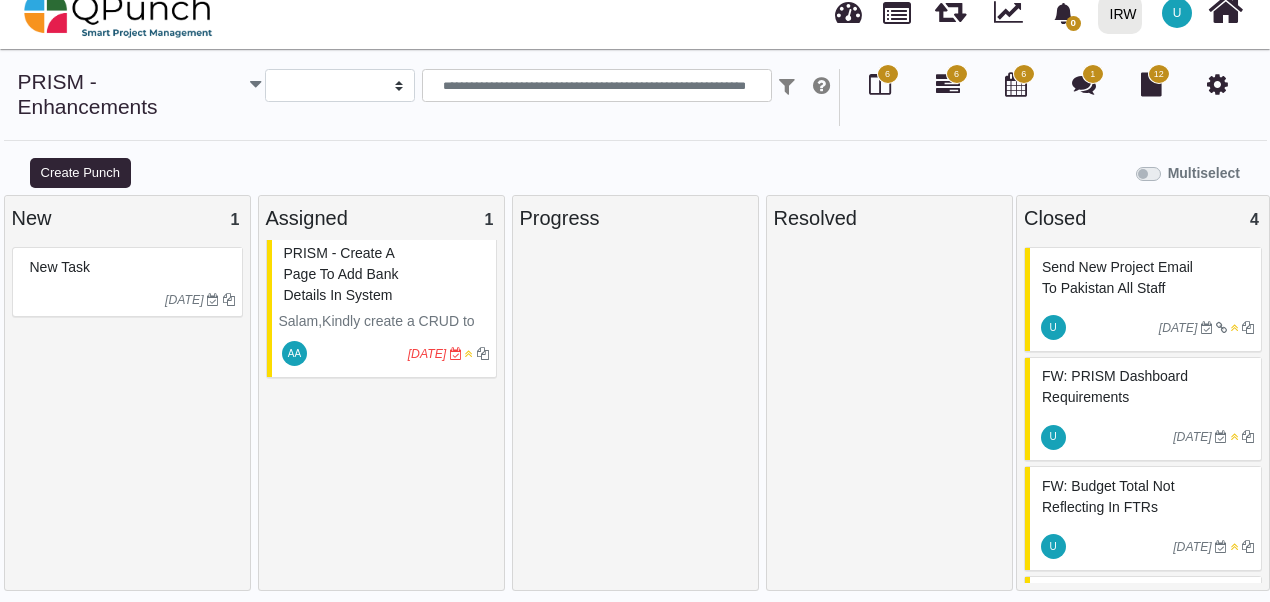 click on "PRISM - create a page to add bank details in system" at bounding box center [341, 274] 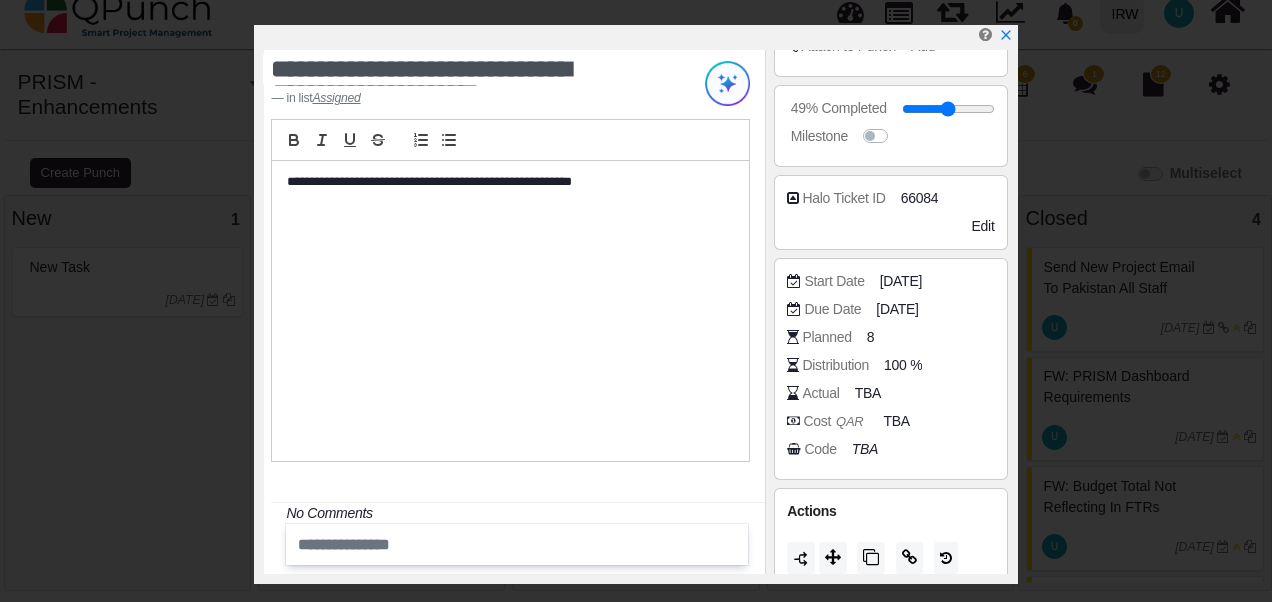 scroll, scrollTop: 373, scrollLeft: 0, axis: vertical 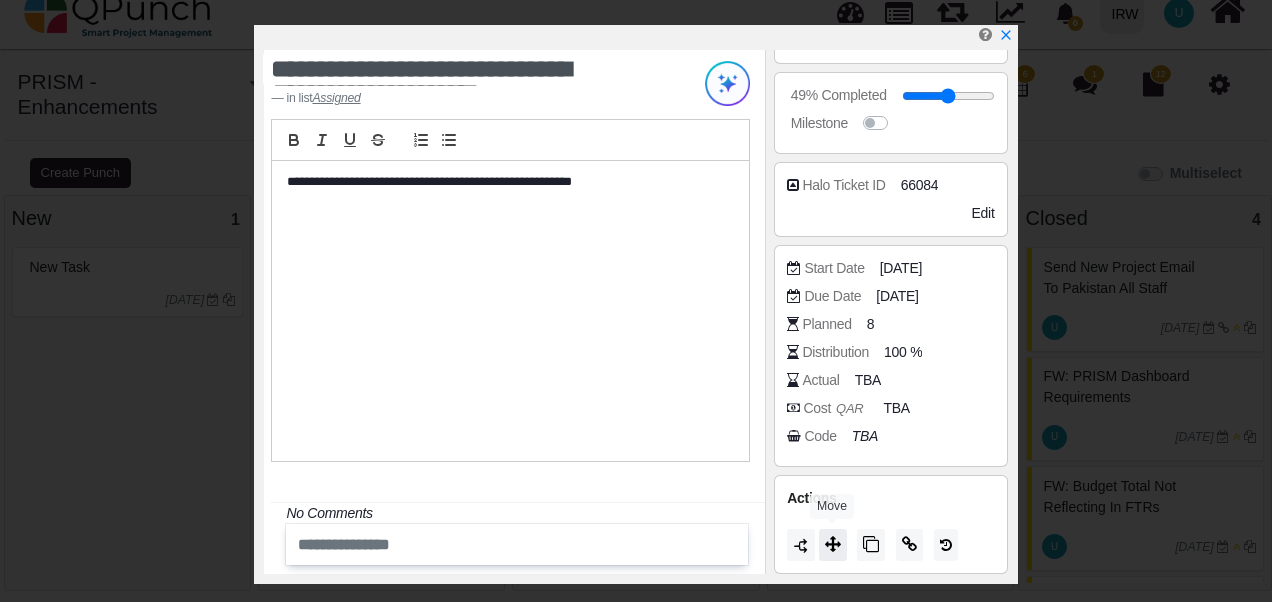 click at bounding box center [833, 545] 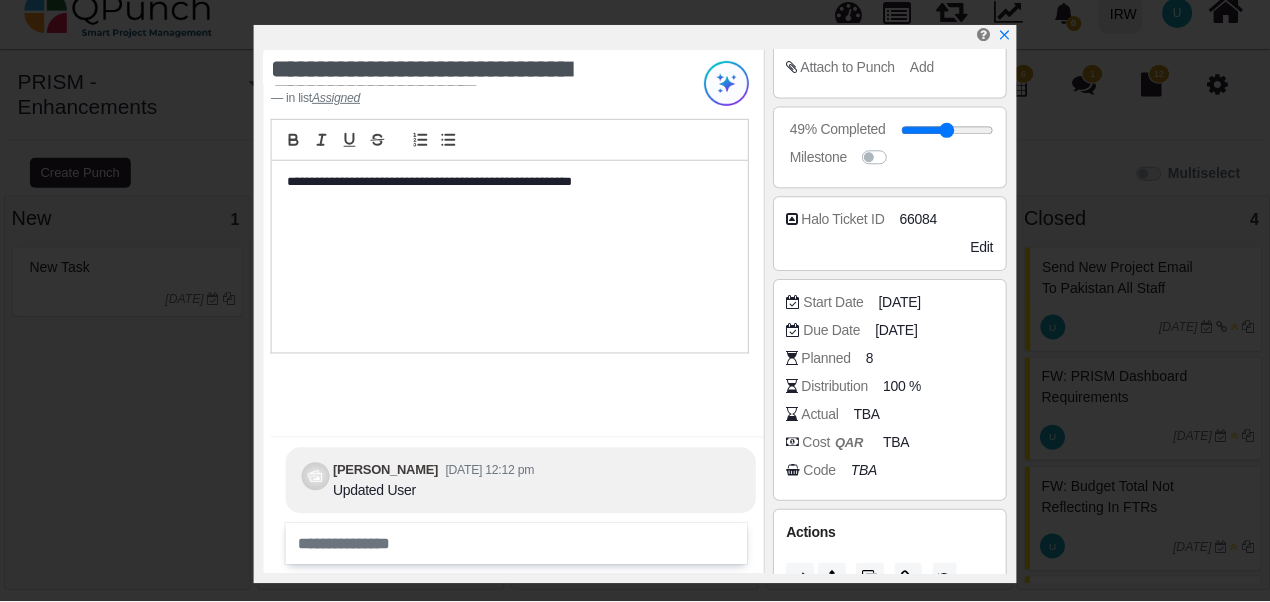 scroll, scrollTop: 373, scrollLeft: 0, axis: vertical 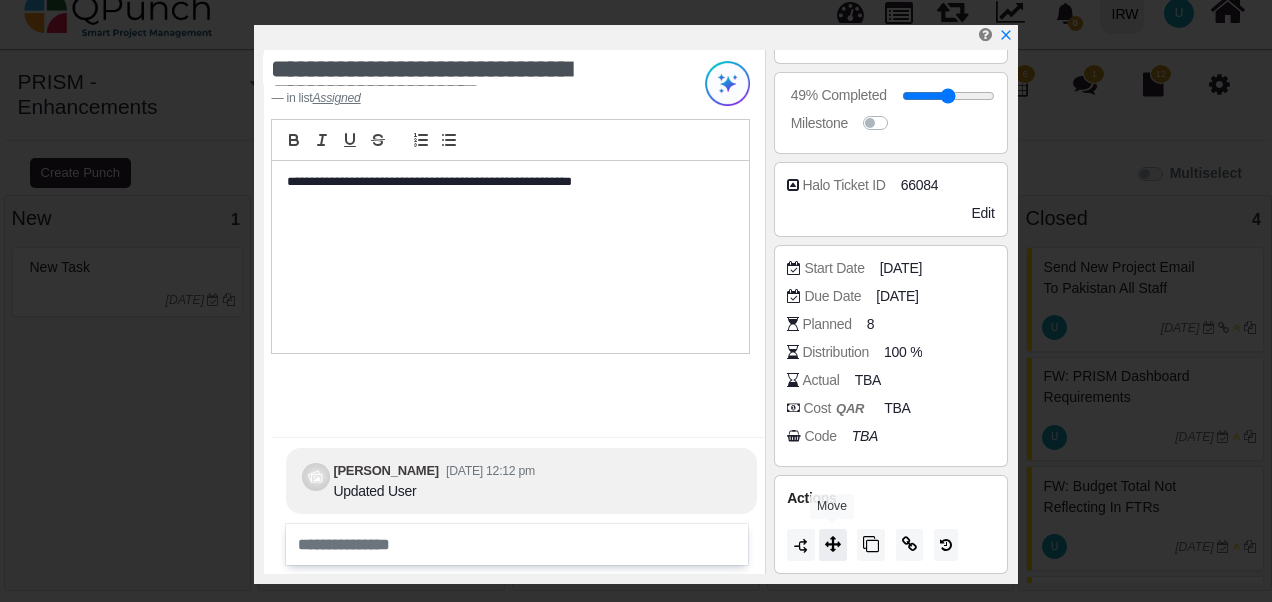 click at bounding box center [833, 544] 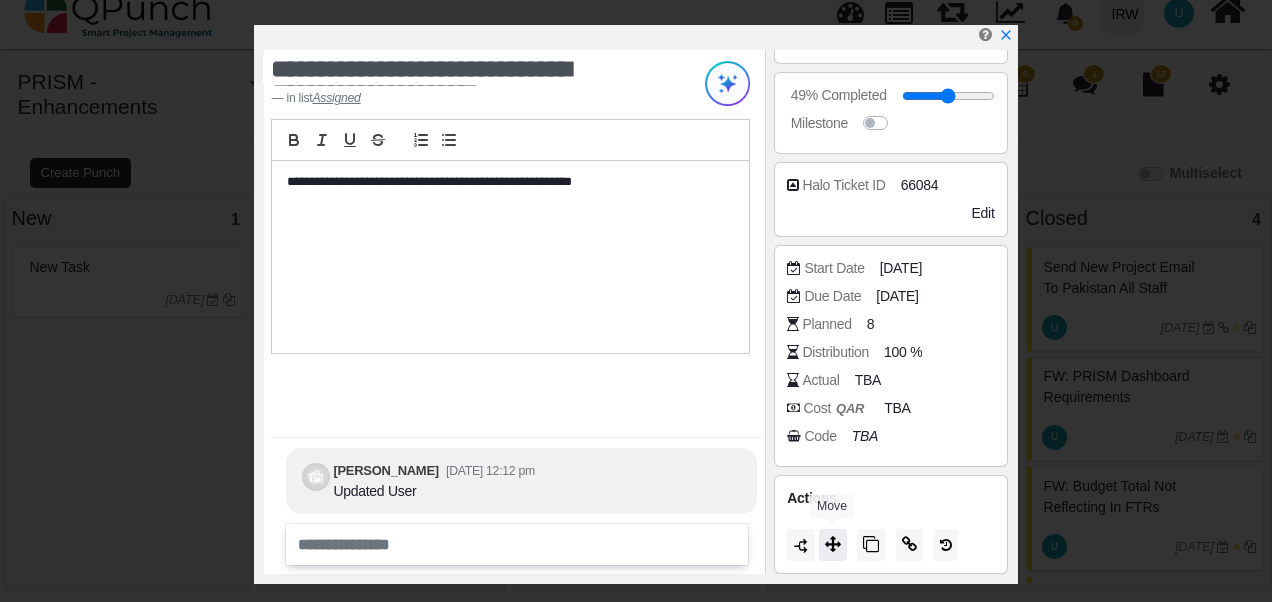 click at bounding box center (833, 544) 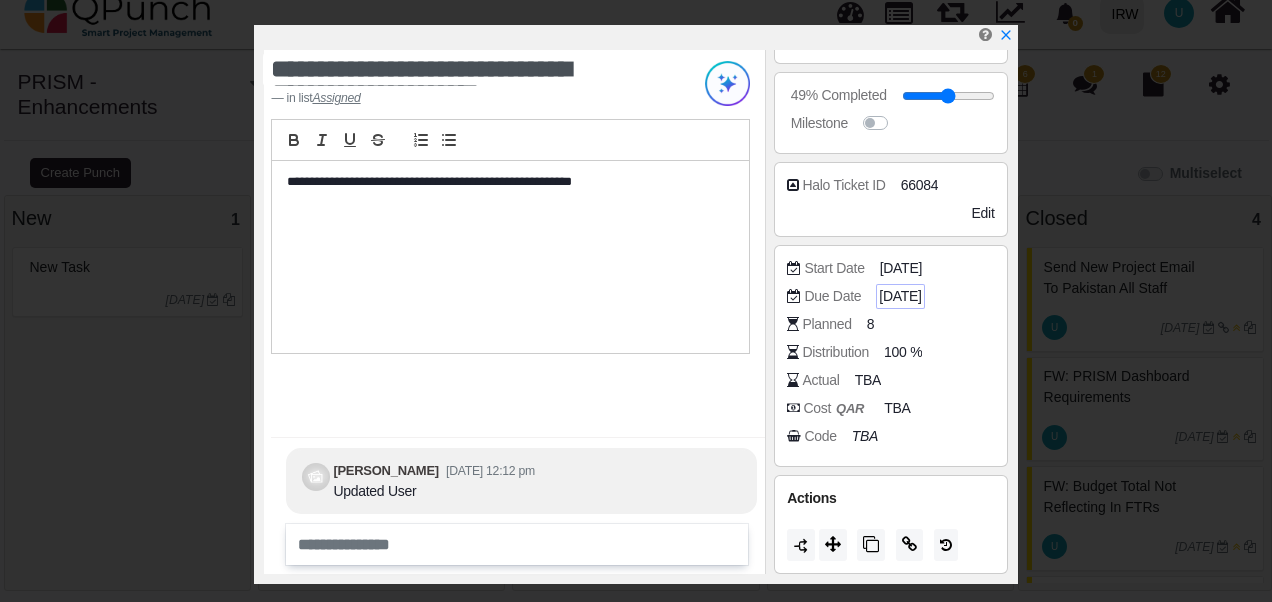 click on "[DATE]" at bounding box center (900, 296) 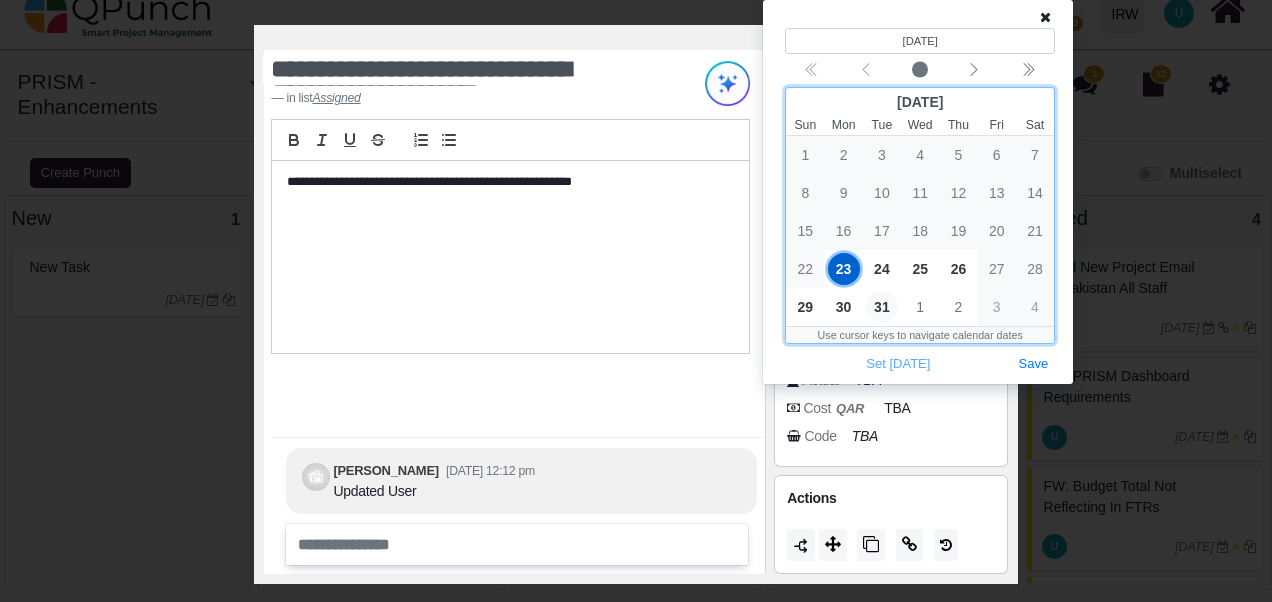 click on "31" at bounding box center (882, 307) 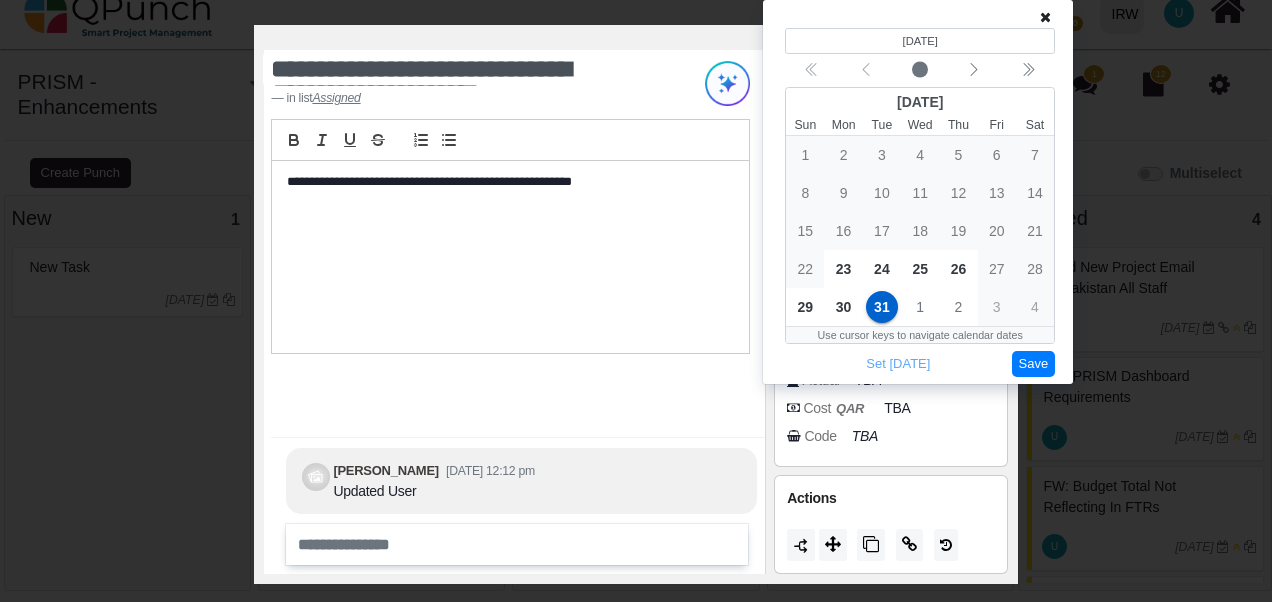click on "Save" at bounding box center (1034, 364) 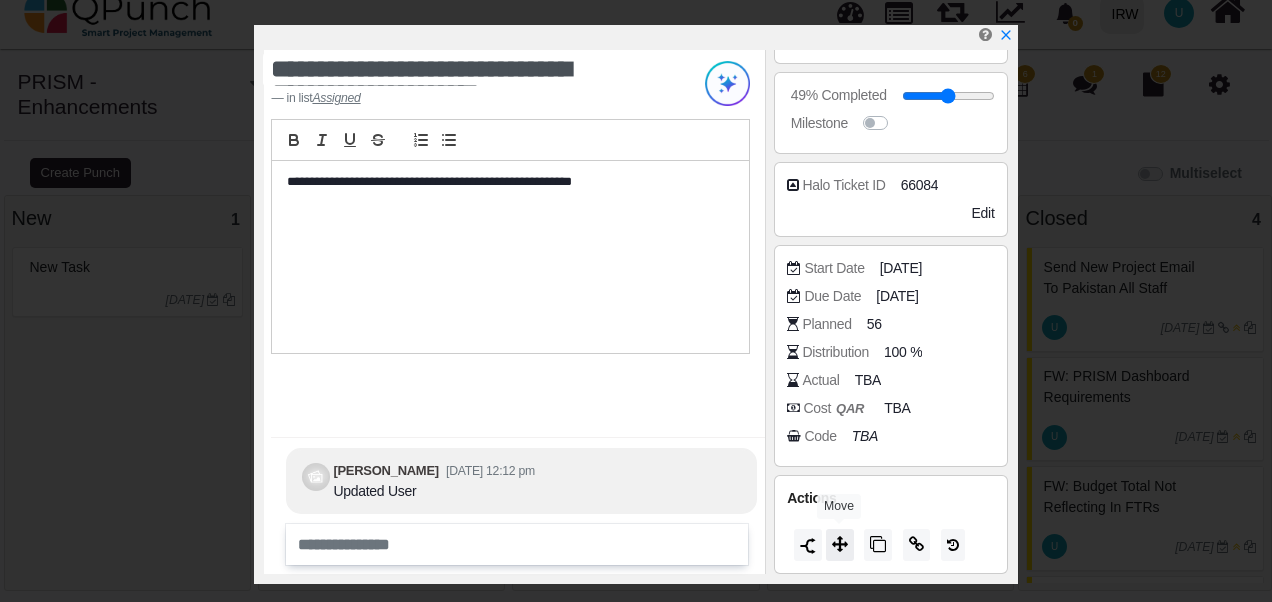 click at bounding box center [840, 544] 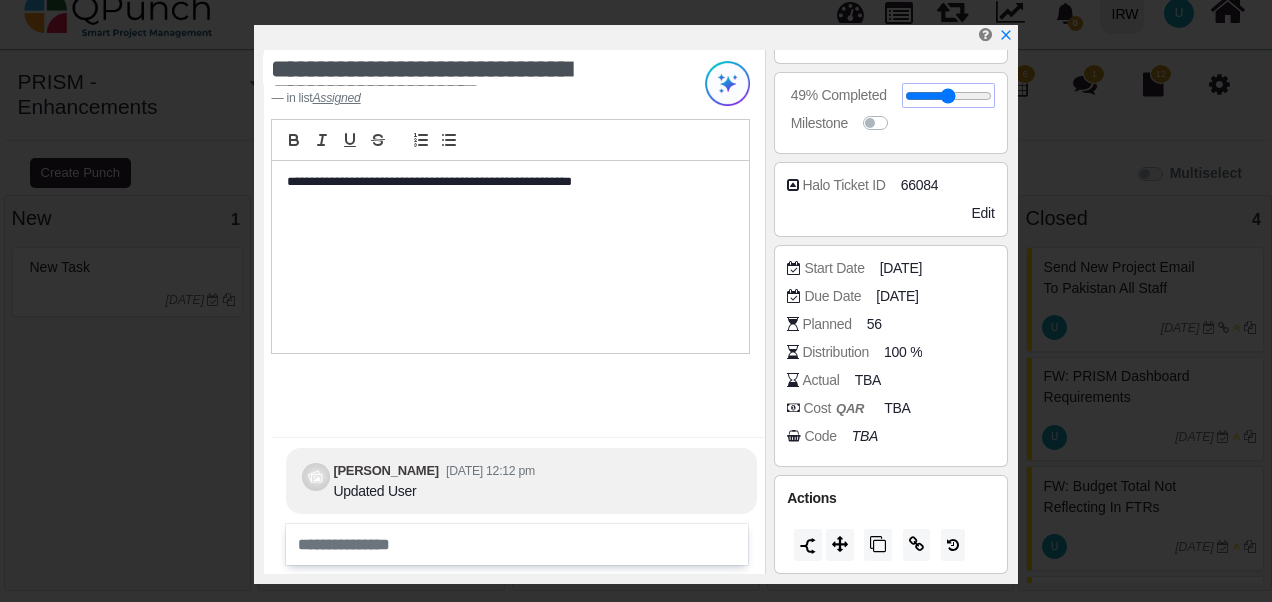 click at bounding box center (948, 96) 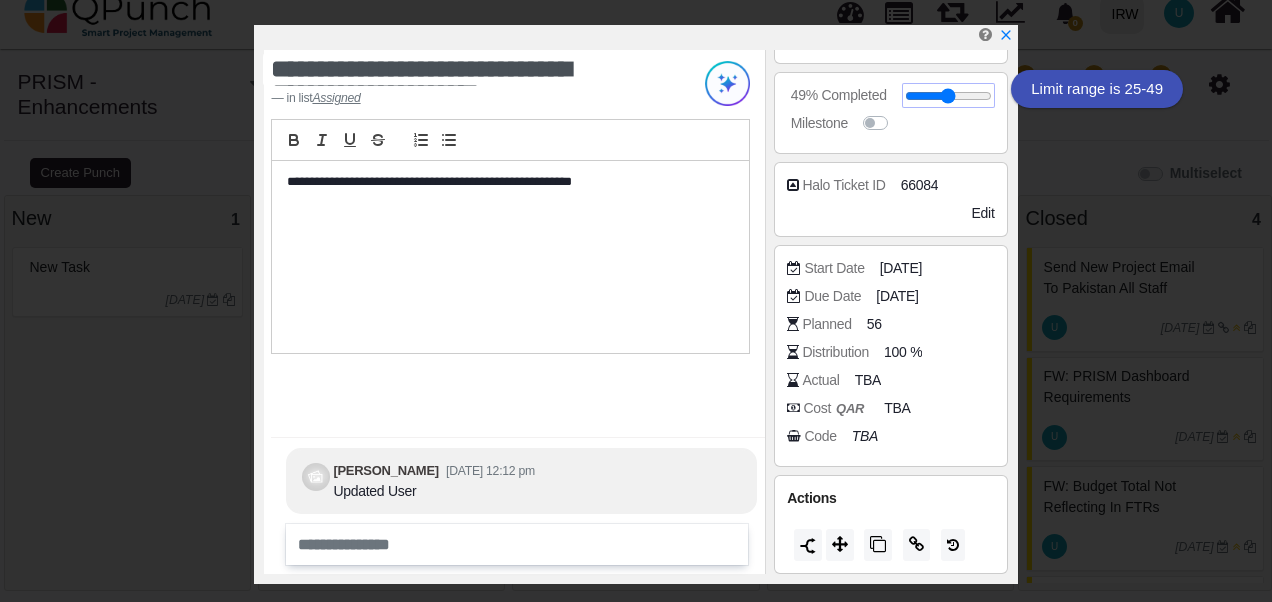 click at bounding box center [948, 96] 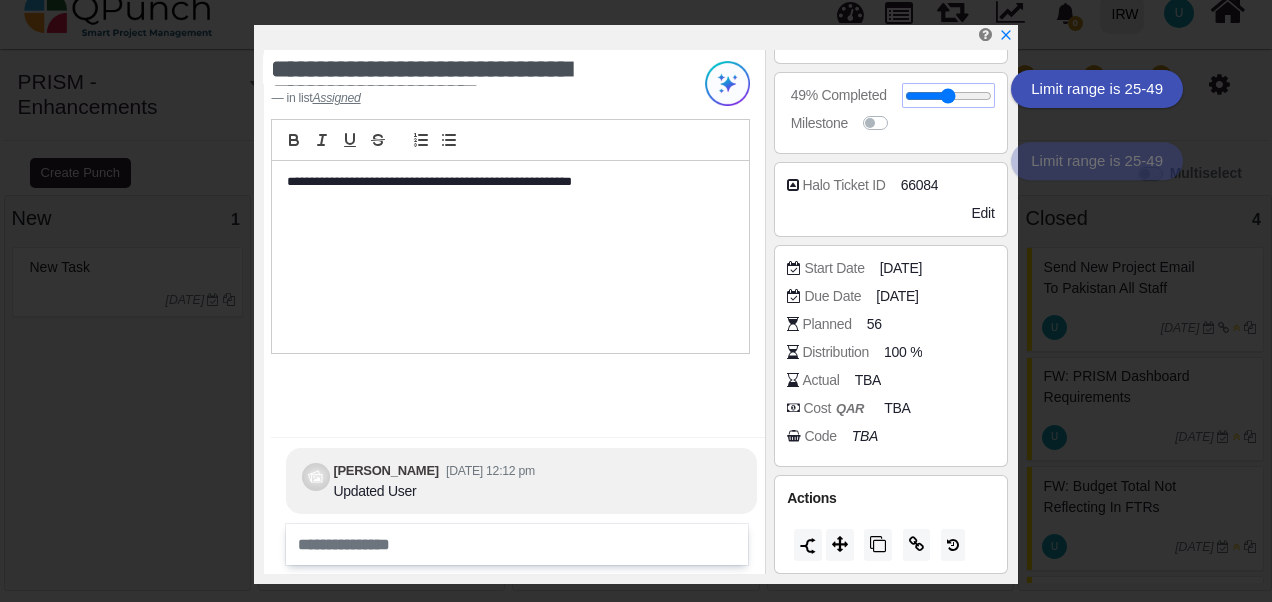click at bounding box center [948, 96] 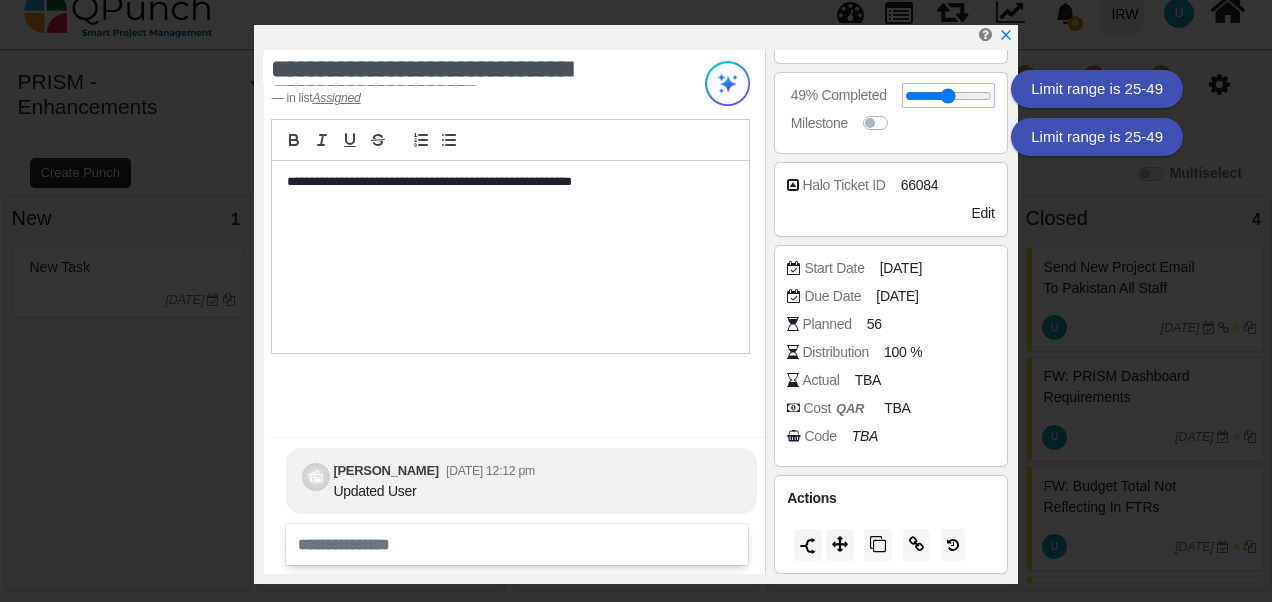 click at bounding box center [948, 96] 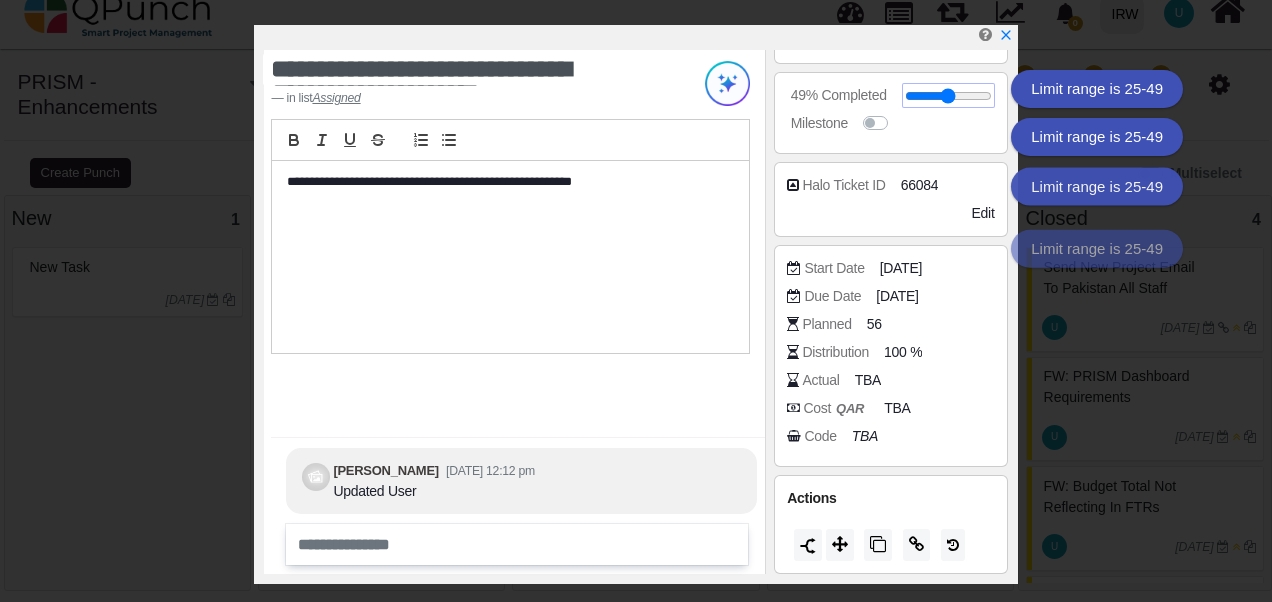 click at bounding box center [948, 96] 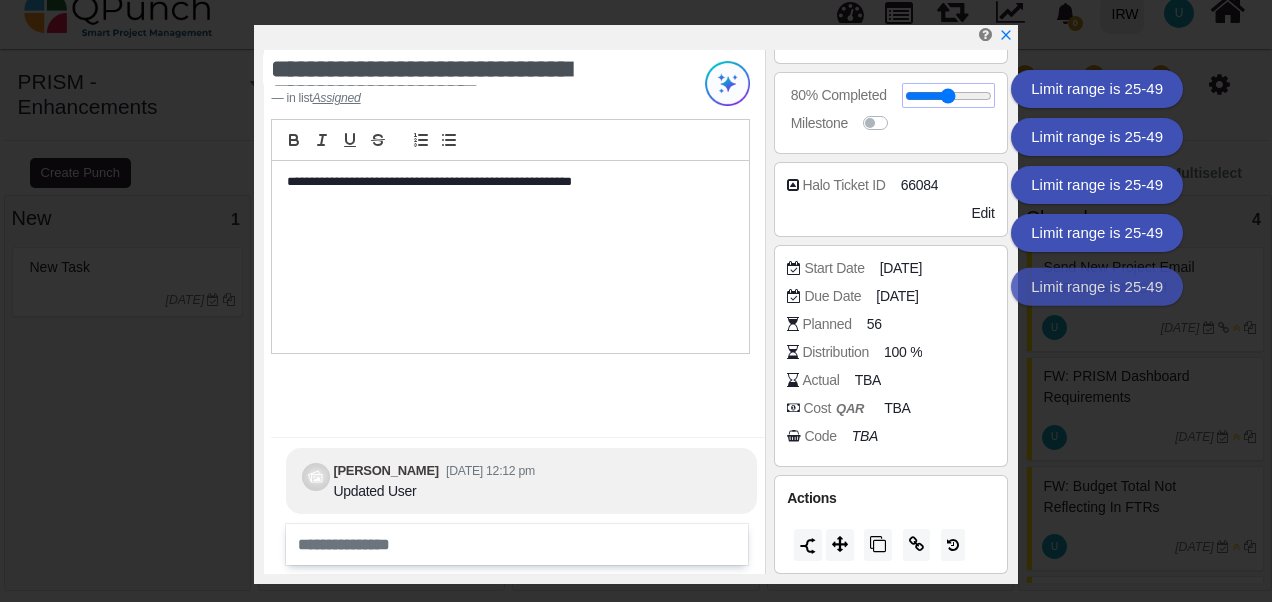 click at bounding box center (948, 96) 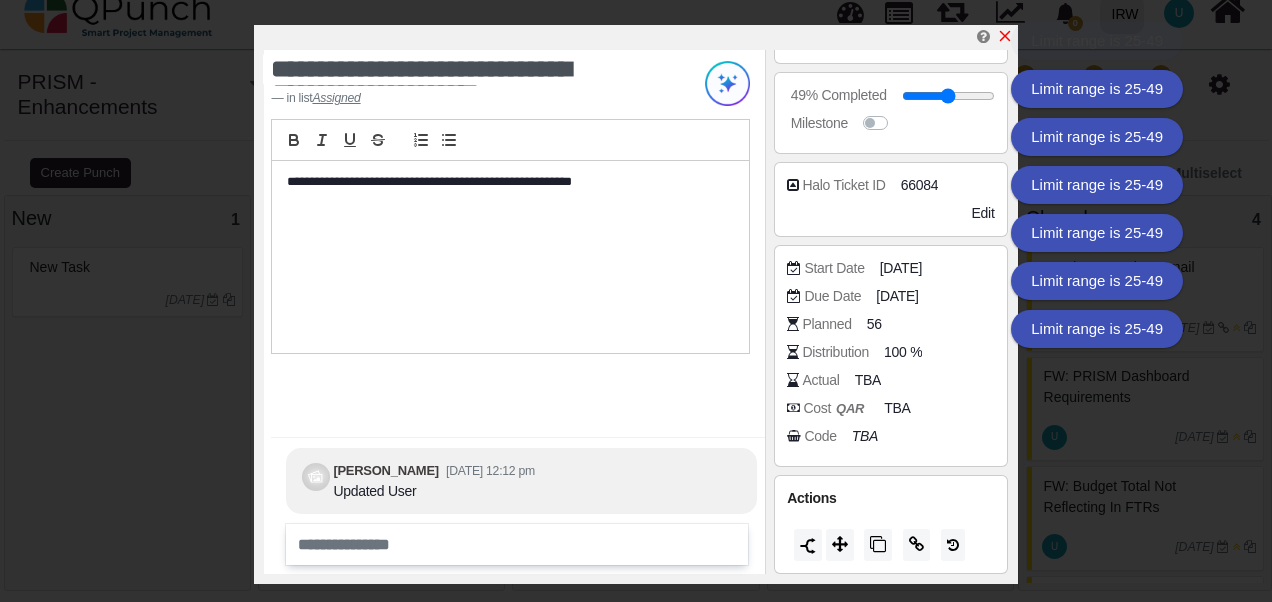 click 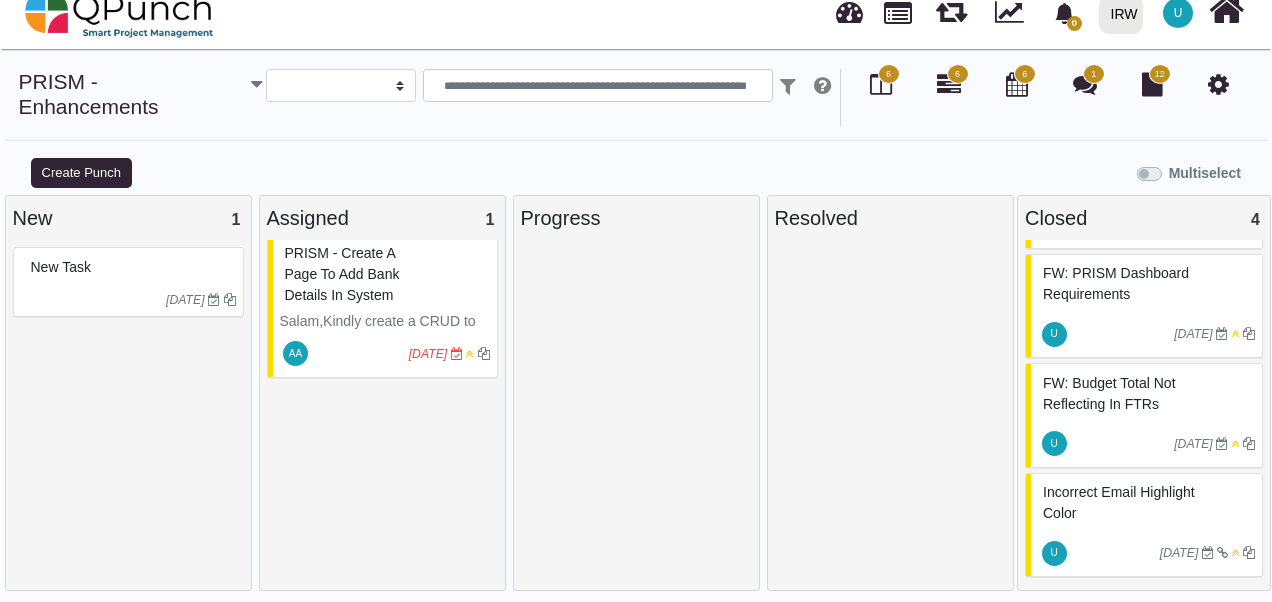 scroll, scrollTop: 127, scrollLeft: 0, axis: vertical 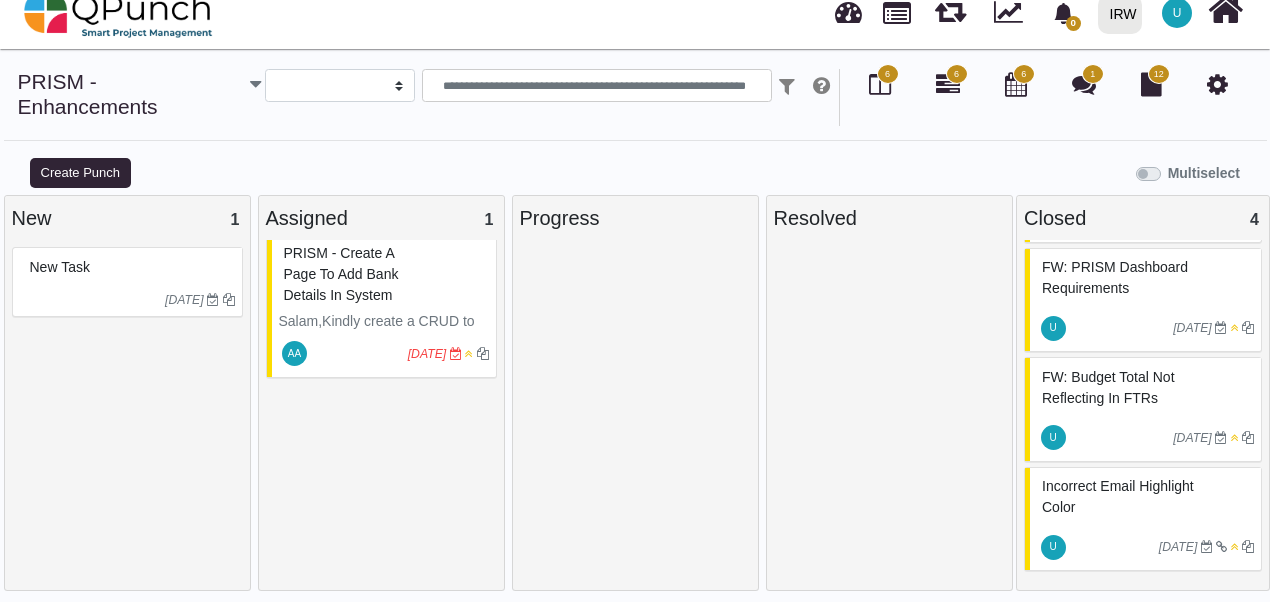 click on "Salam,Kindly create a CRUD to addU bank details in [GEOGRAPHIC_DATA]." at bounding box center (384, 342) 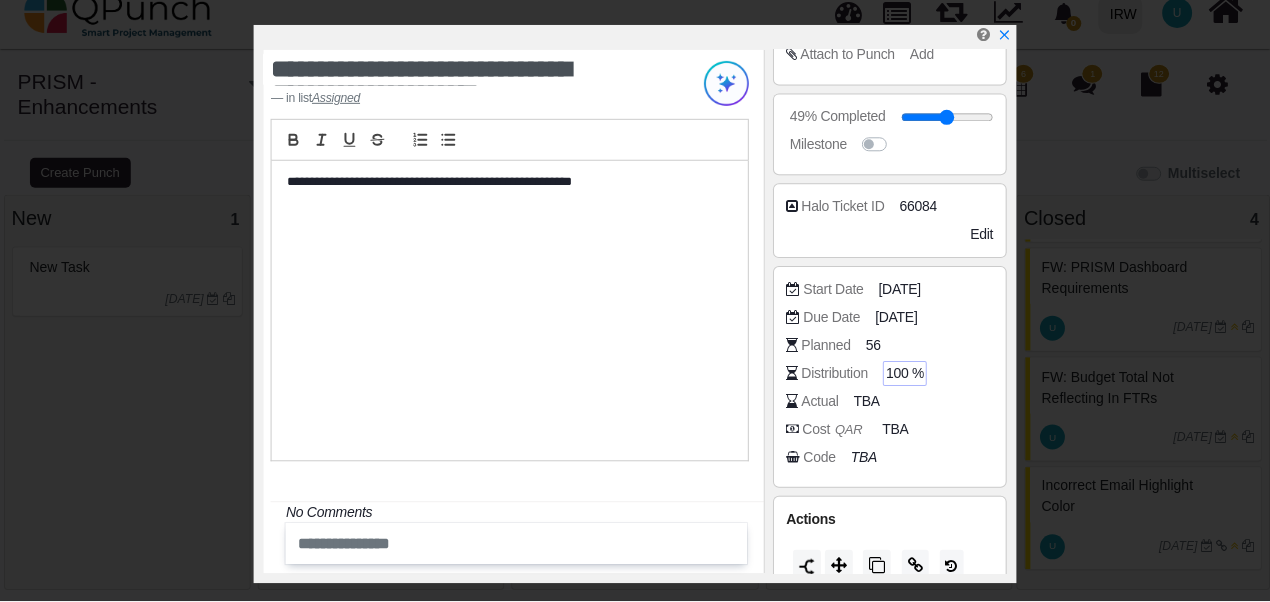 scroll, scrollTop: 373, scrollLeft: 0, axis: vertical 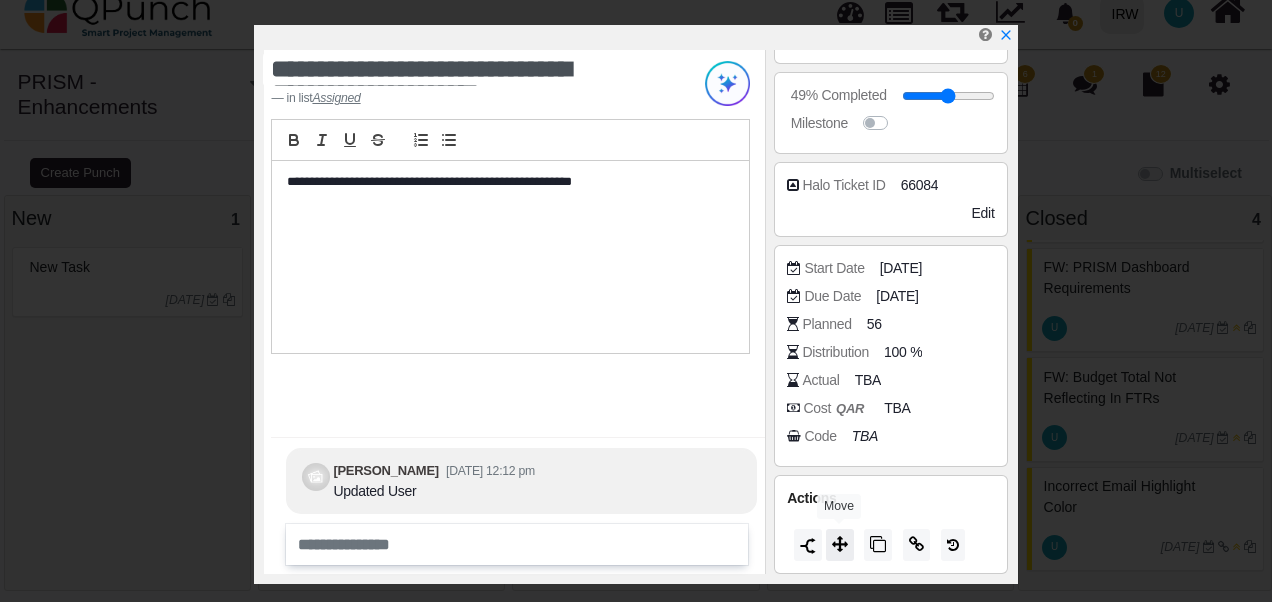 click at bounding box center (840, 544) 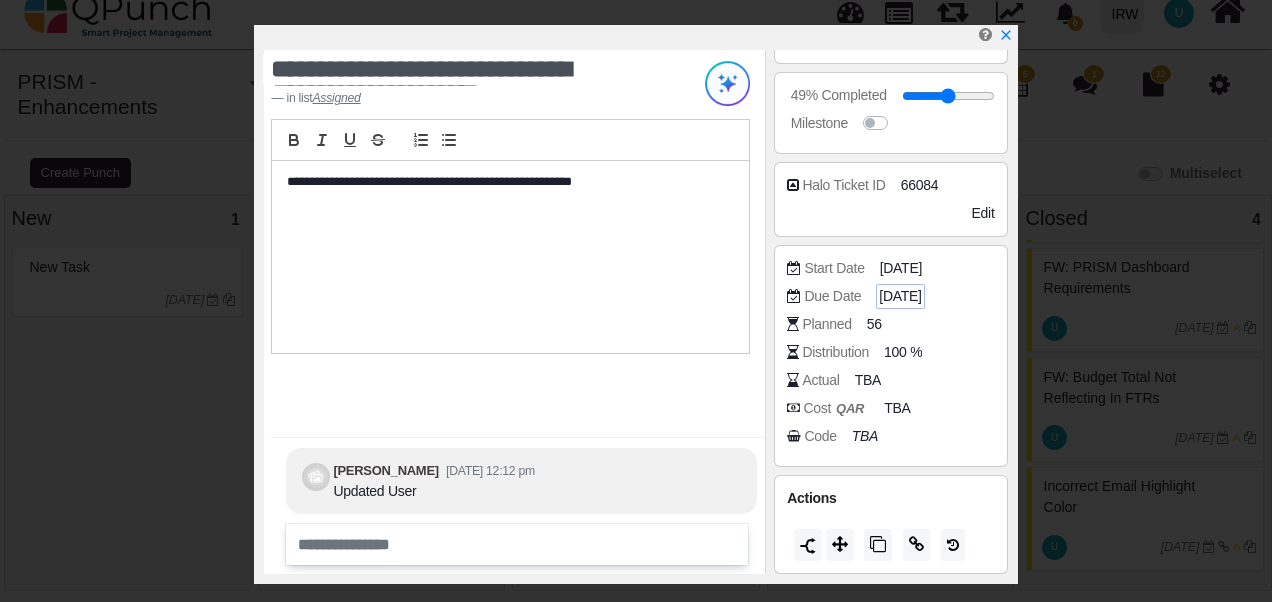click on "[DATE]" at bounding box center [900, 296] 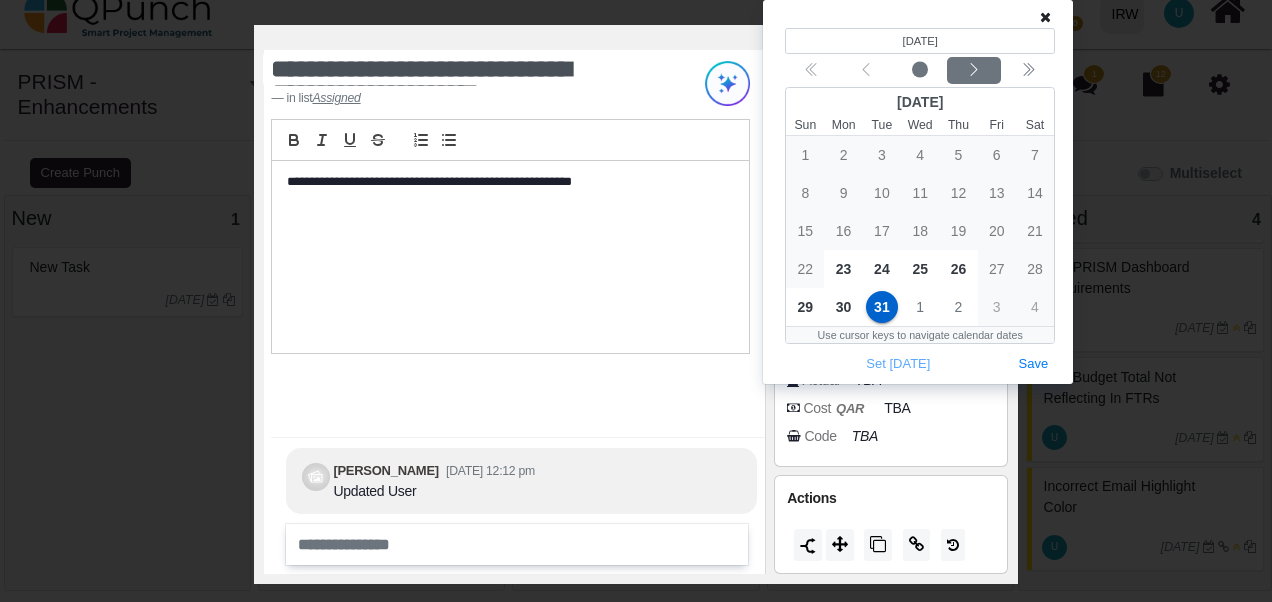 click 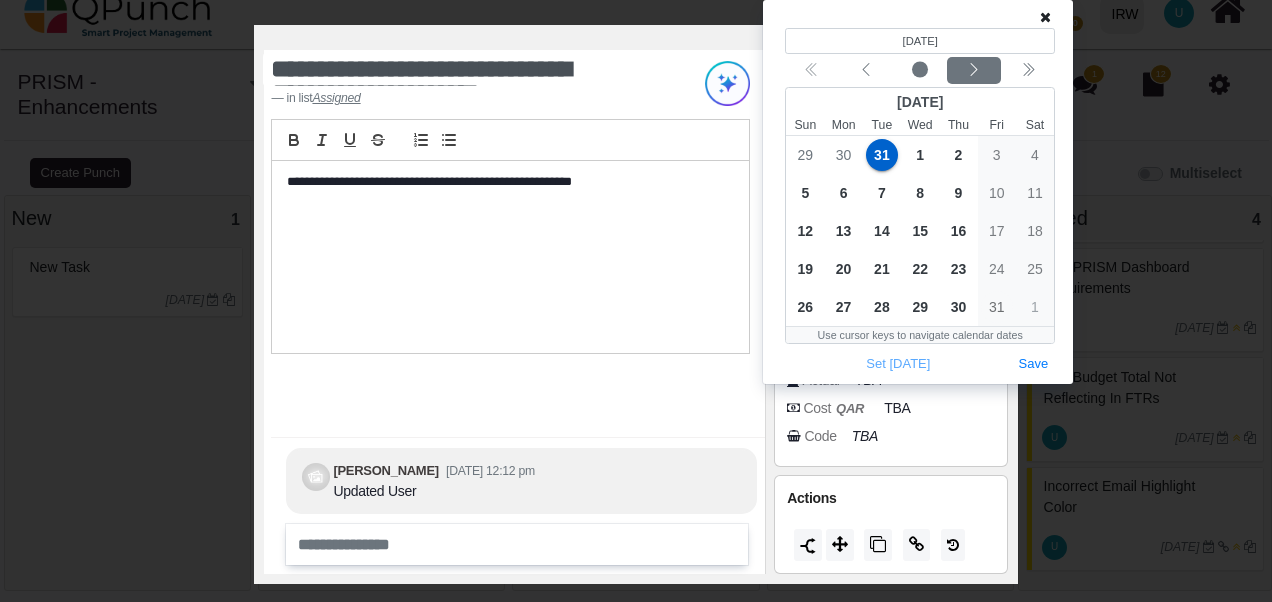 click 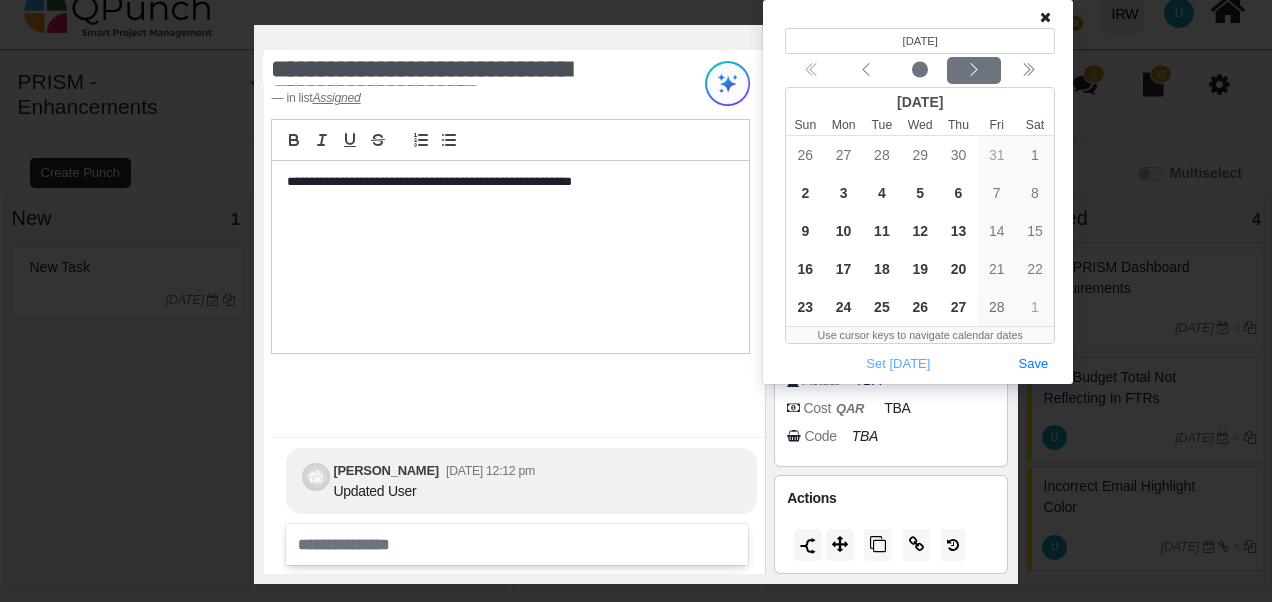 click 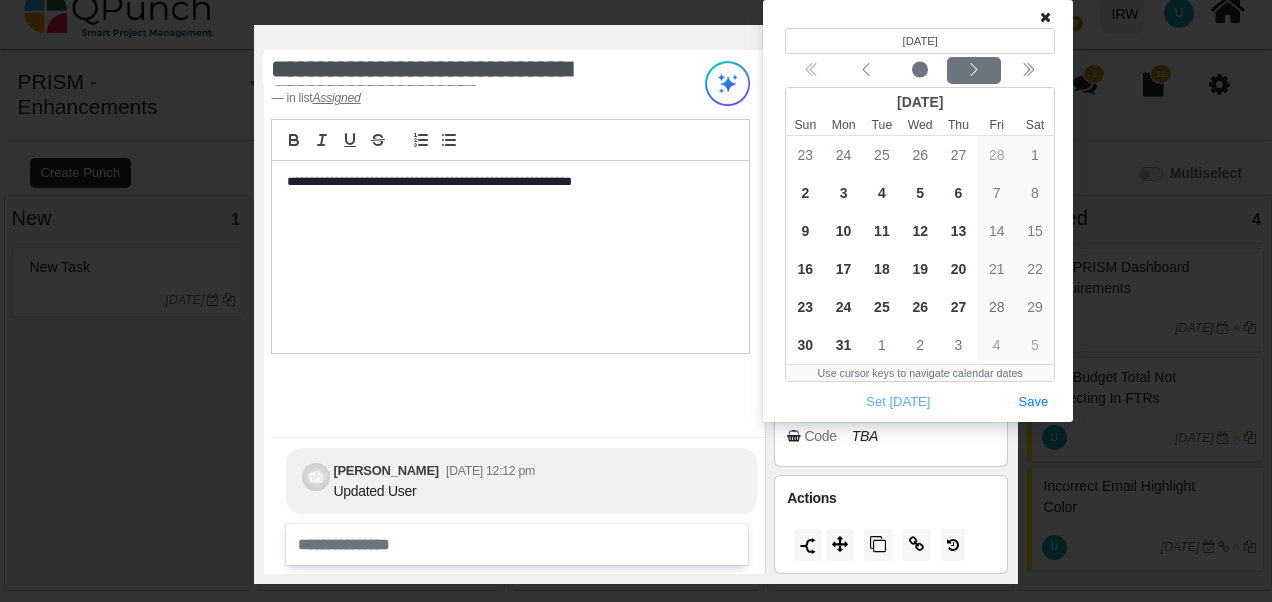 click 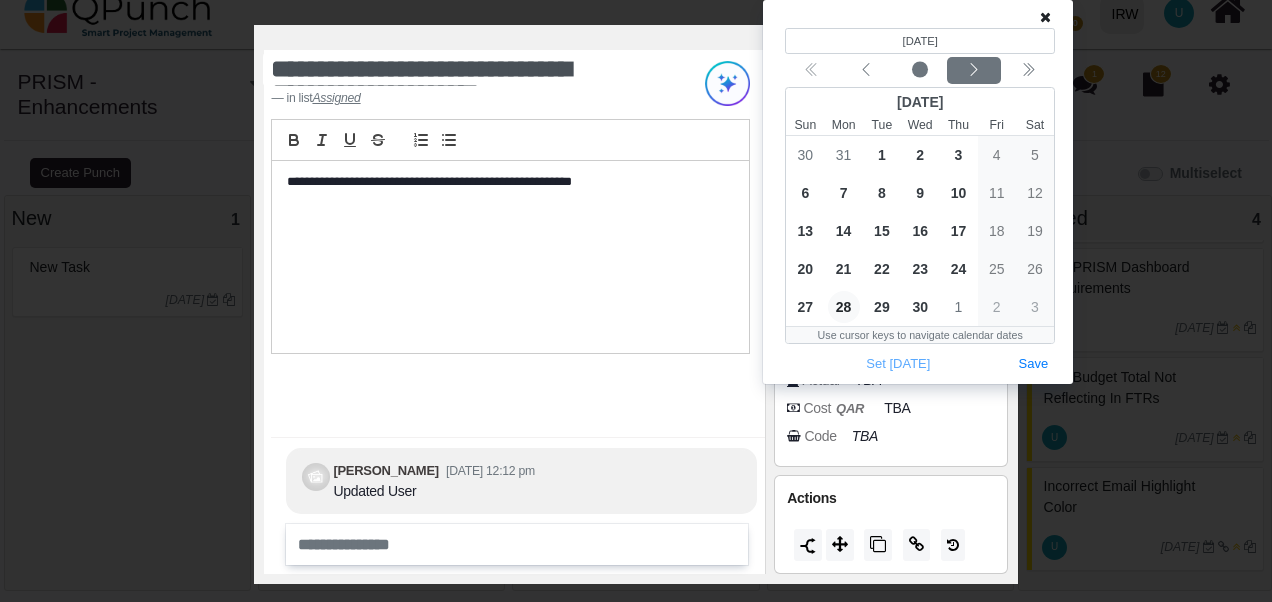 click 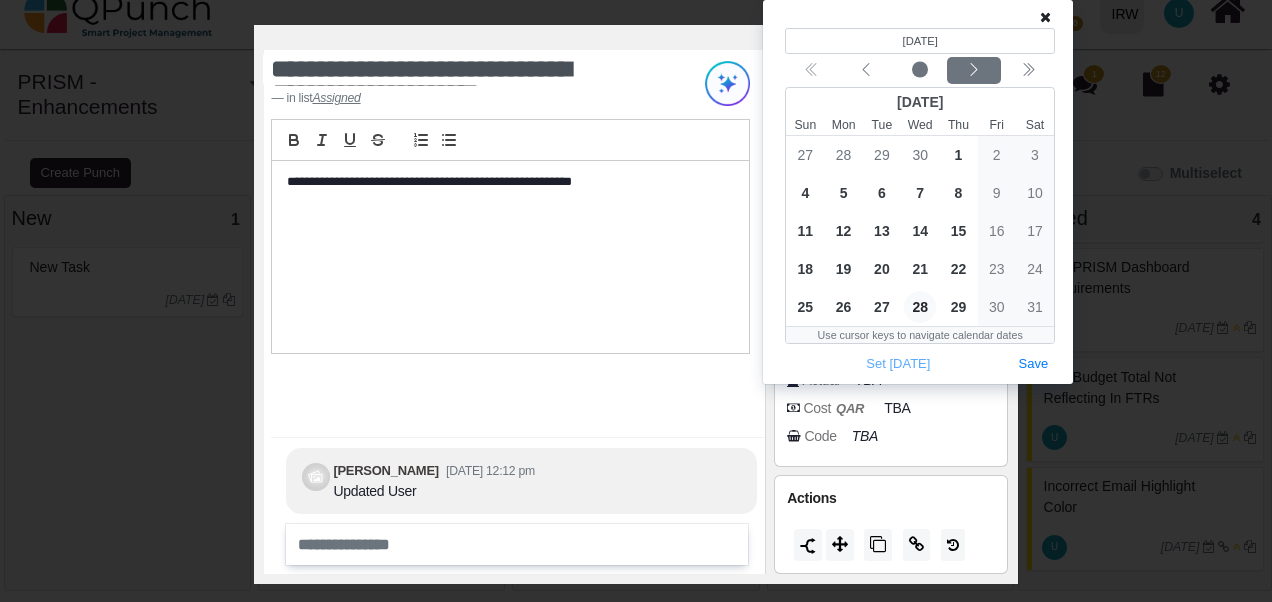 click 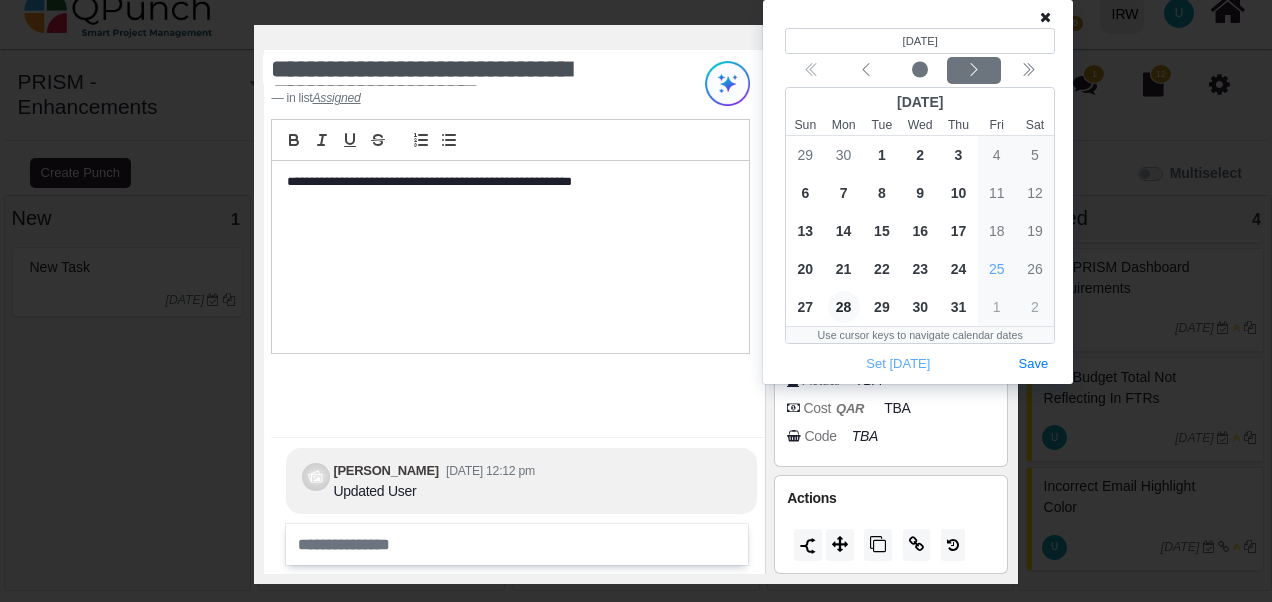 click 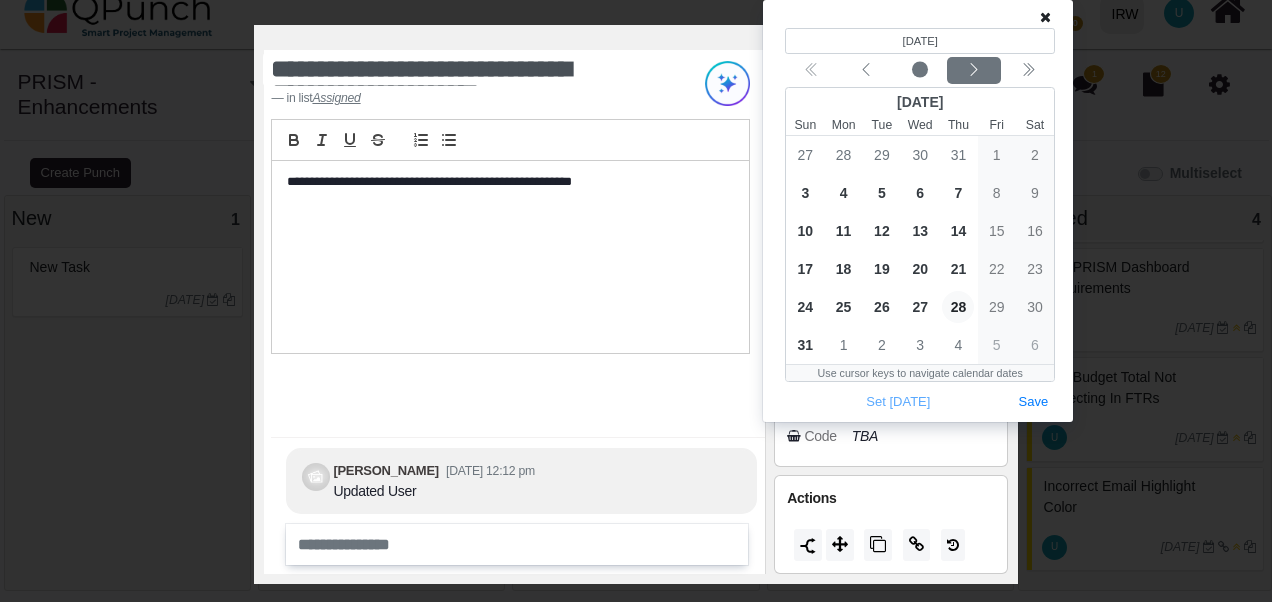 click 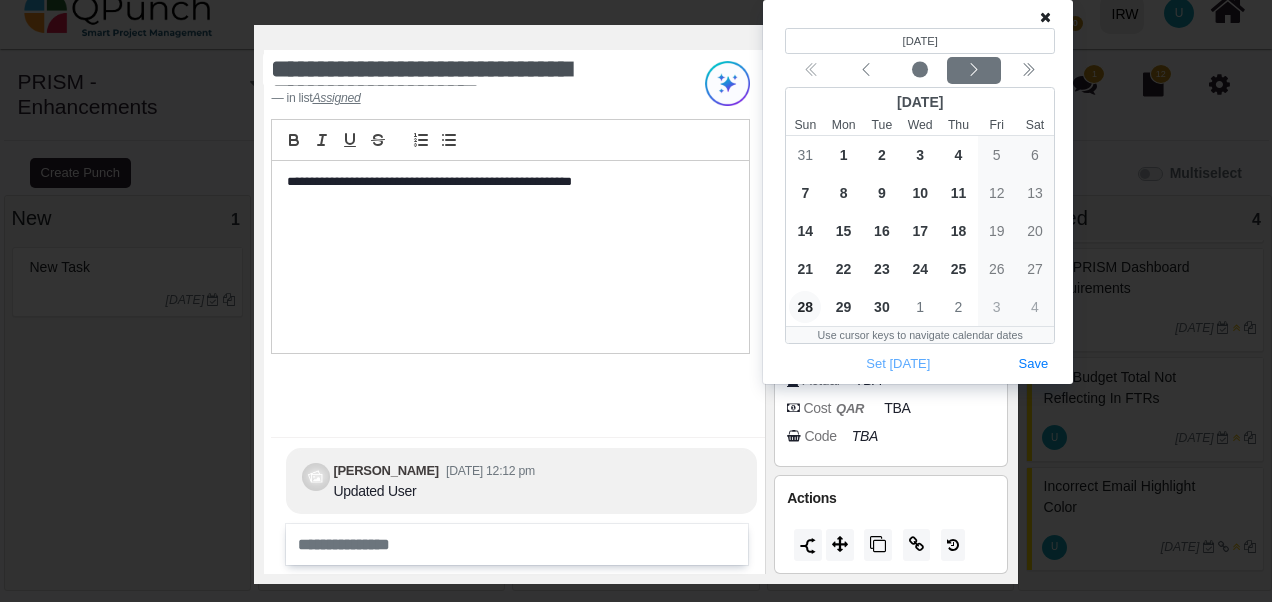 click 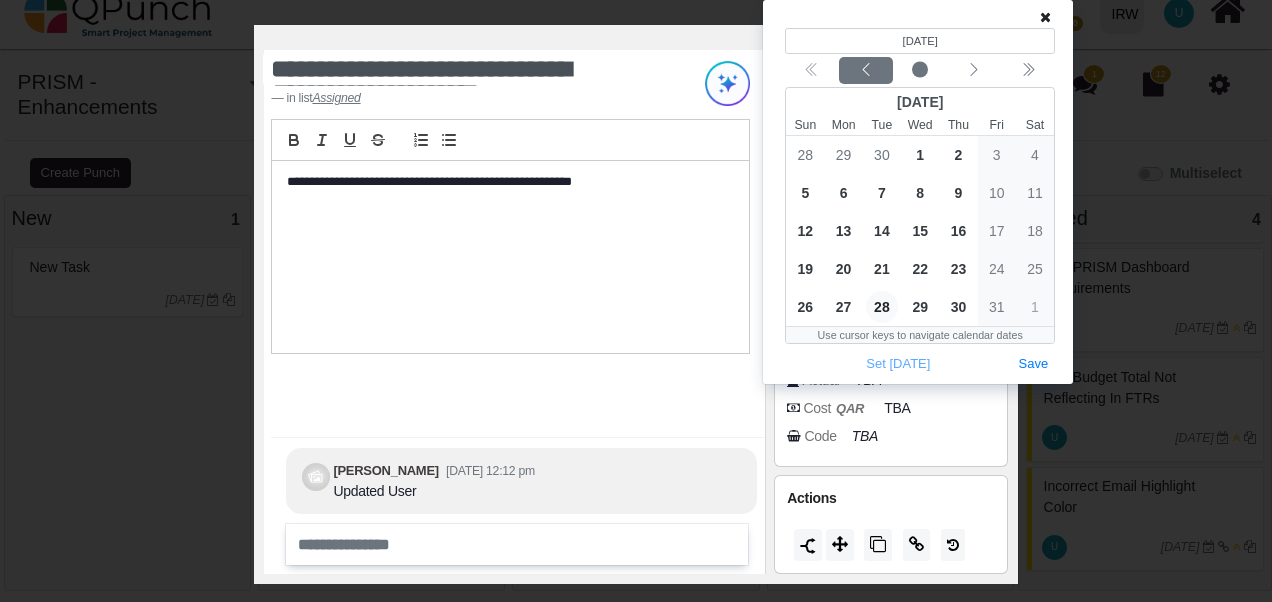 click 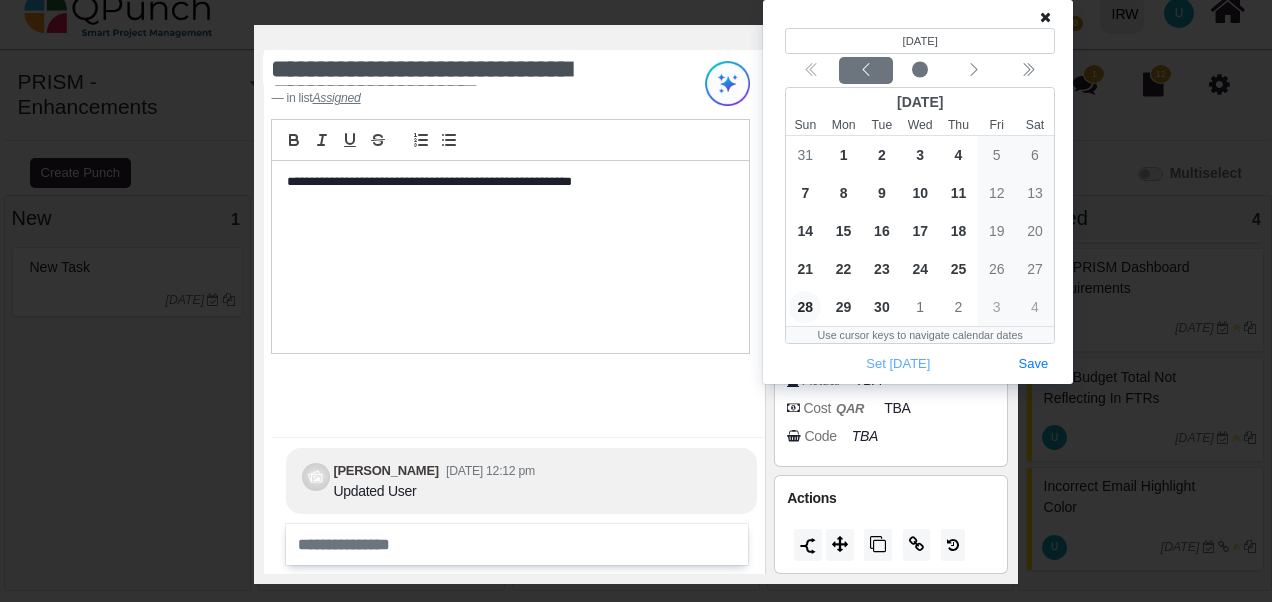 click 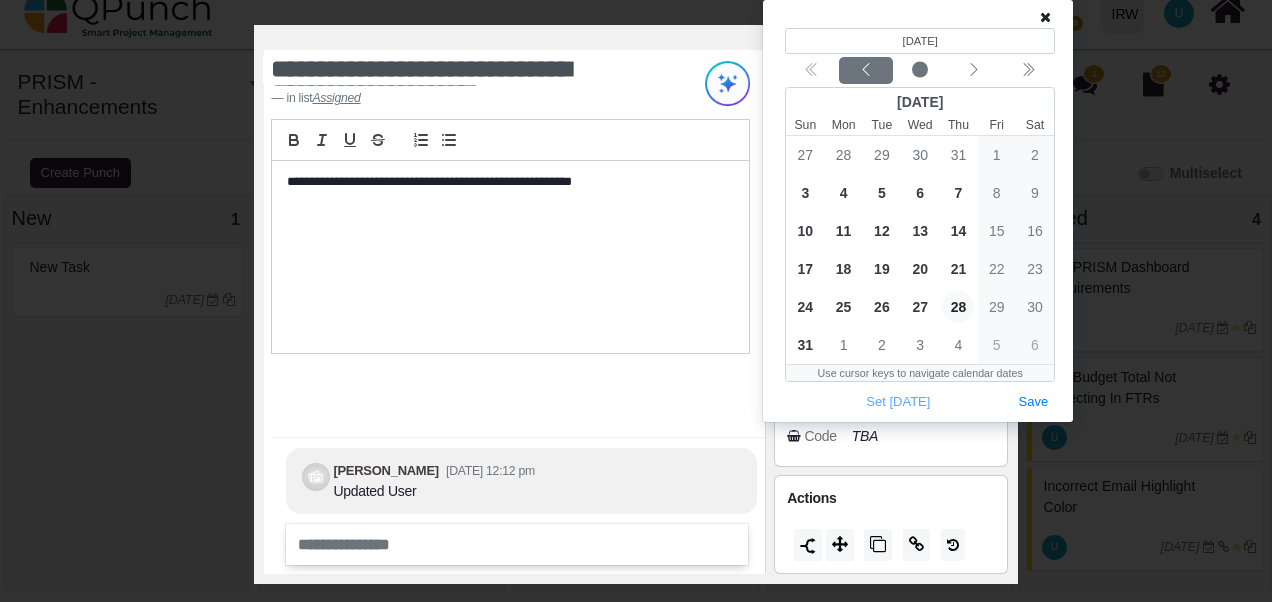 click 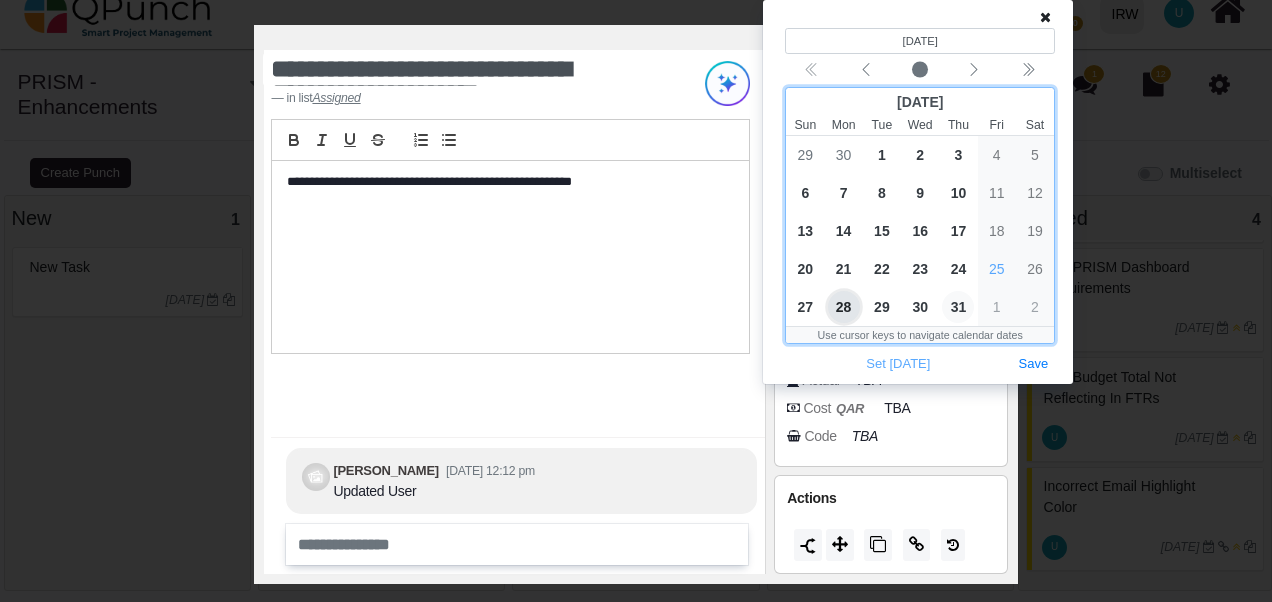 click on "31" at bounding box center (958, 307) 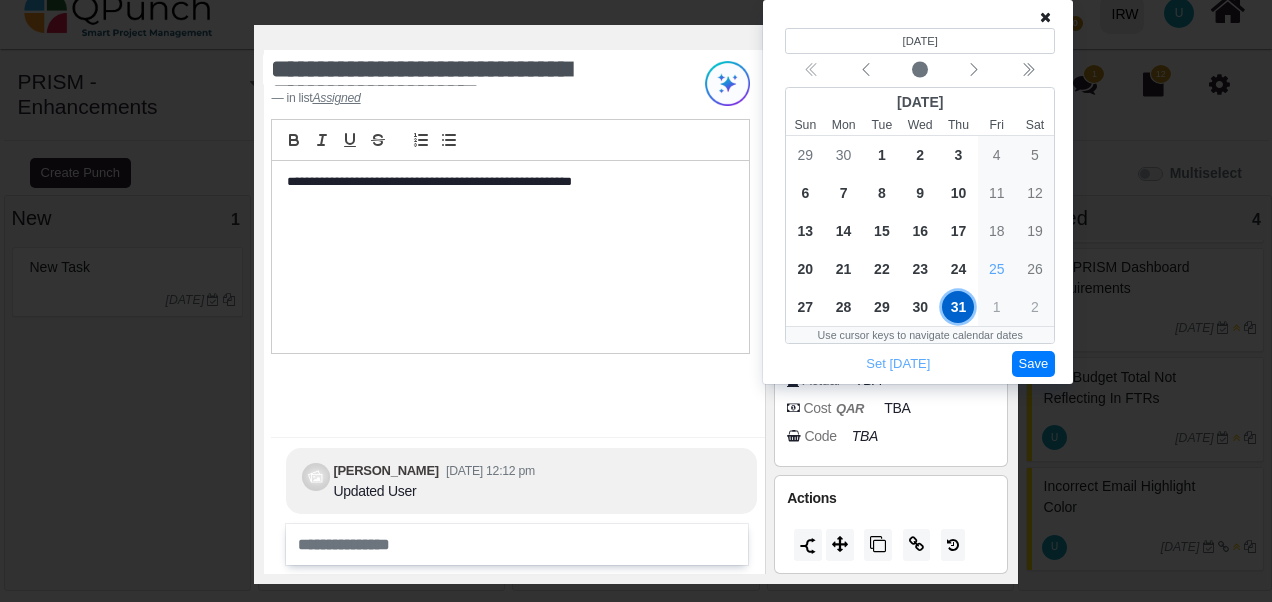 click on "Save" at bounding box center (1034, 364) 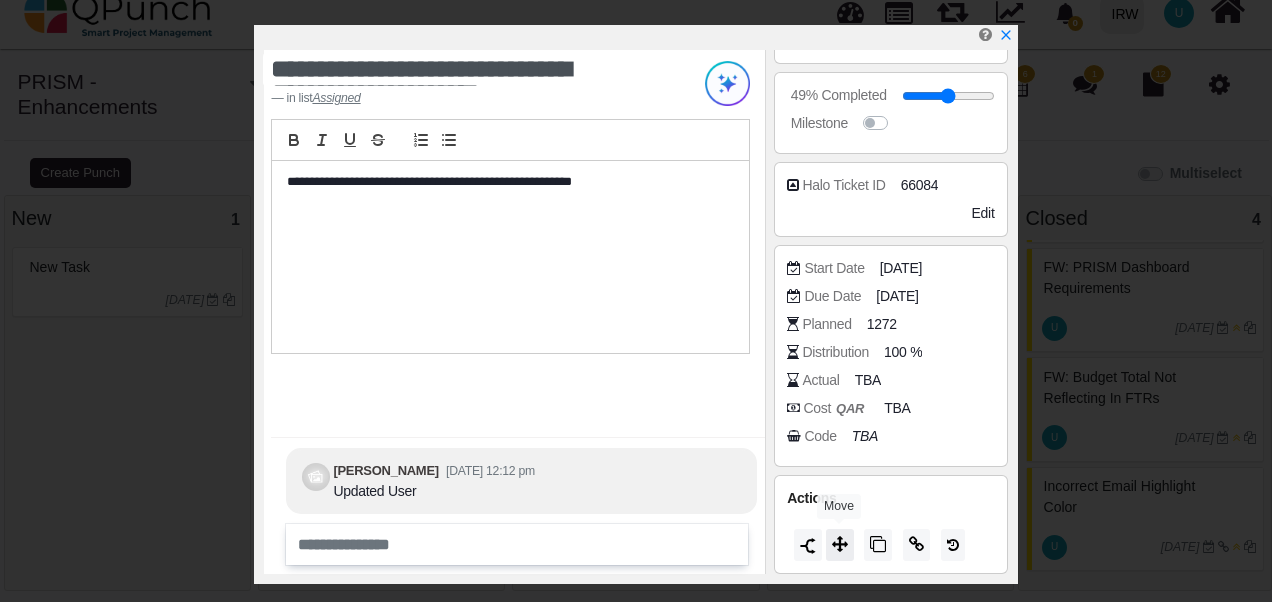 click at bounding box center [840, 544] 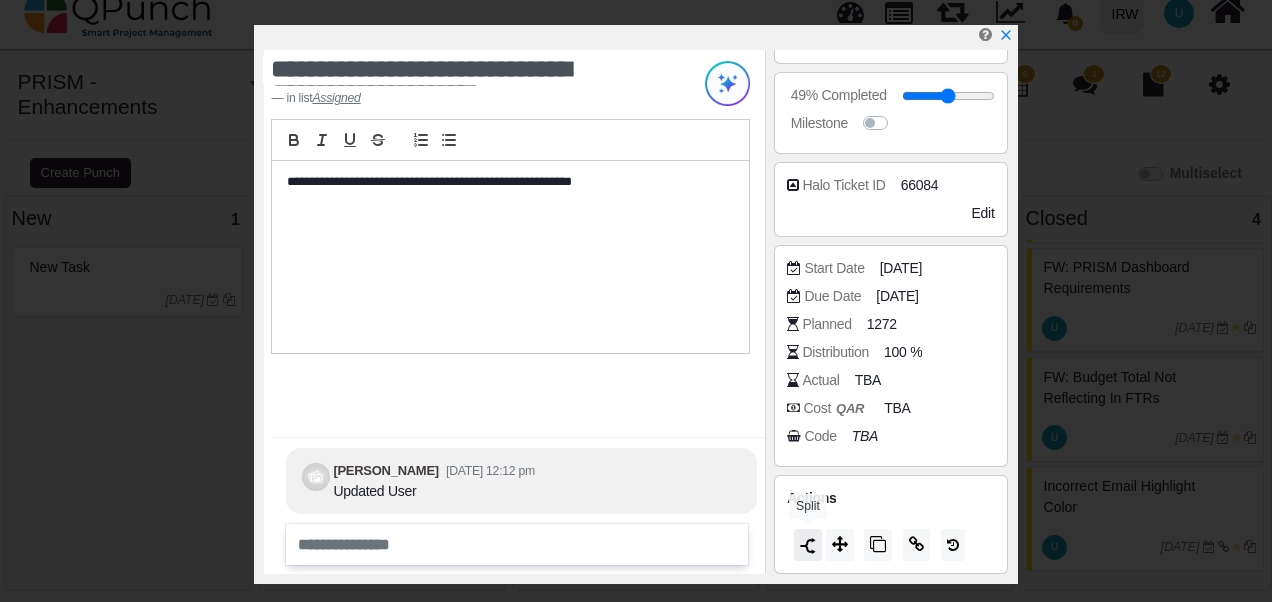 click at bounding box center (808, 546) 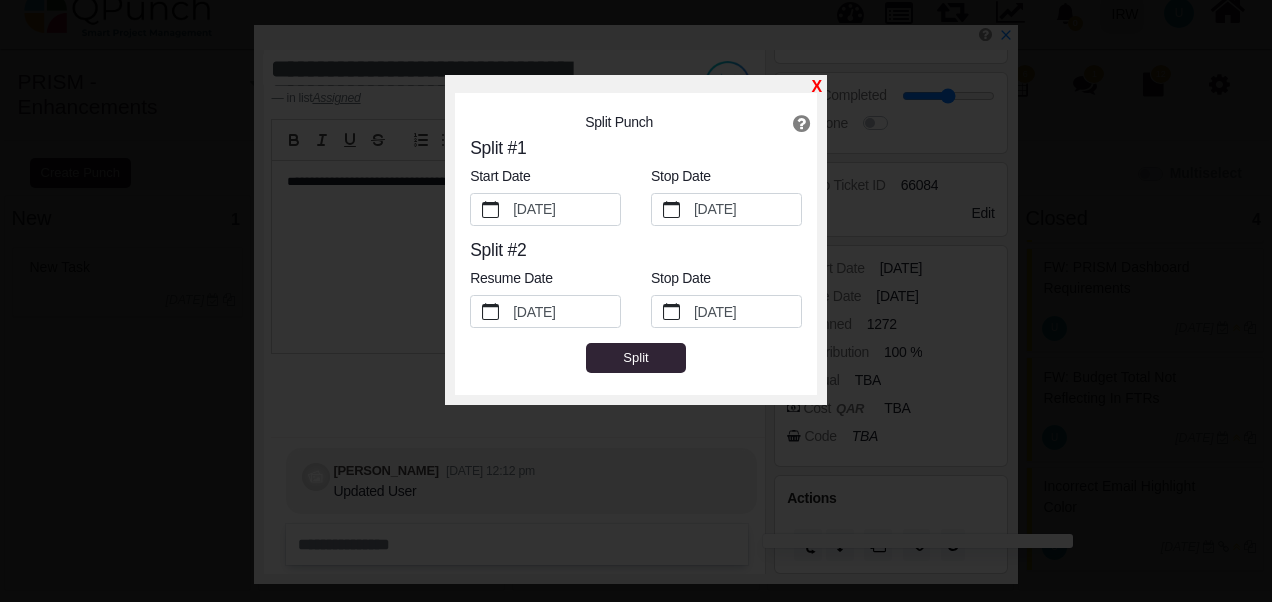 click on "X" at bounding box center [816, 86] 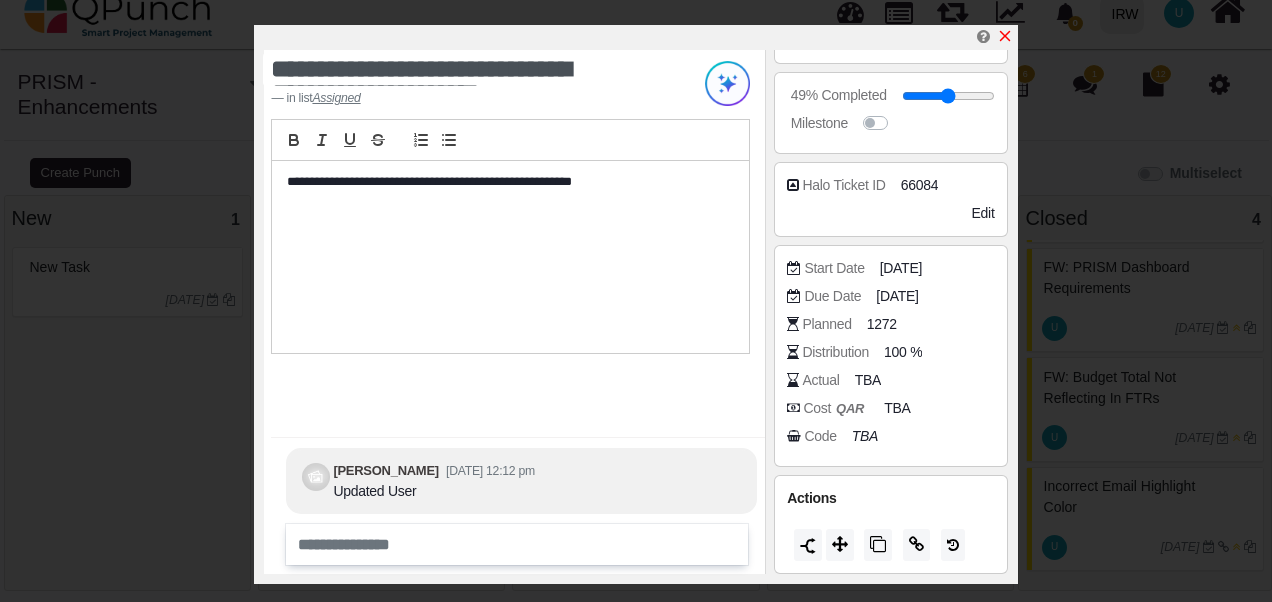 click 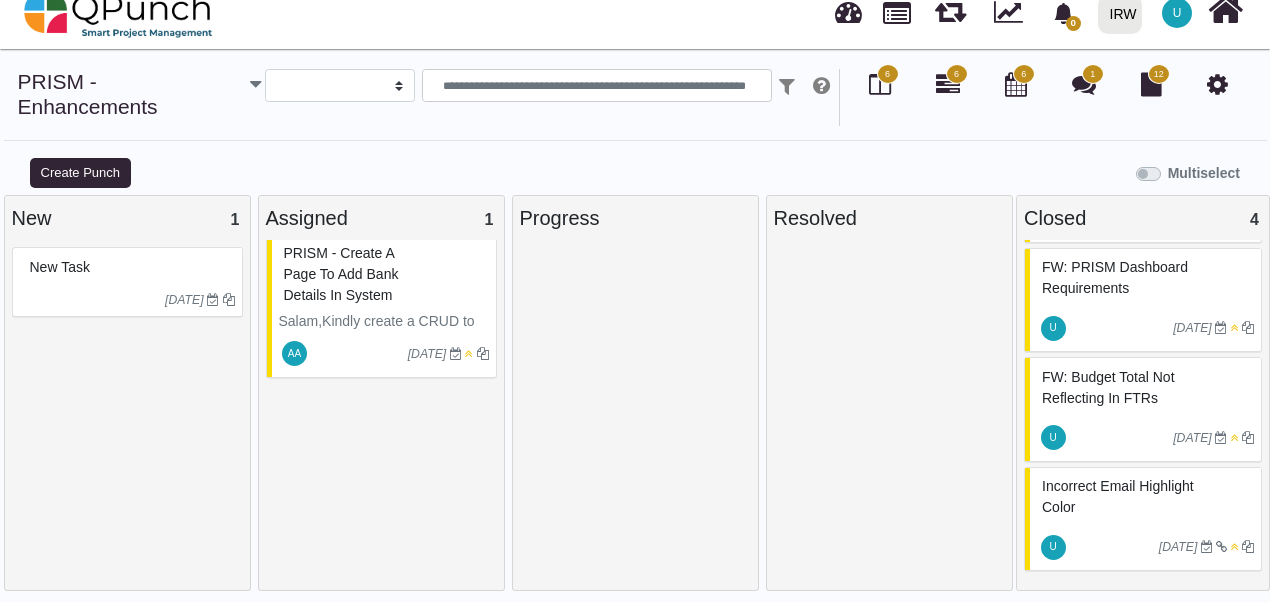 scroll, scrollTop: 0, scrollLeft: 0, axis: both 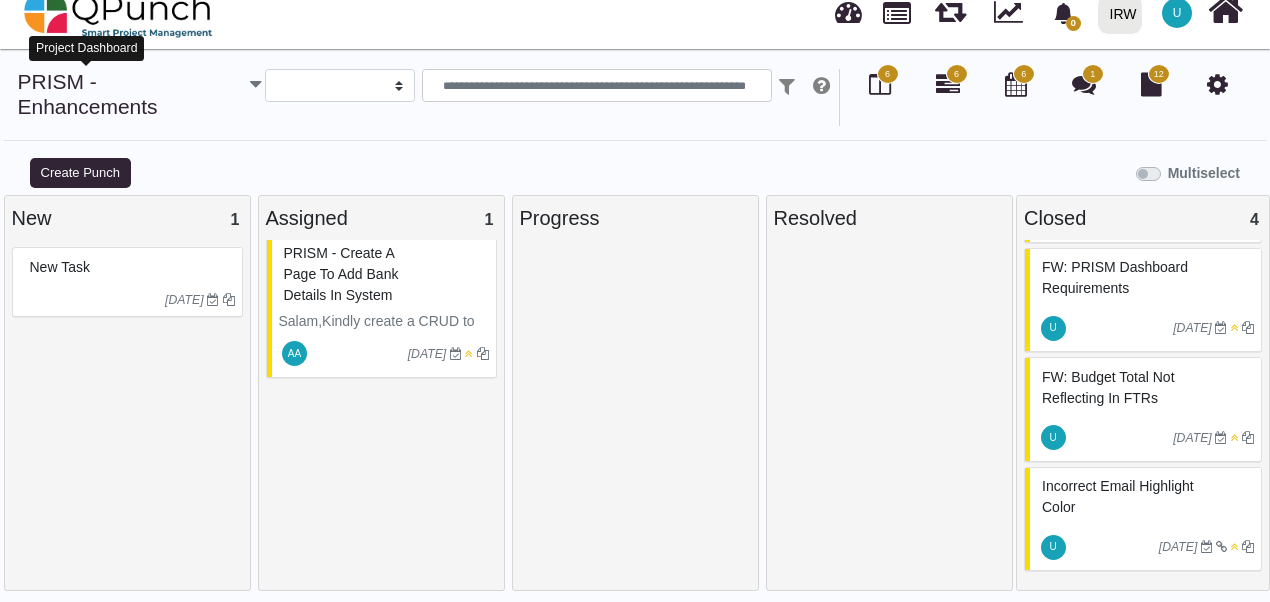 click on "PRISM - Enhancements" at bounding box center [88, 94] 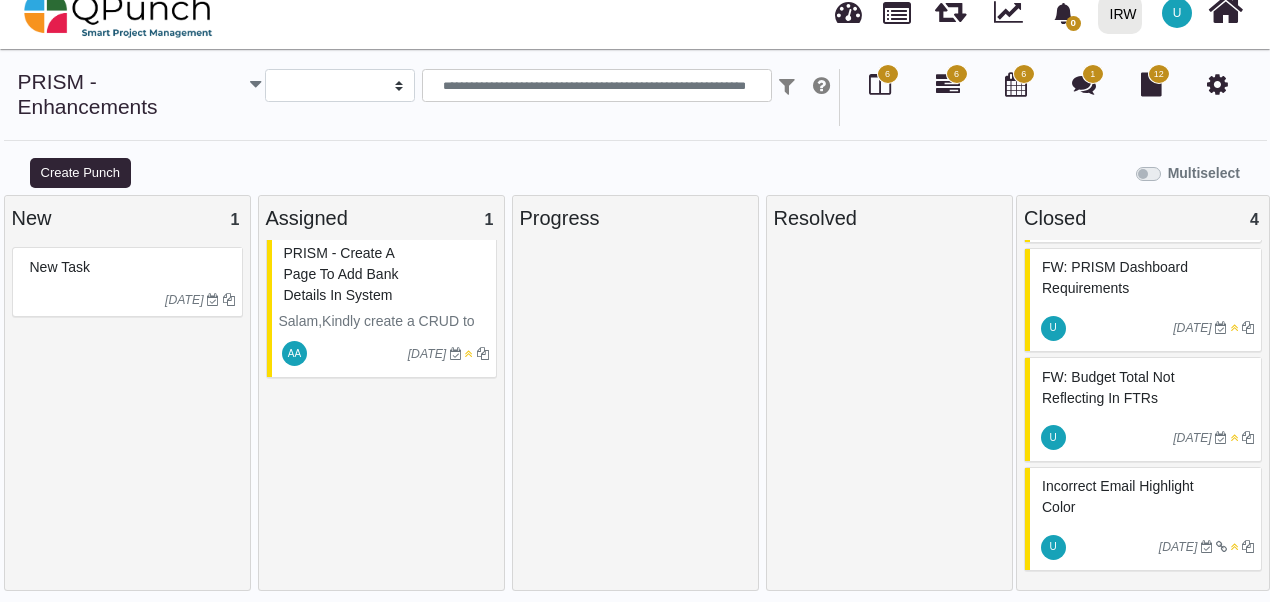 scroll, scrollTop: 0, scrollLeft: 0, axis: both 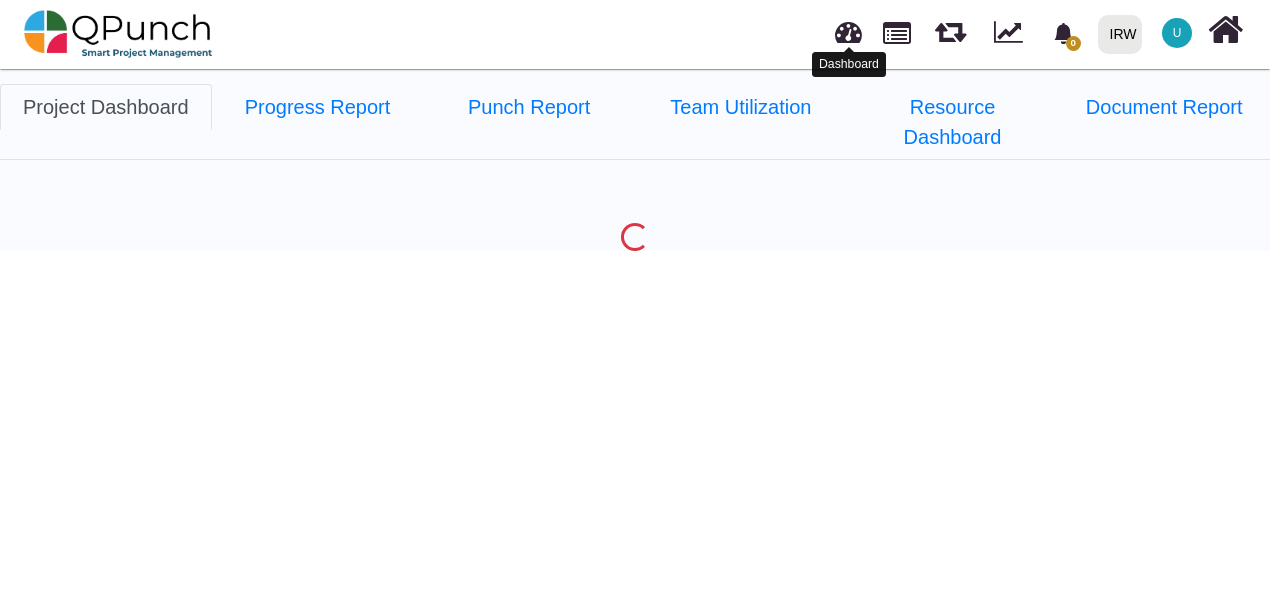 click at bounding box center (848, 29) 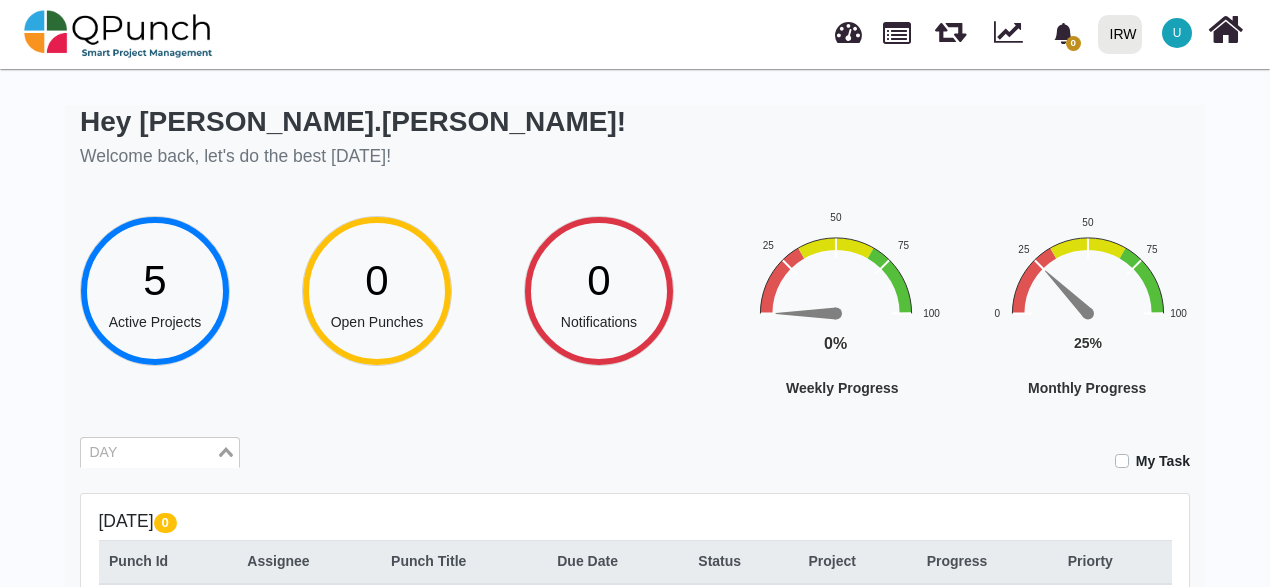 click at bounding box center [148, 453] 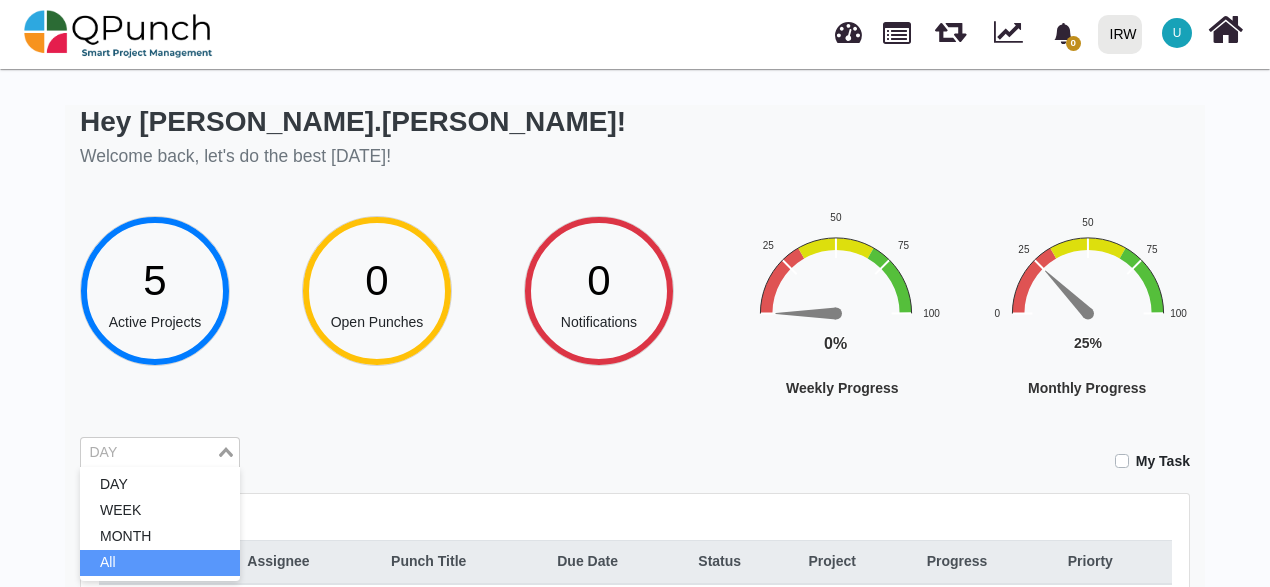 click on "All" at bounding box center (160, 563) 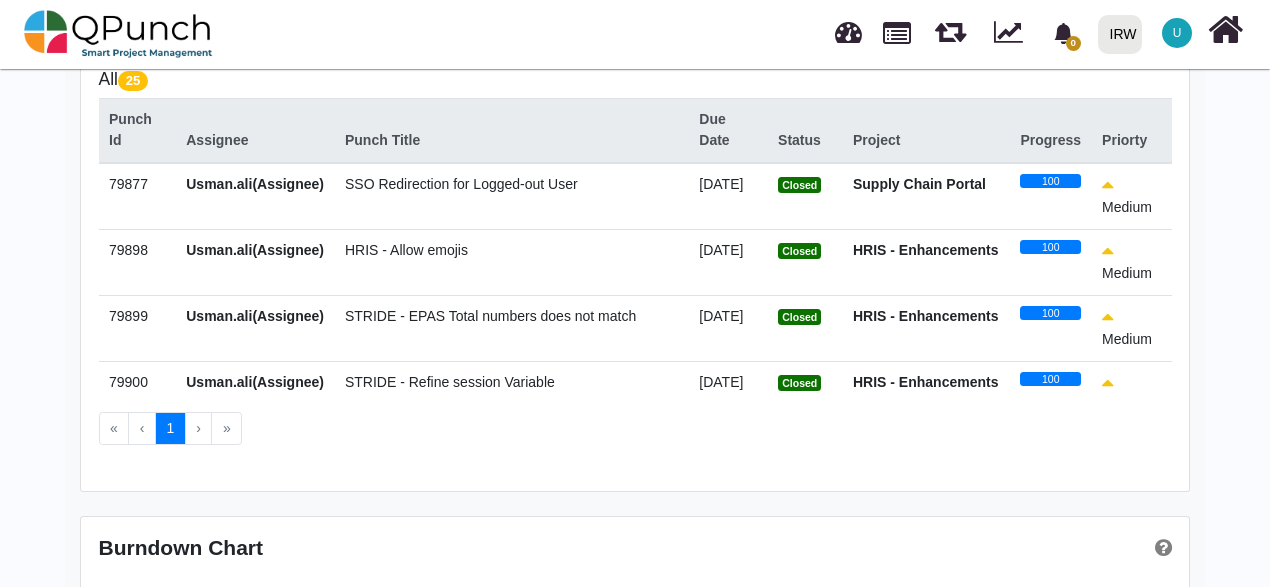 scroll, scrollTop: 500, scrollLeft: 0, axis: vertical 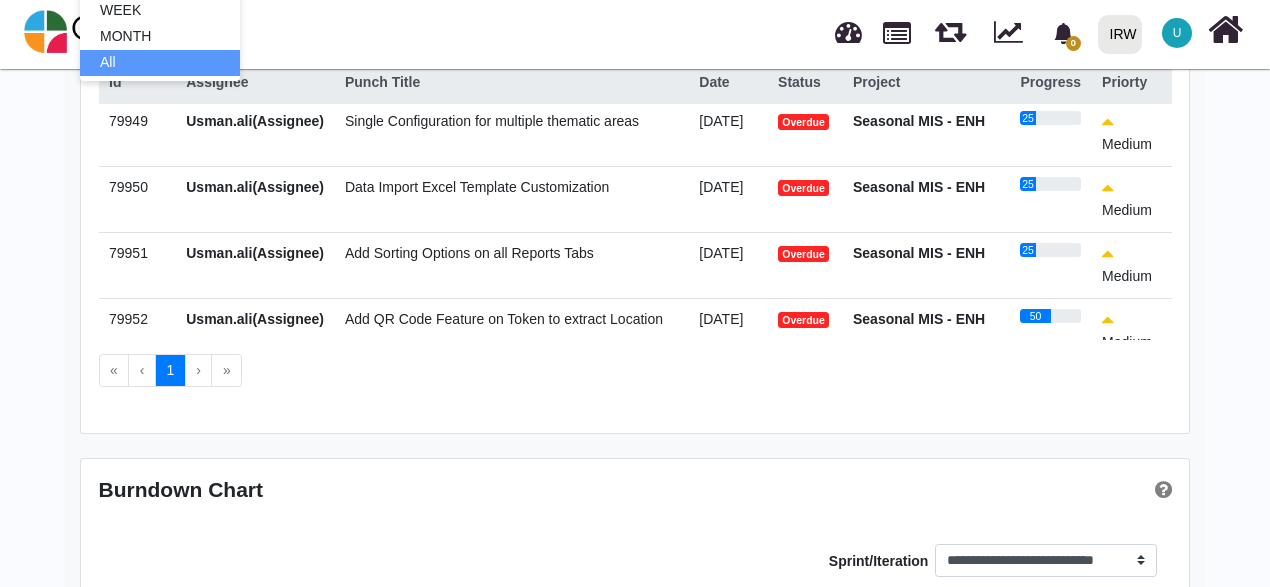 click on "Add Sorting Options on all Reports Tabs" at bounding box center [469, 253] 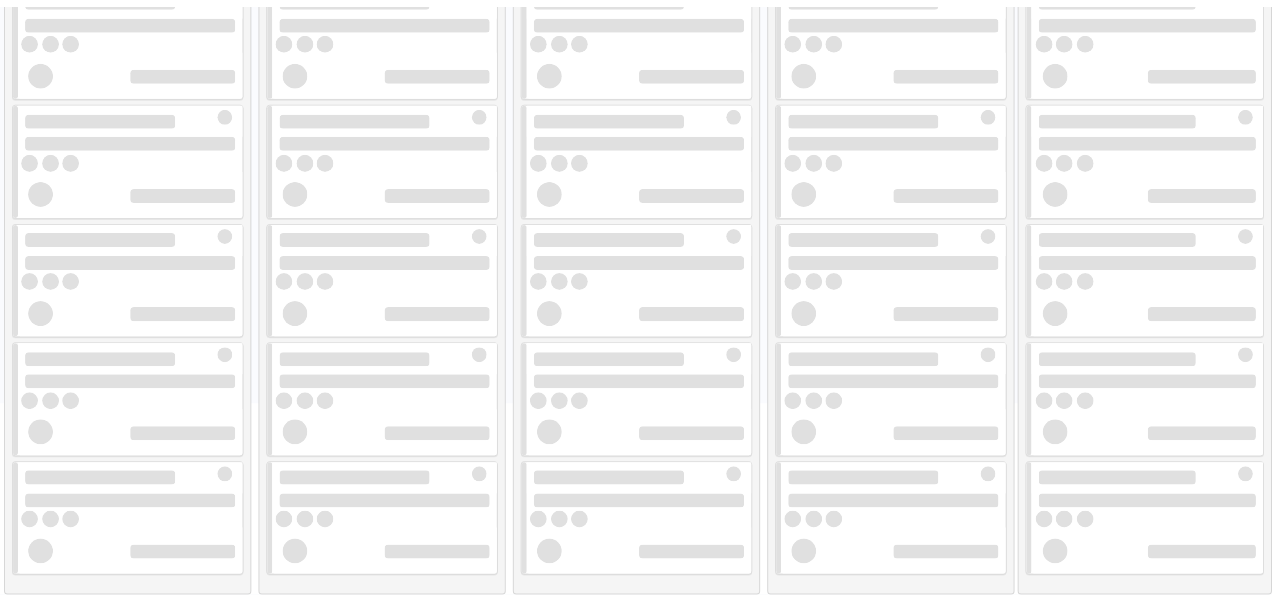 scroll, scrollTop: 0, scrollLeft: 0, axis: both 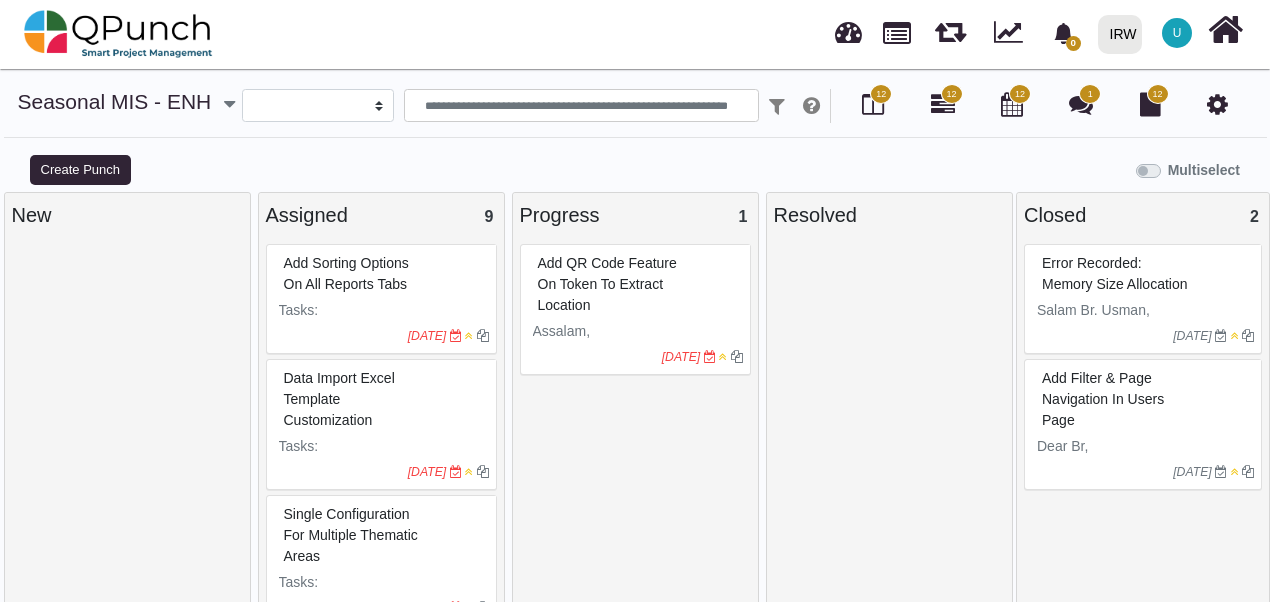 select 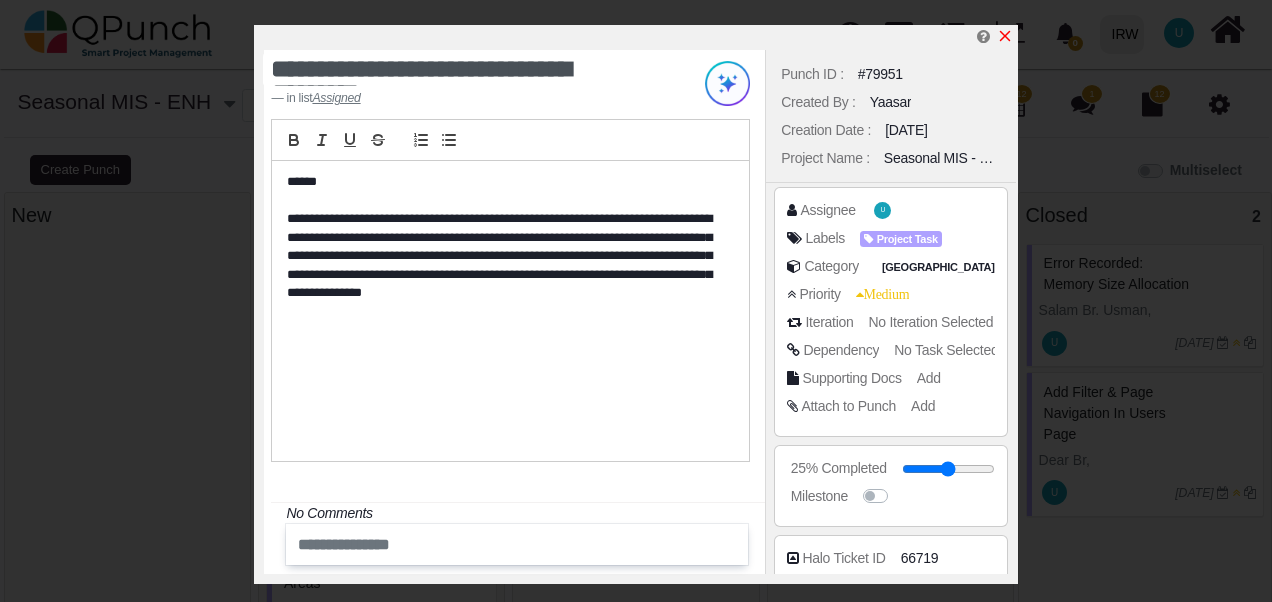 click 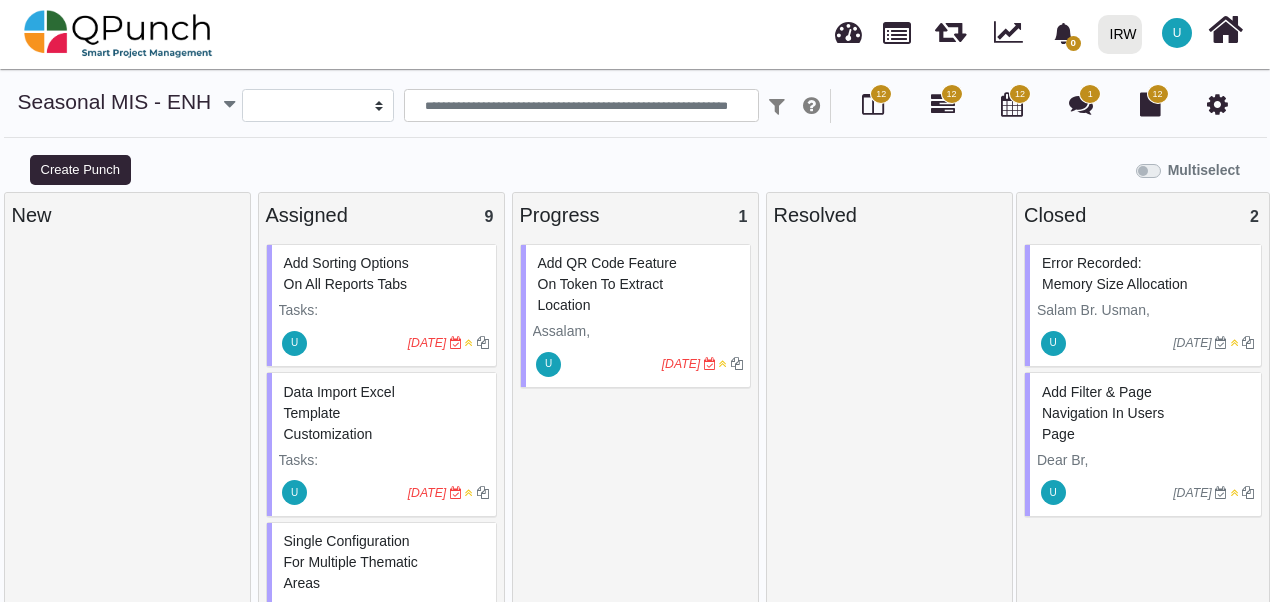 click on "Add Sorting Options on all Reports Tabs" at bounding box center (346, 273) 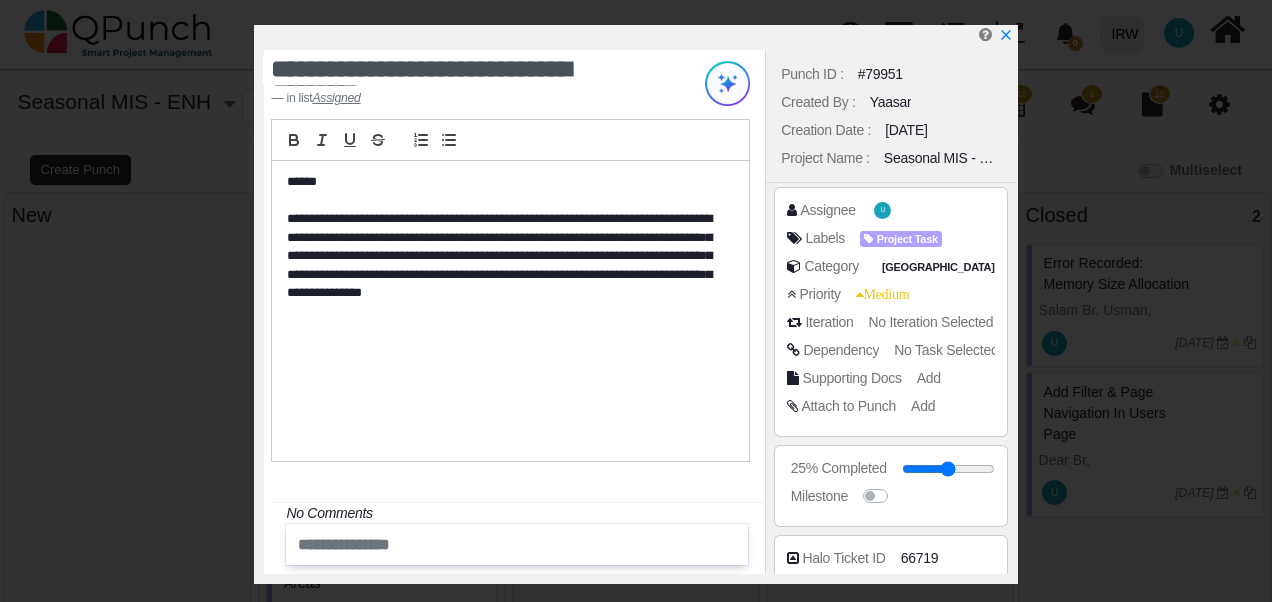 scroll, scrollTop: 373, scrollLeft: 0, axis: vertical 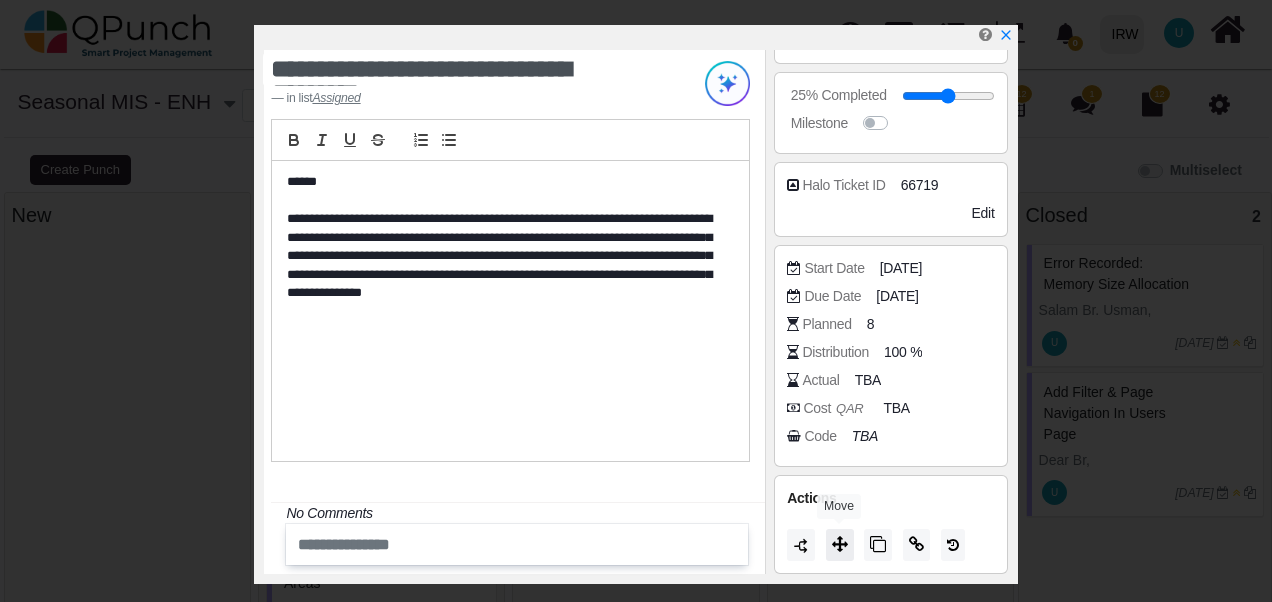 click at bounding box center [840, 545] 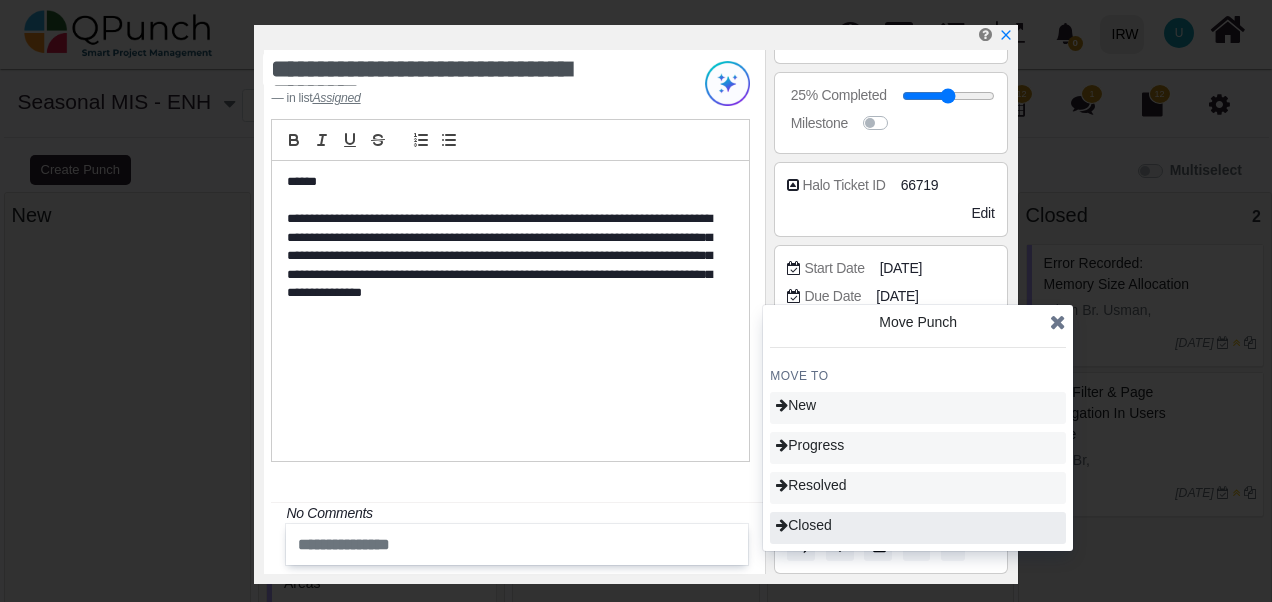 click on "Closed" at bounding box center (918, 528) 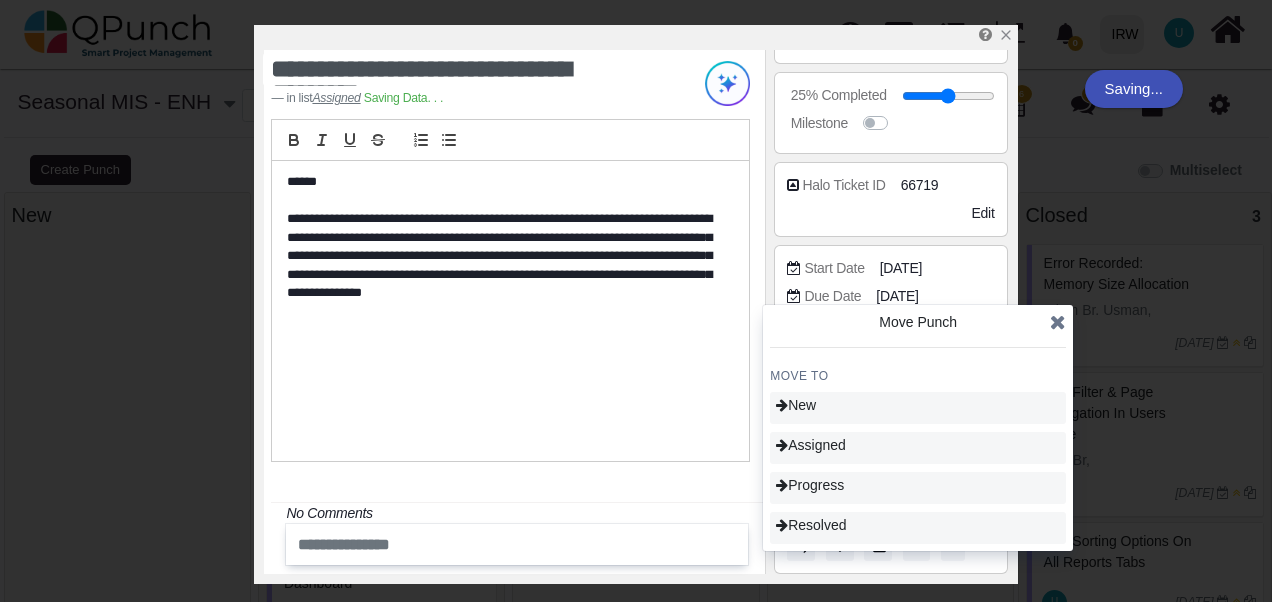 type on "***" 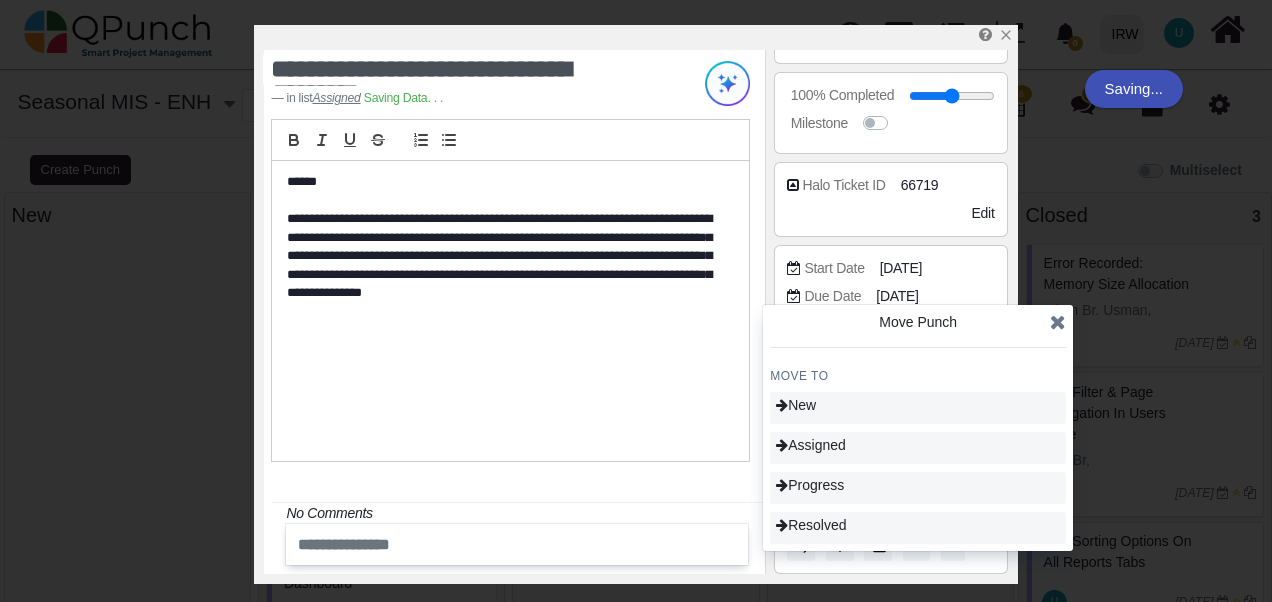 click at bounding box center [1058, 322] 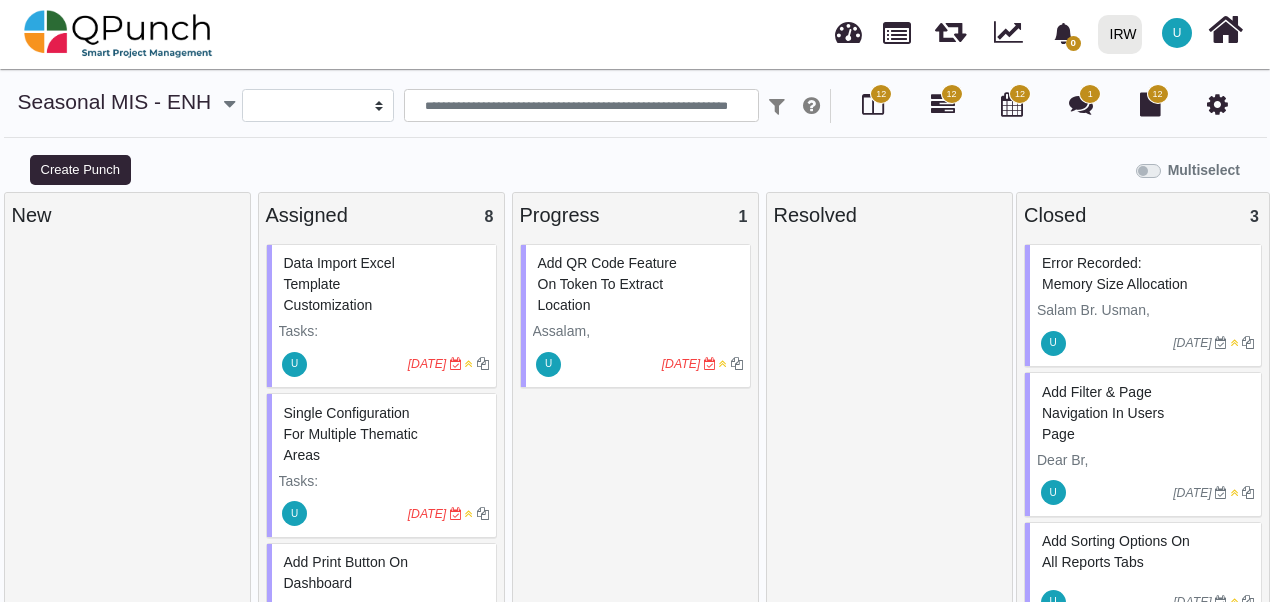 click on "Data Import Excel Template Customization" at bounding box center (384, 284) 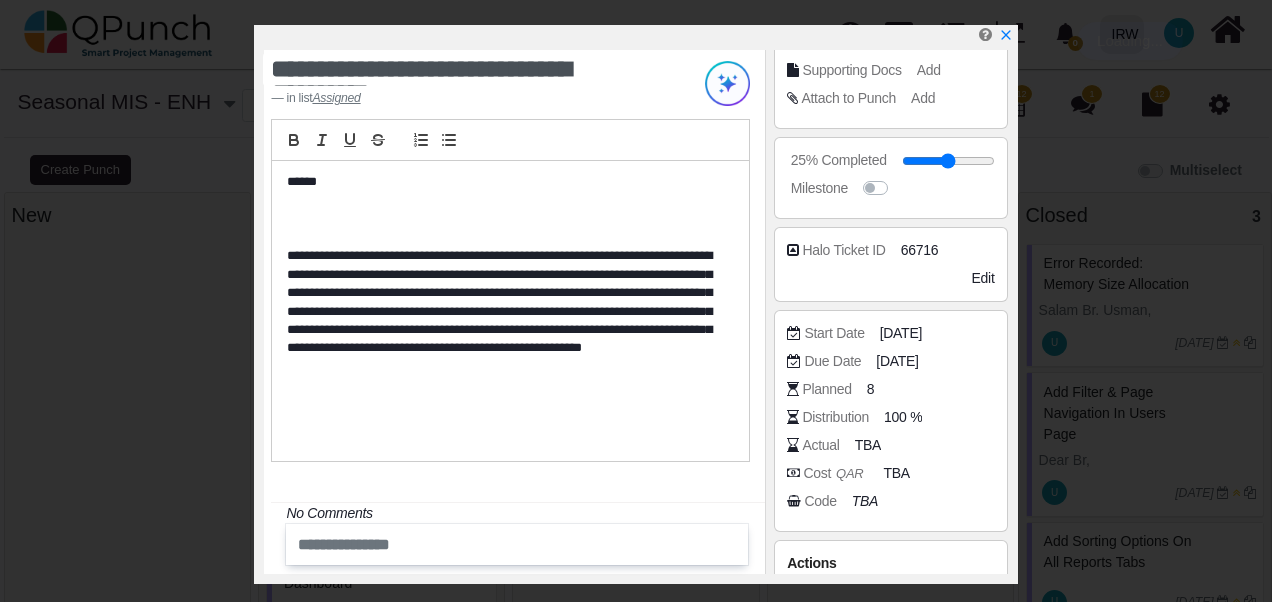 scroll, scrollTop: 373, scrollLeft: 0, axis: vertical 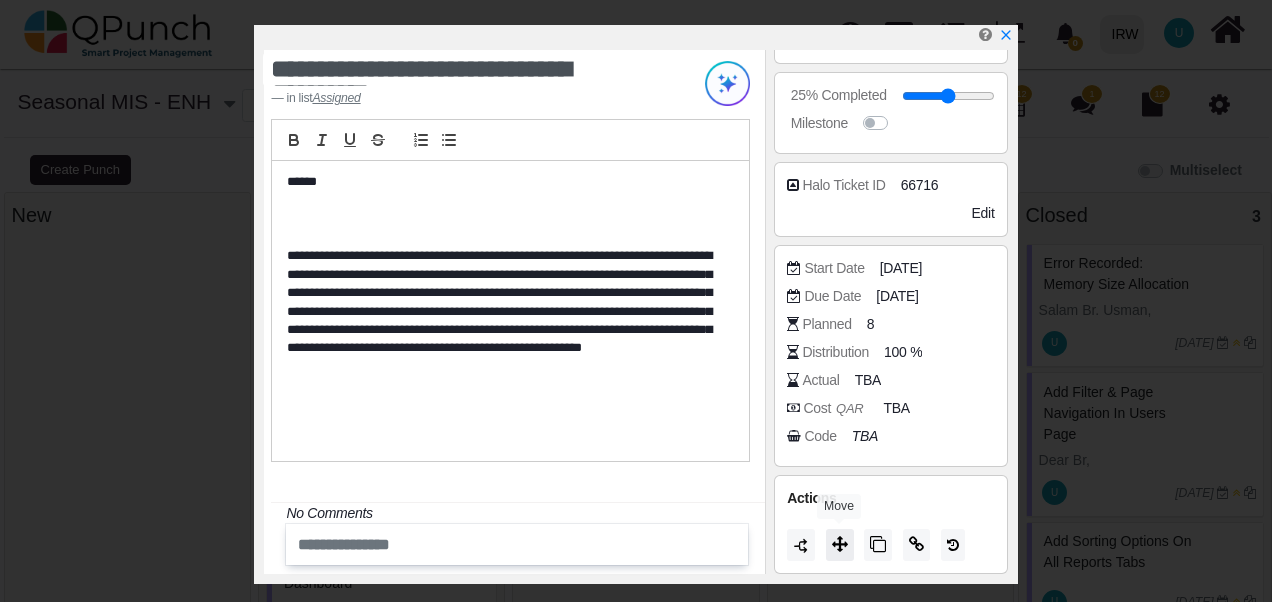 click at bounding box center (840, 544) 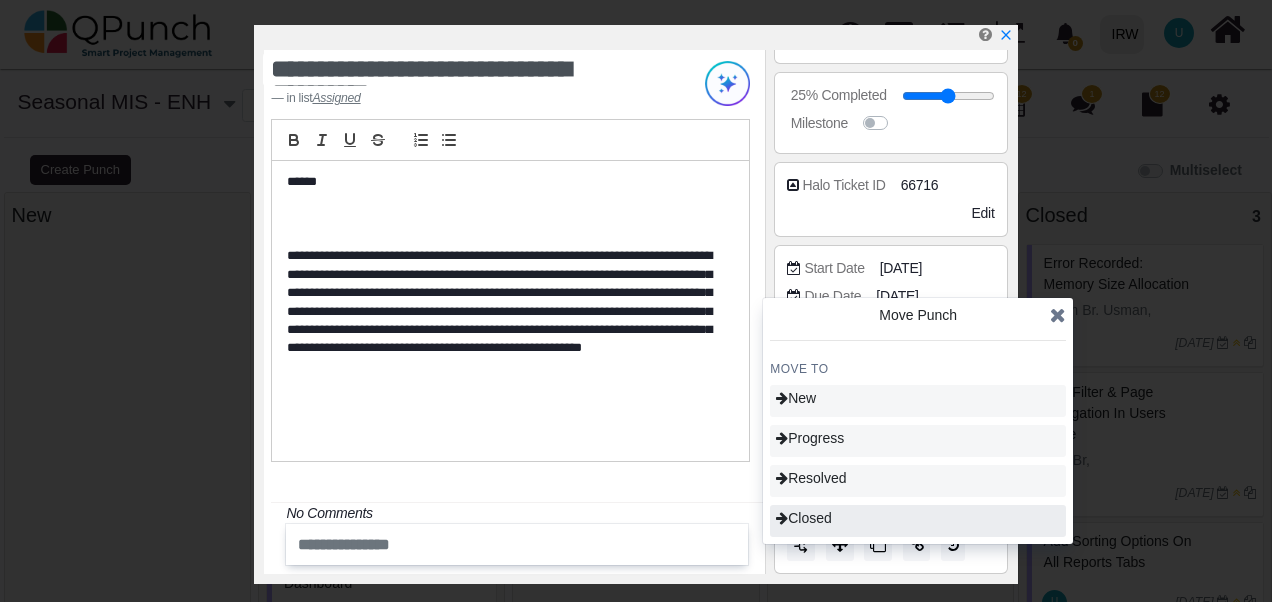 click on "Closed" at bounding box center [918, 521] 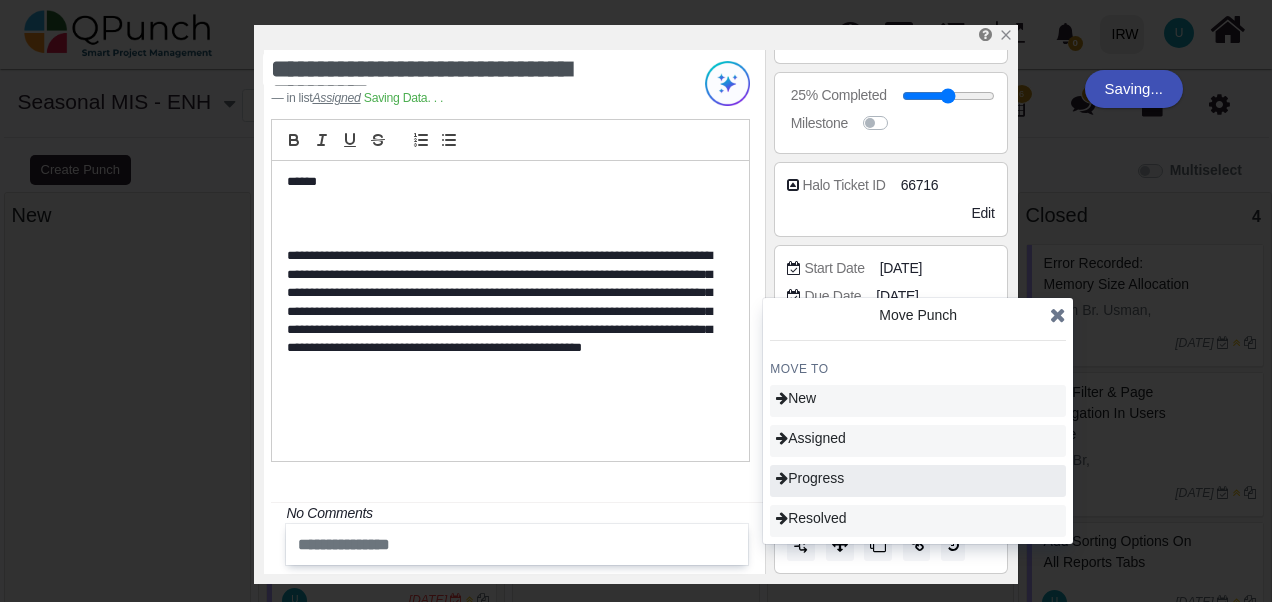 type on "***" 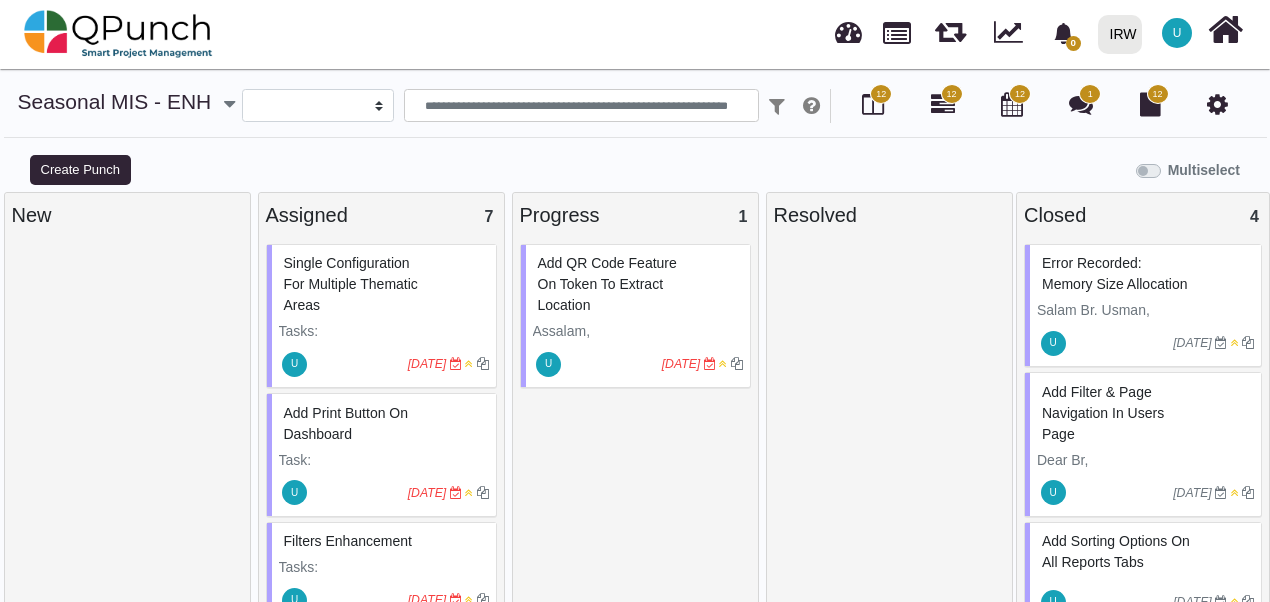 click on "Single Configuration for multiple thematic areas" at bounding box center (384, 284) 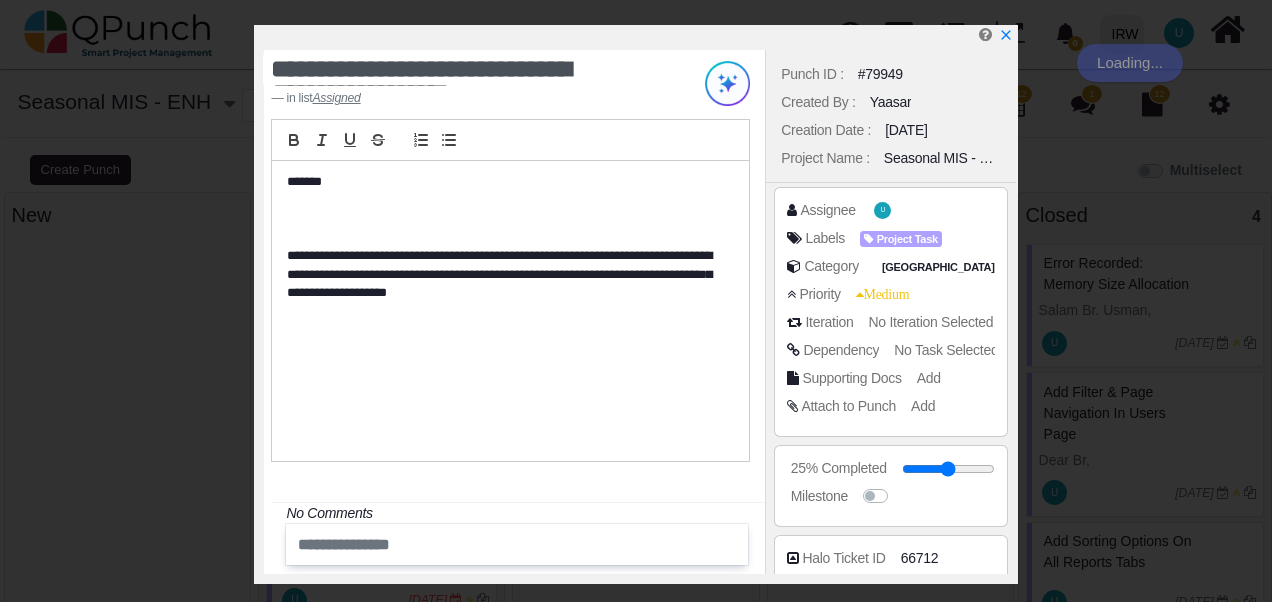 scroll, scrollTop: 373, scrollLeft: 0, axis: vertical 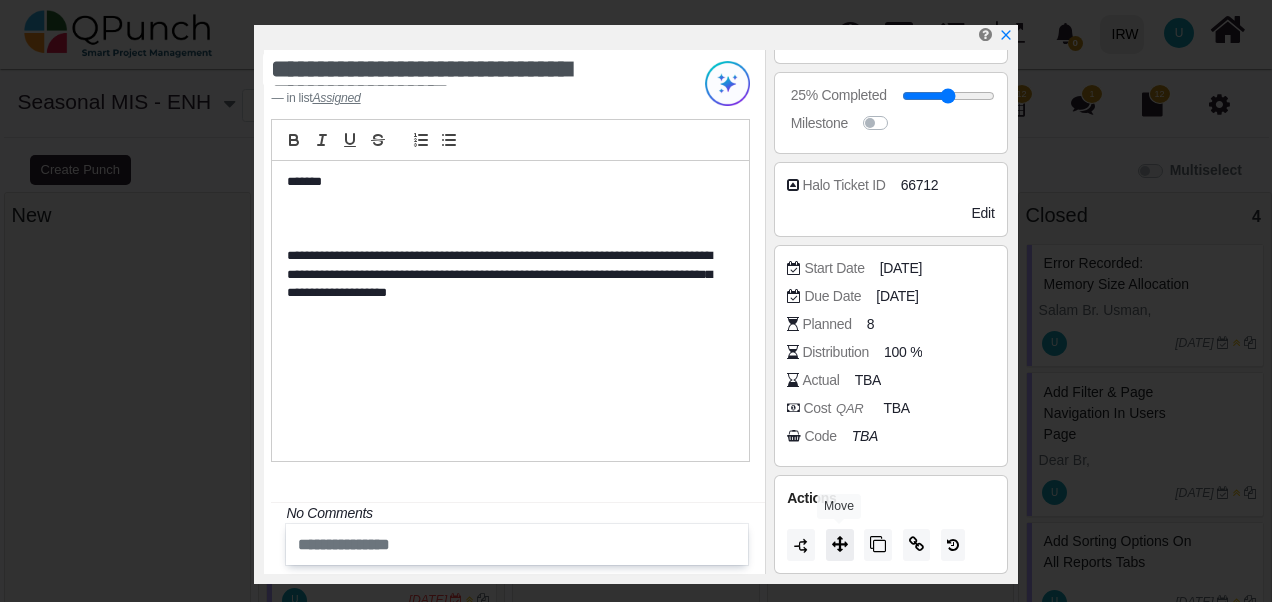 click at bounding box center [840, 544] 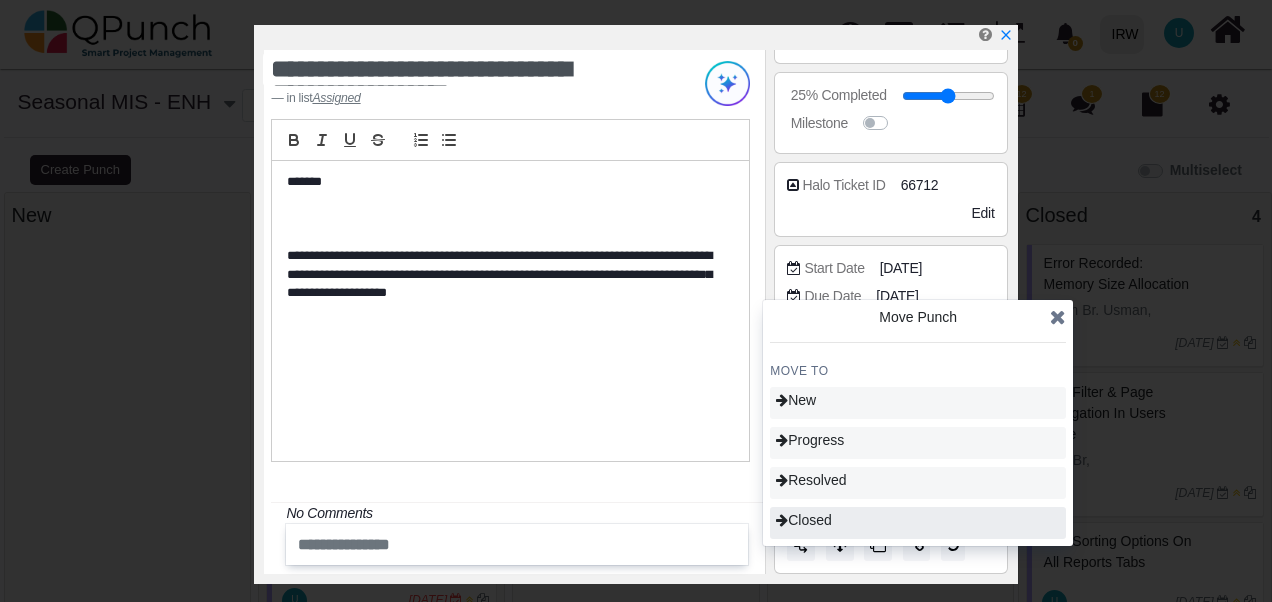 click on "Closed" at bounding box center [804, 520] 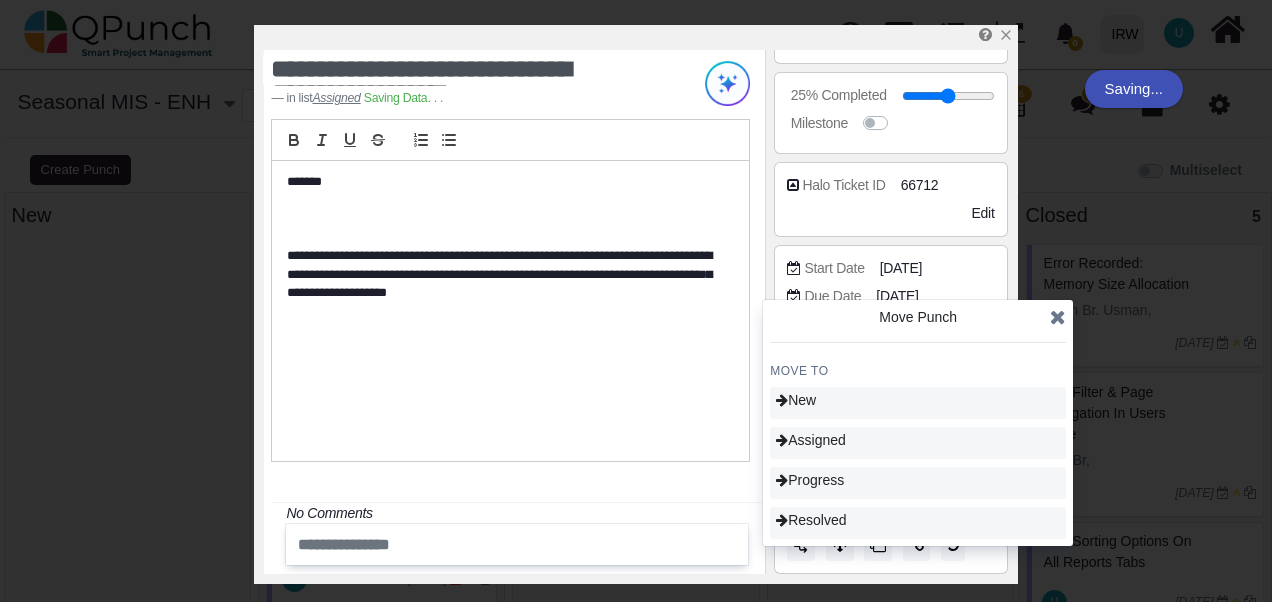 type on "***" 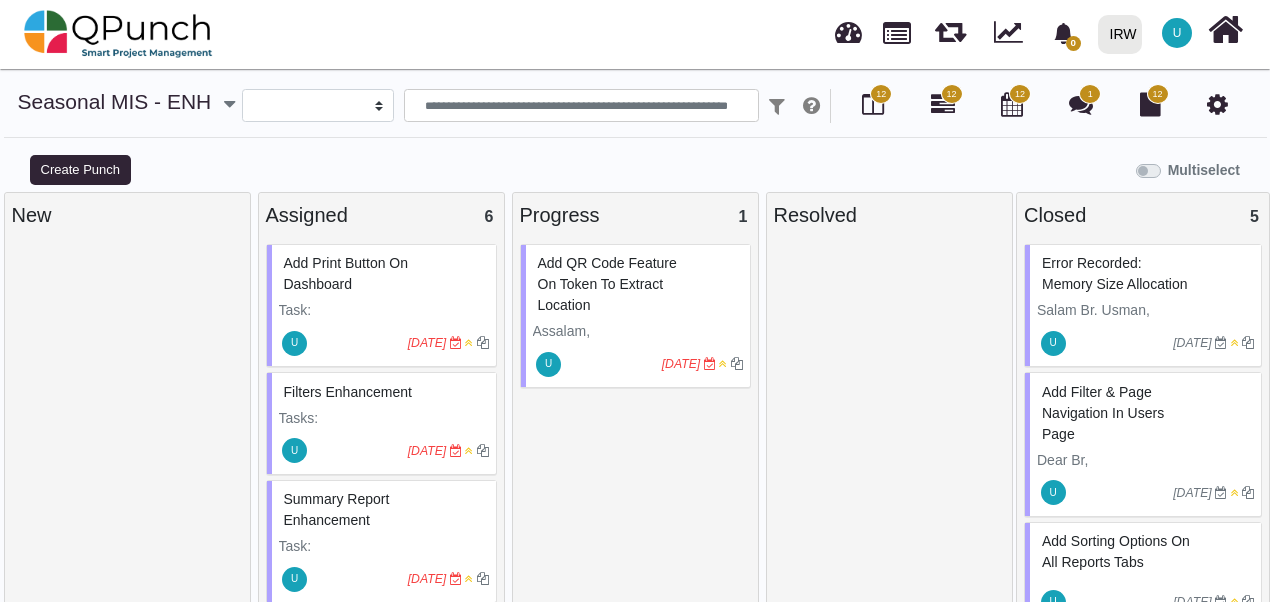 click on "Add Print Button on Dashboard" at bounding box center [346, 273] 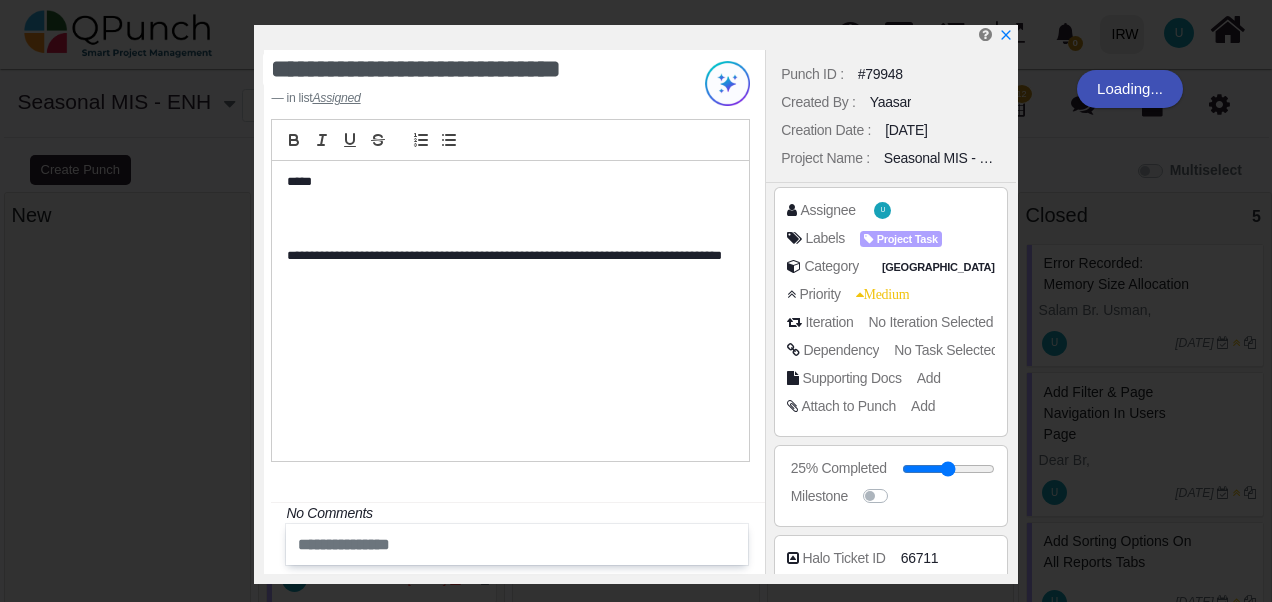 scroll, scrollTop: 373, scrollLeft: 0, axis: vertical 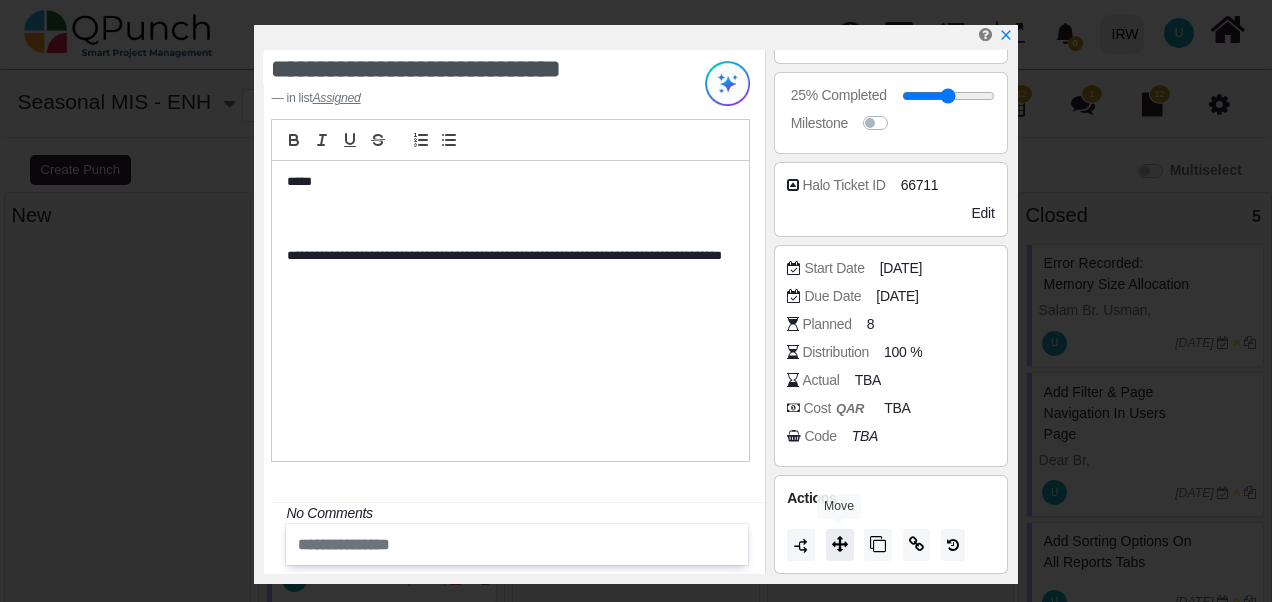 click at bounding box center (840, 544) 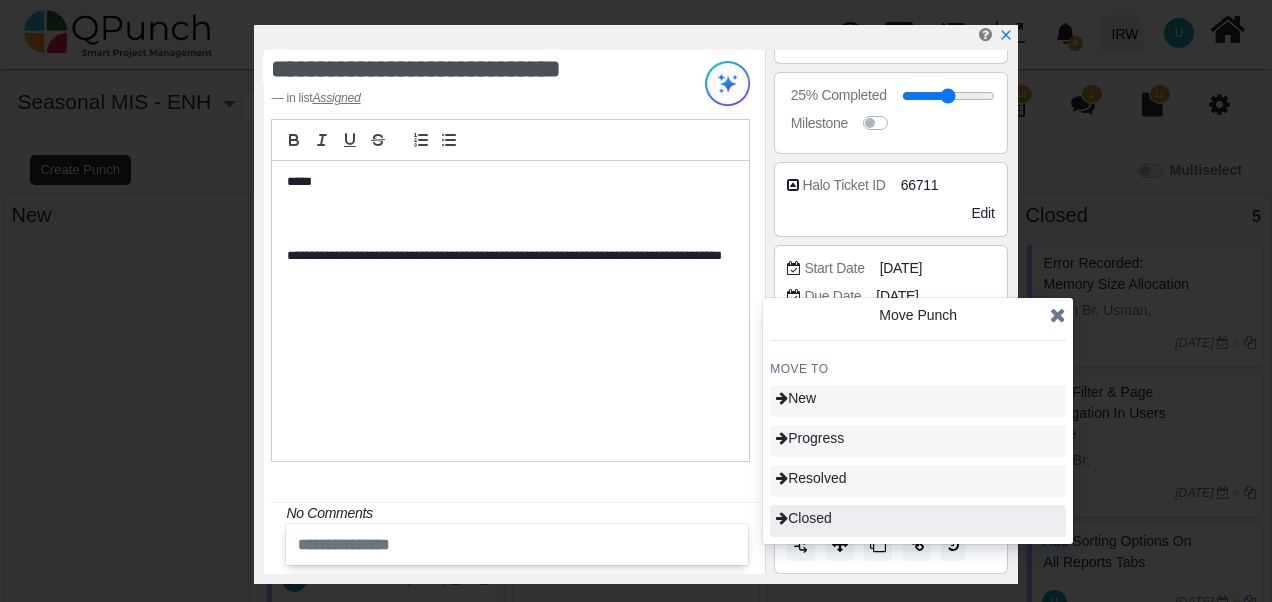 click on "Closed" at bounding box center [918, 521] 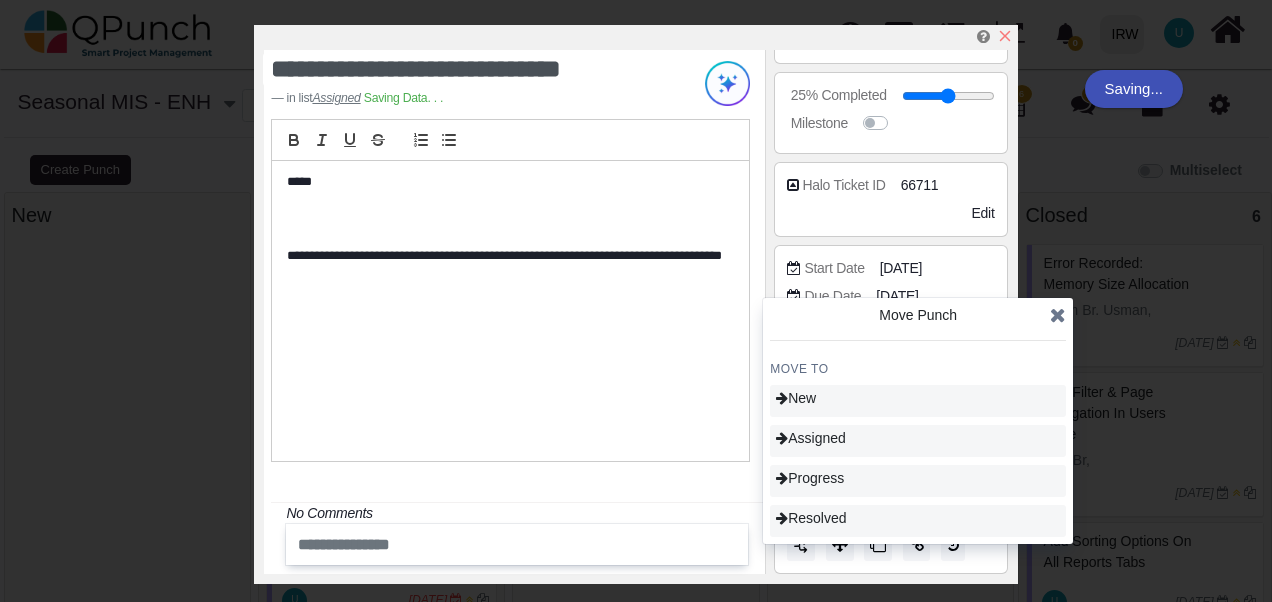 type on "***" 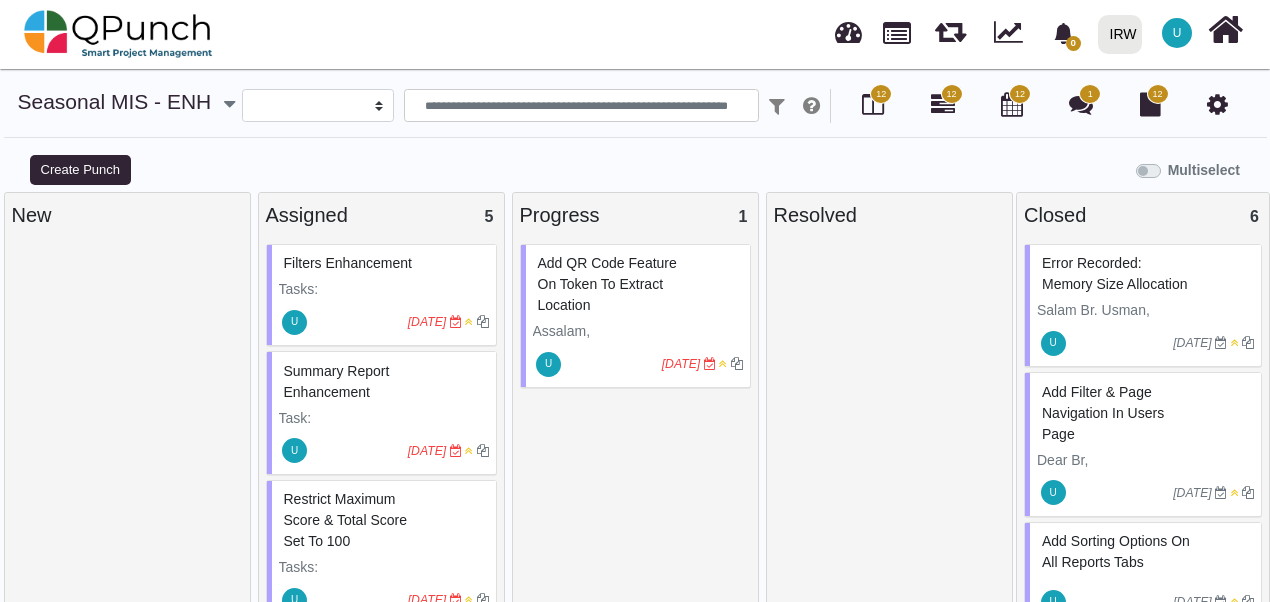 click on "Tasks:
Add Reset Button for FiltersBy default, a thematic area is pre-selected in the filter. Please disable this and instead display 'Select Thematic Area' as the default option. Currently, if a user selects a province but doesn't choose a thematic area, the filters only apply to the pre-selected thematic area.Screenshot is attached." at bounding box center [384, 289] 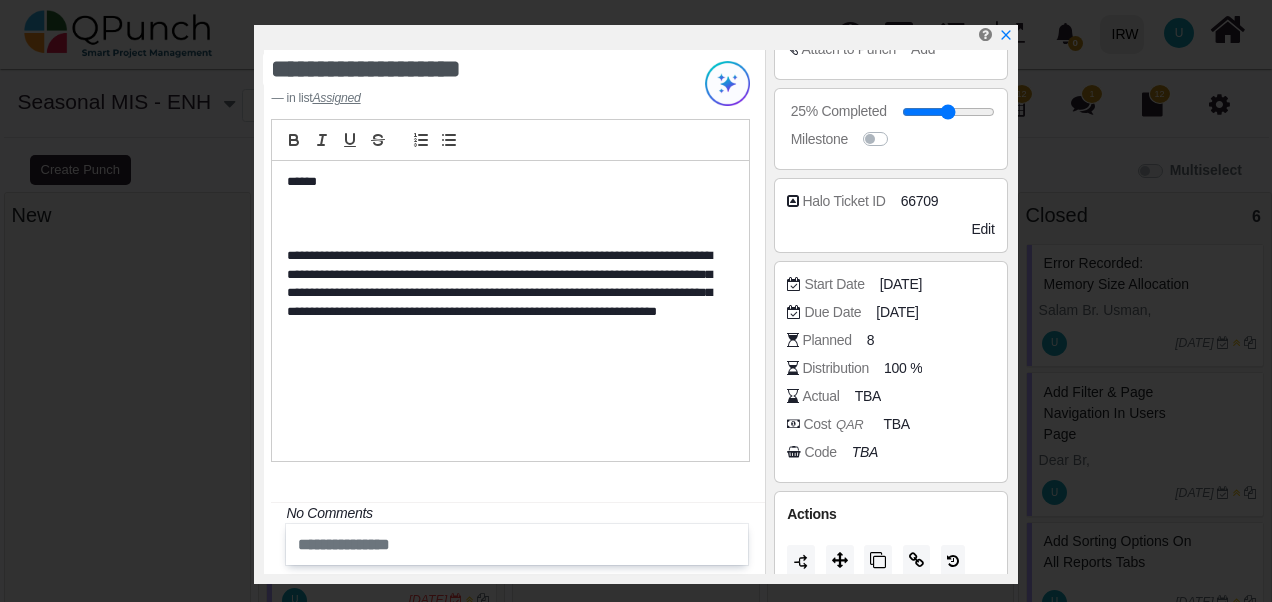 scroll, scrollTop: 373, scrollLeft: 0, axis: vertical 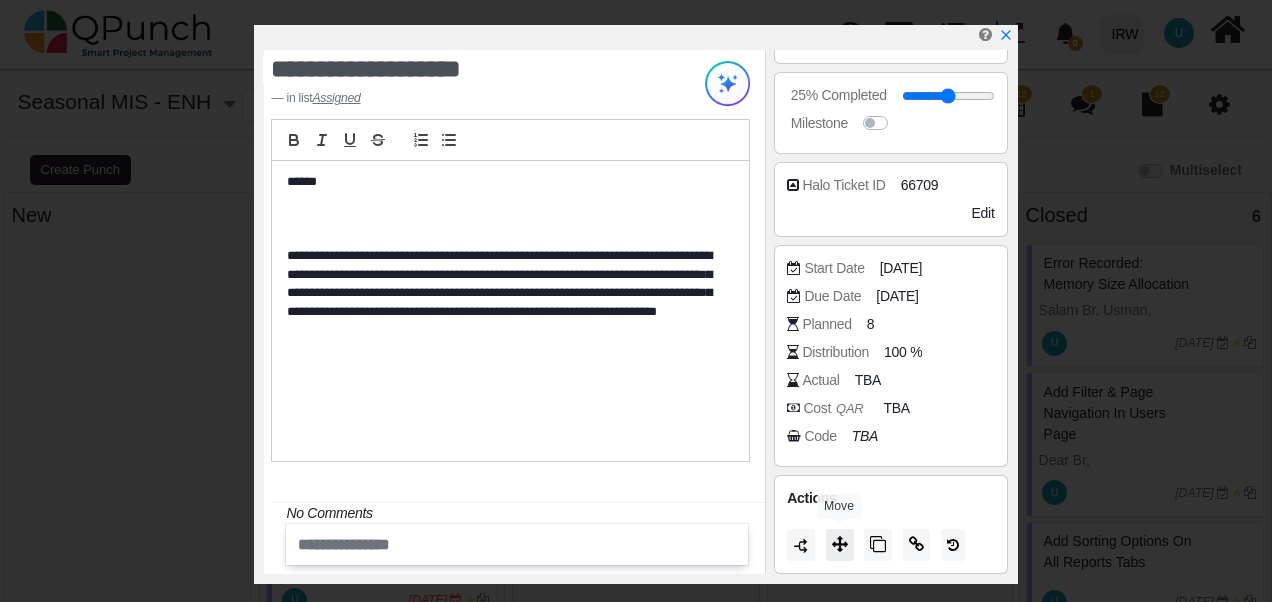click at bounding box center [840, 544] 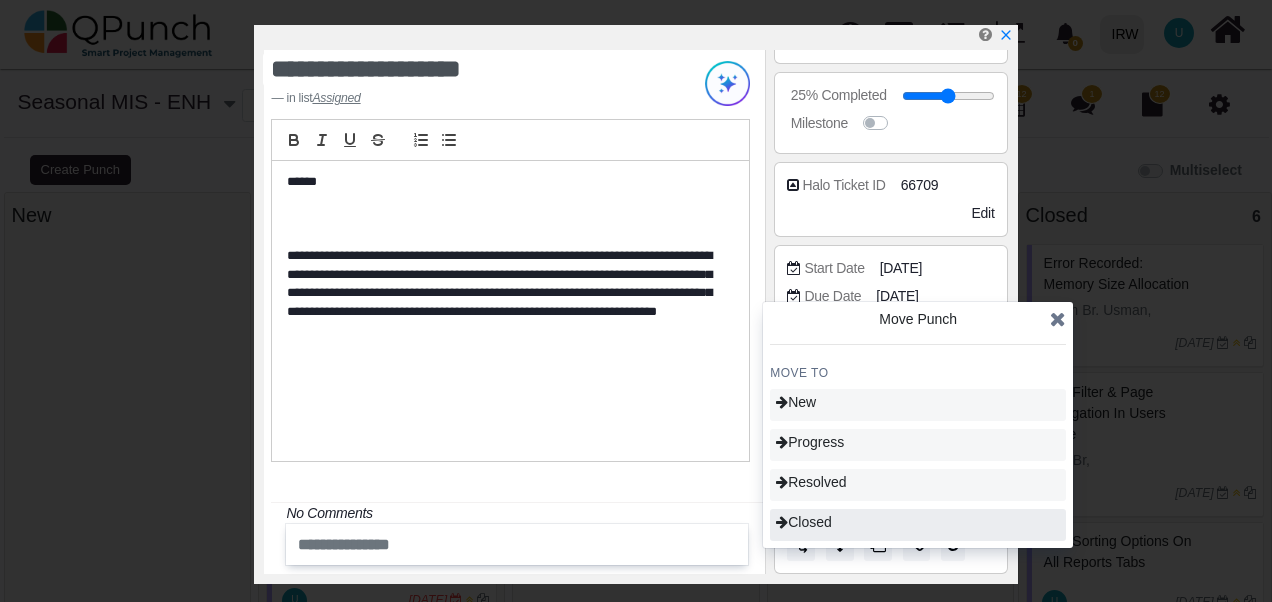 click on "Closed" at bounding box center (918, 525) 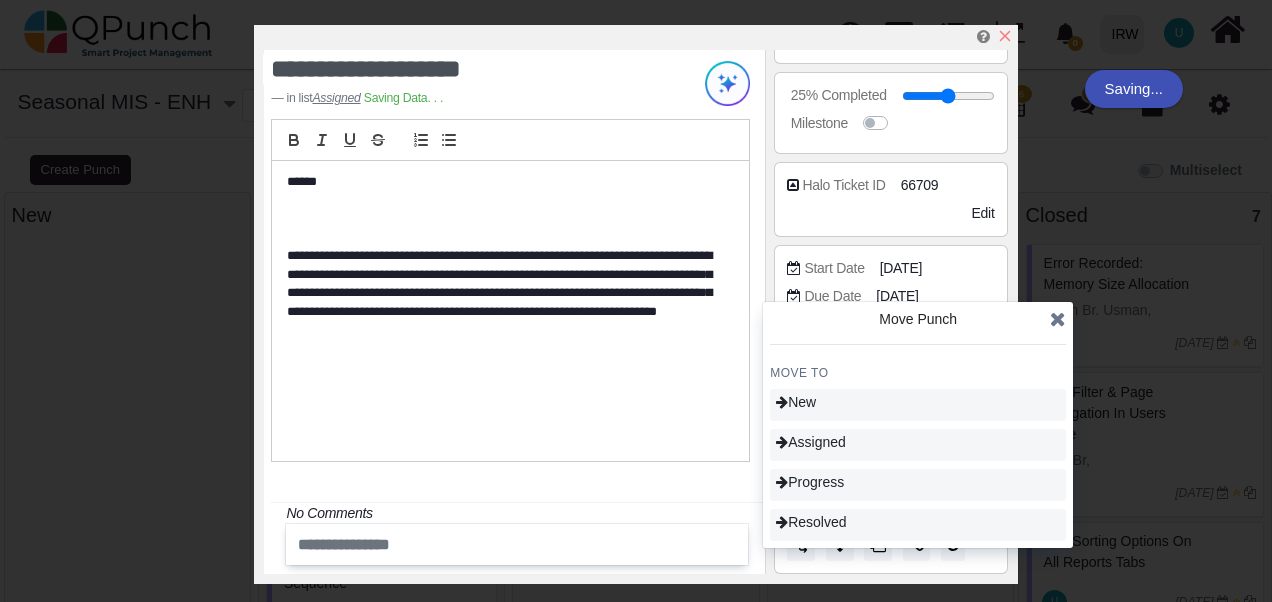 type on "***" 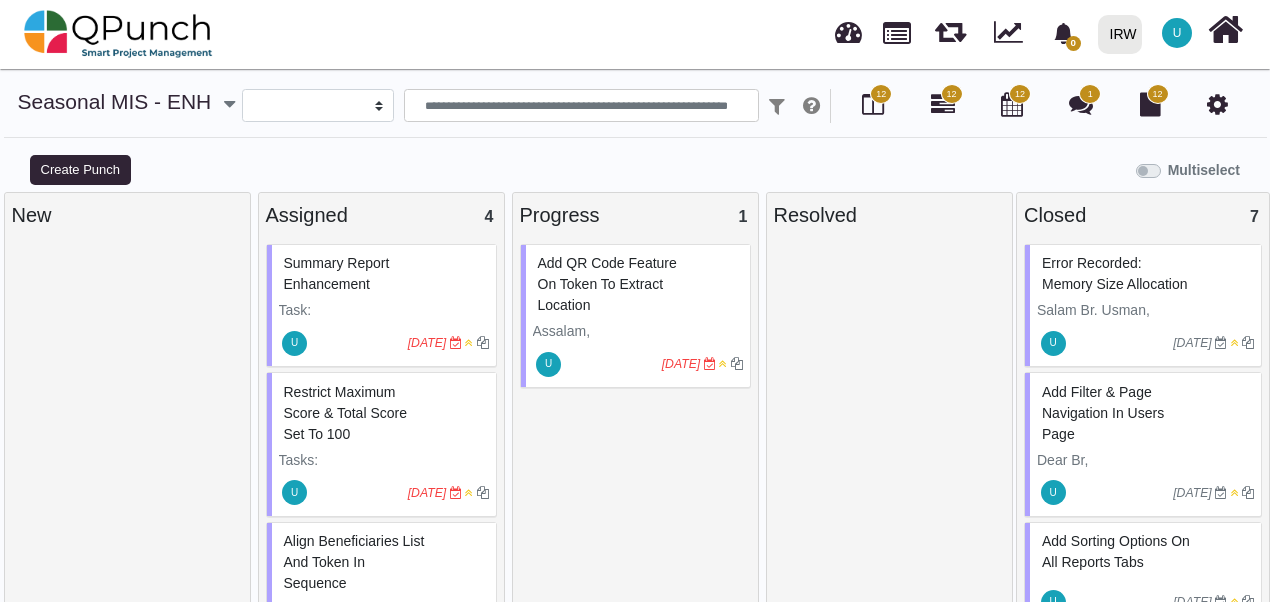 click at bounding box center [359, 343] 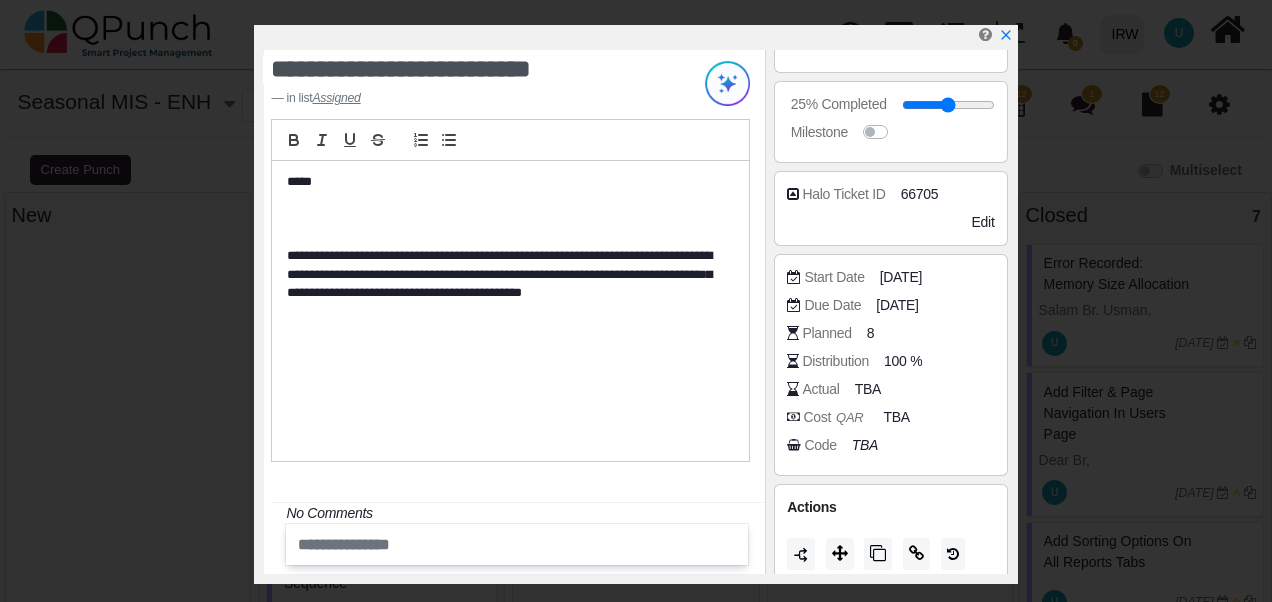 scroll, scrollTop: 373, scrollLeft: 0, axis: vertical 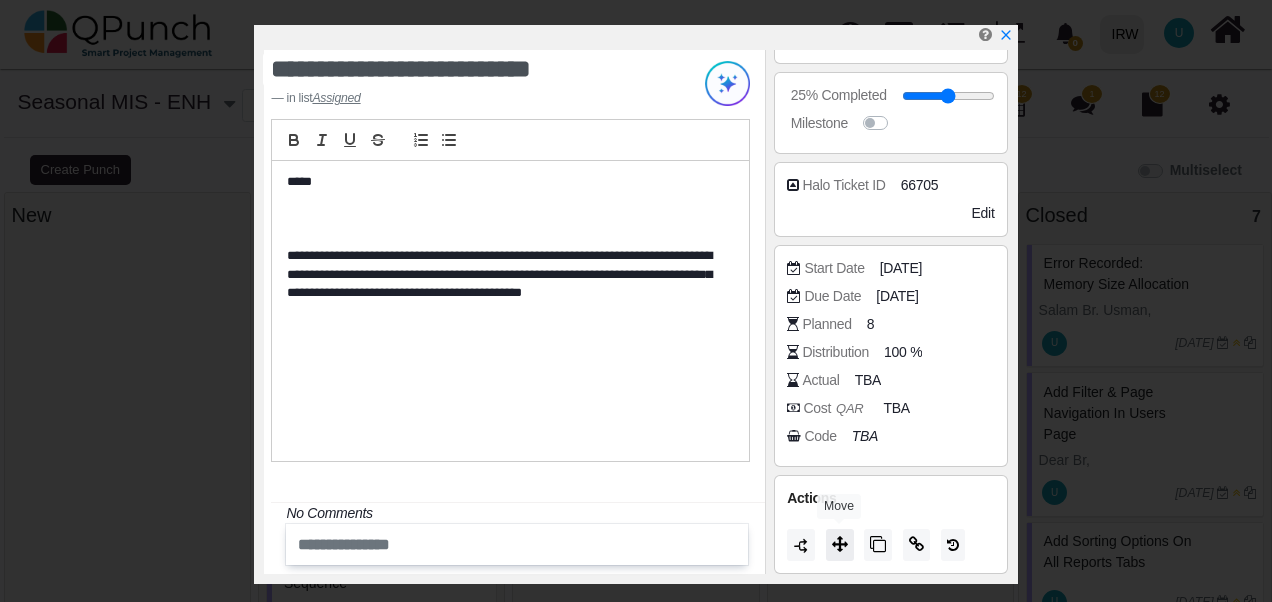 click at bounding box center [840, 544] 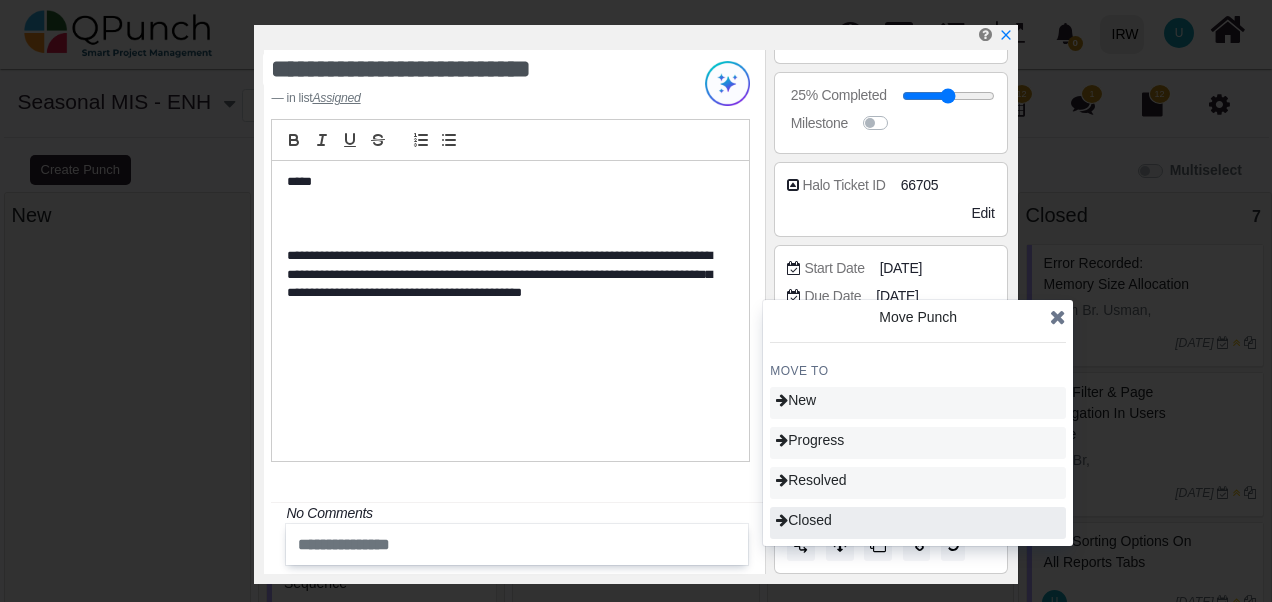 click on "Closed" at bounding box center (804, 520) 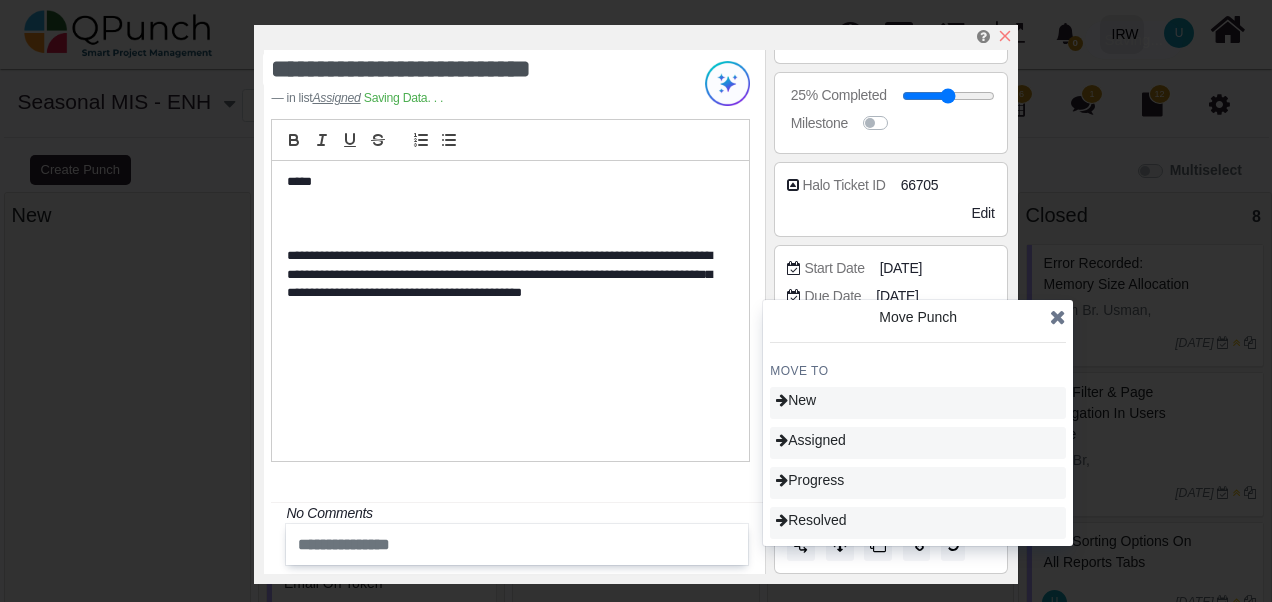 type on "***" 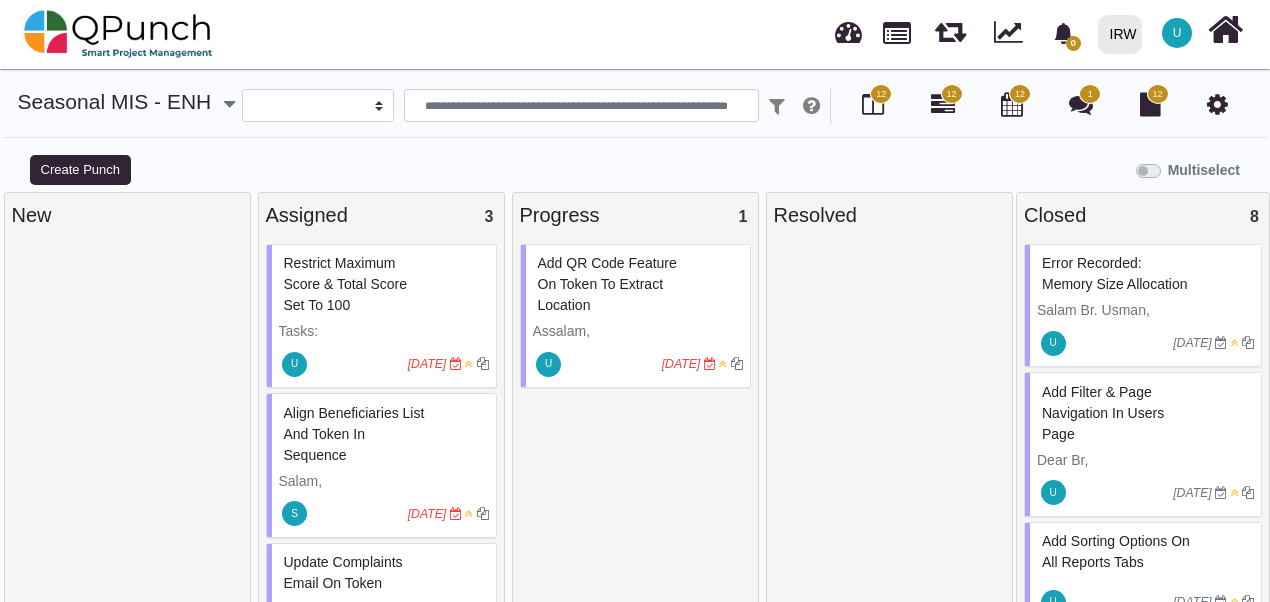 click on "Restrict Maximum Score & Total Score Set to 100" at bounding box center [384, 284] 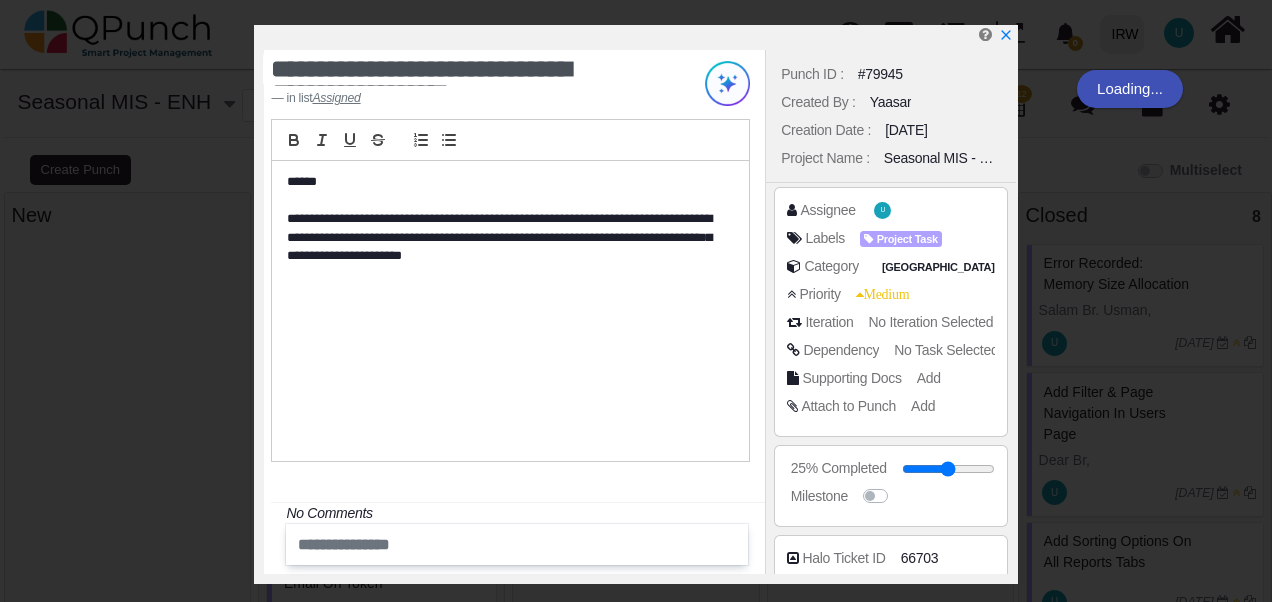 scroll, scrollTop: 373, scrollLeft: 0, axis: vertical 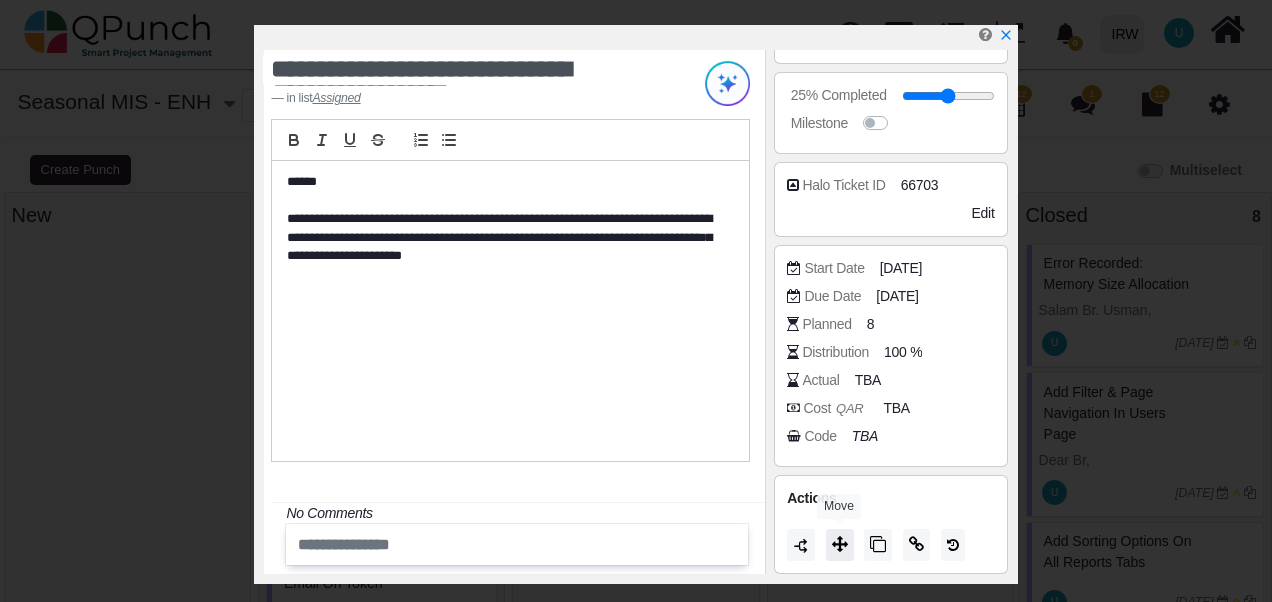 click at bounding box center [840, 545] 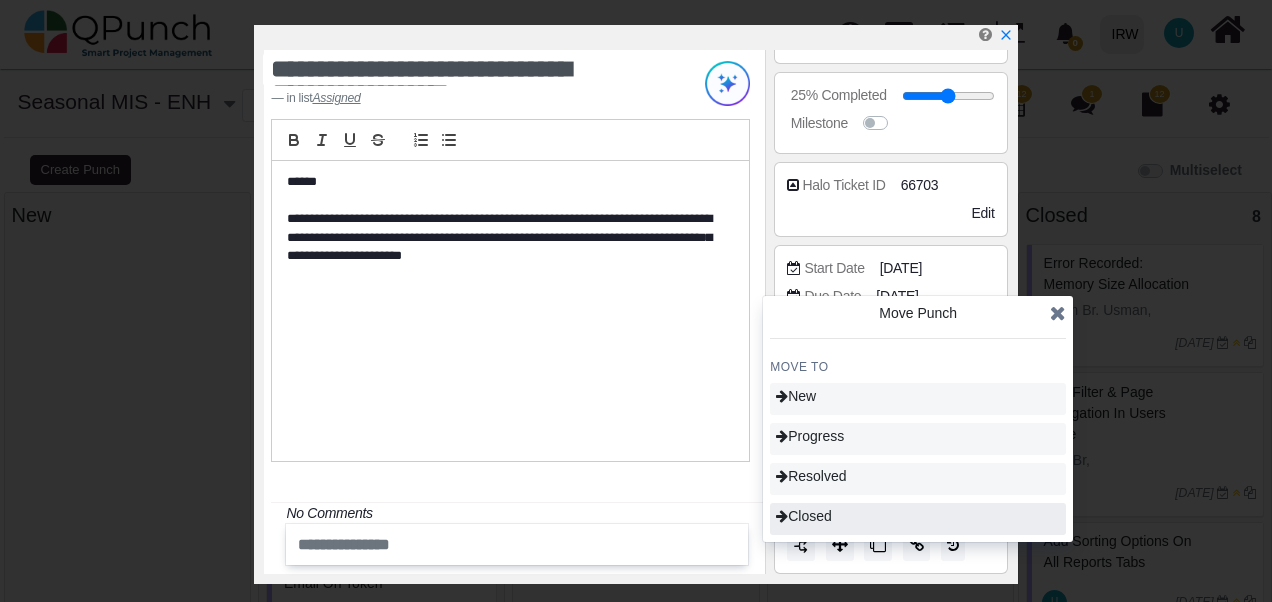 click on "Closed" at bounding box center [918, 519] 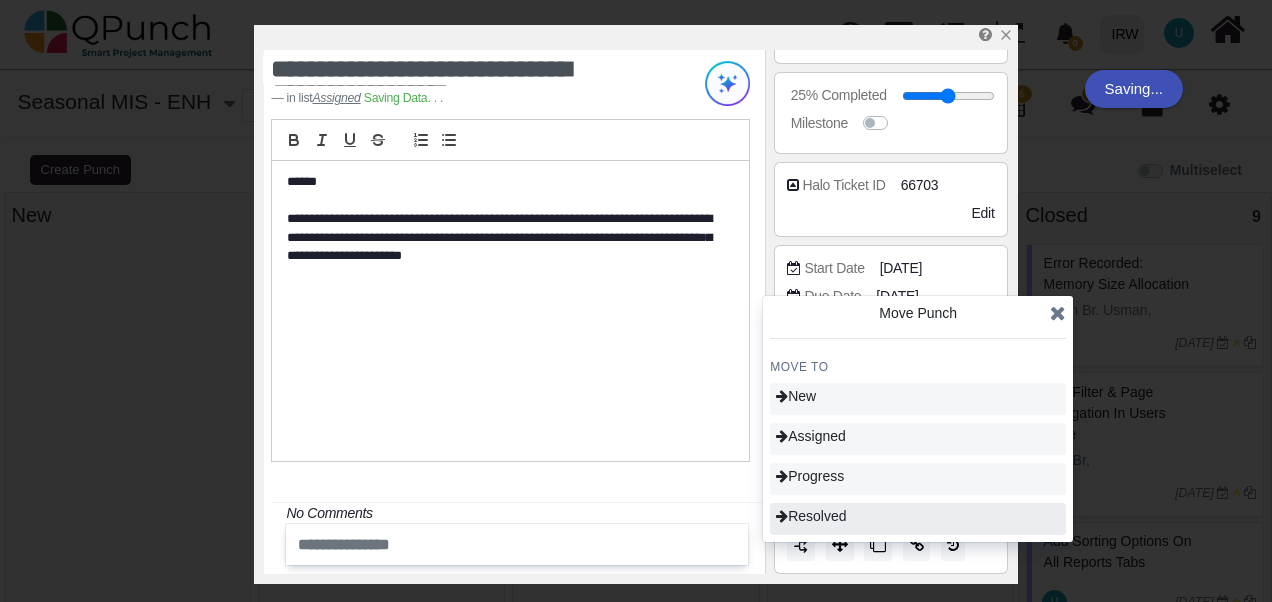 click on "Resolved" at bounding box center [811, 516] 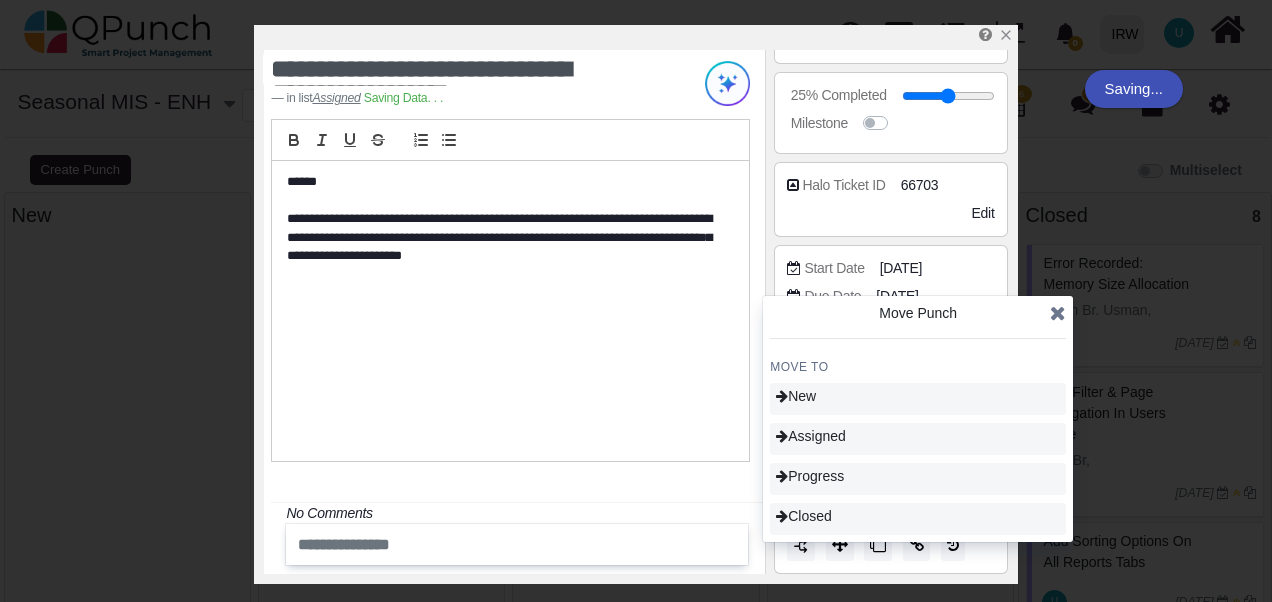 type on "***" 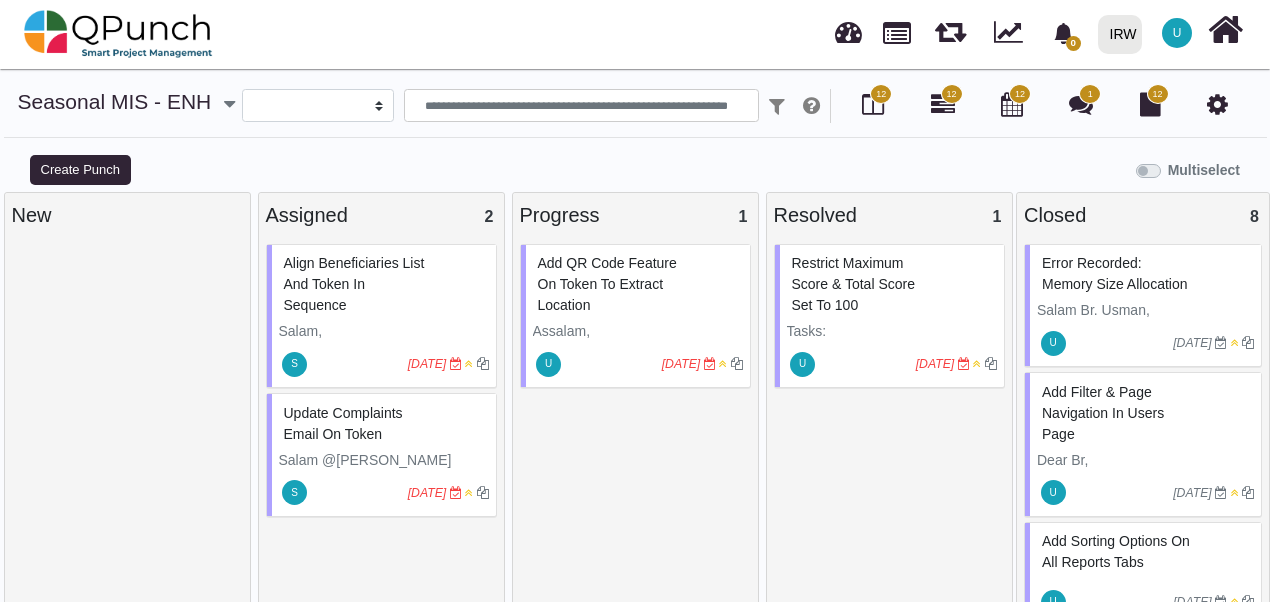 click on "Restrict Maximum Score & Total Score Set to 100" at bounding box center (892, 284) 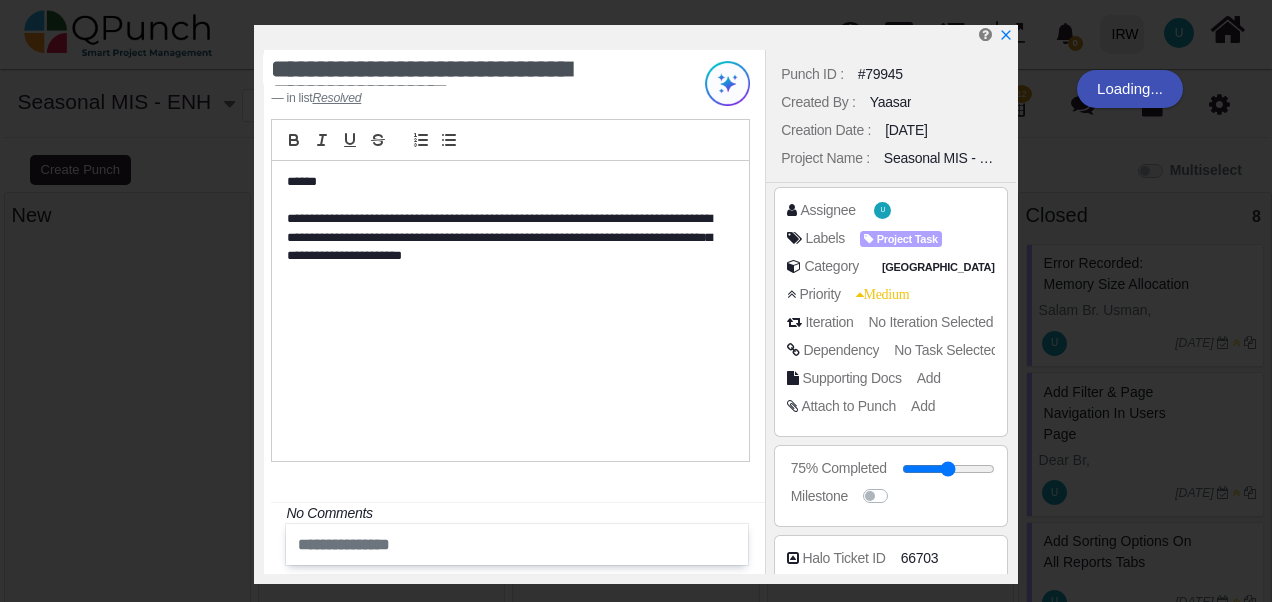 scroll, scrollTop: 373, scrollLeft: 0, axis: vertical 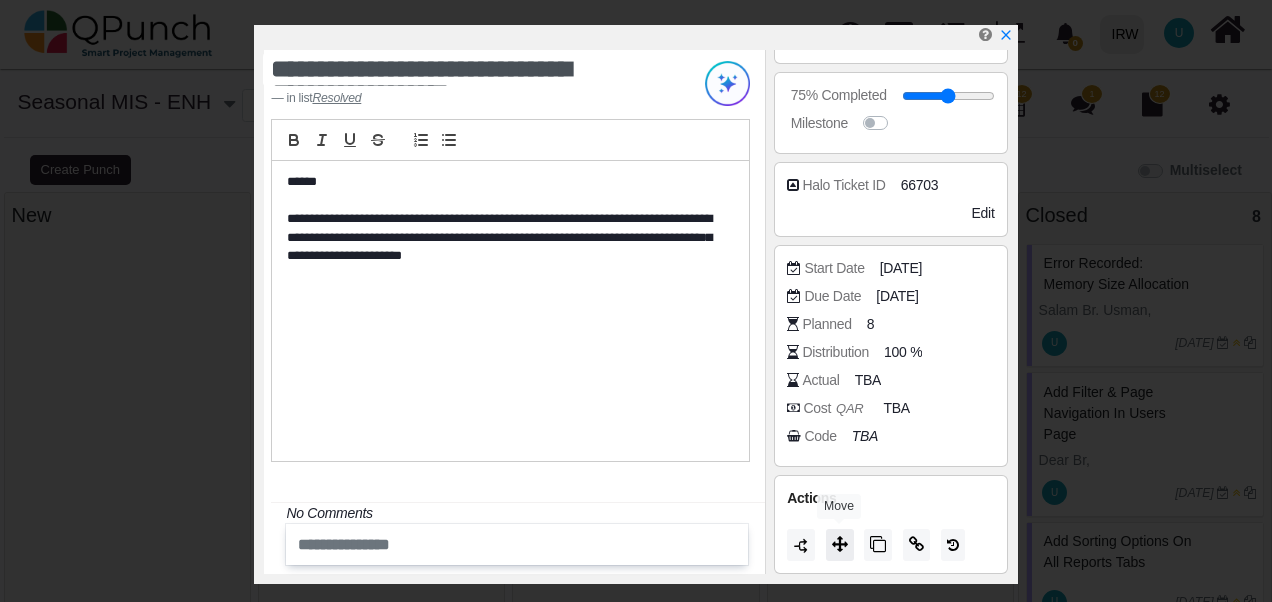 click at bounding box center [840, 544] 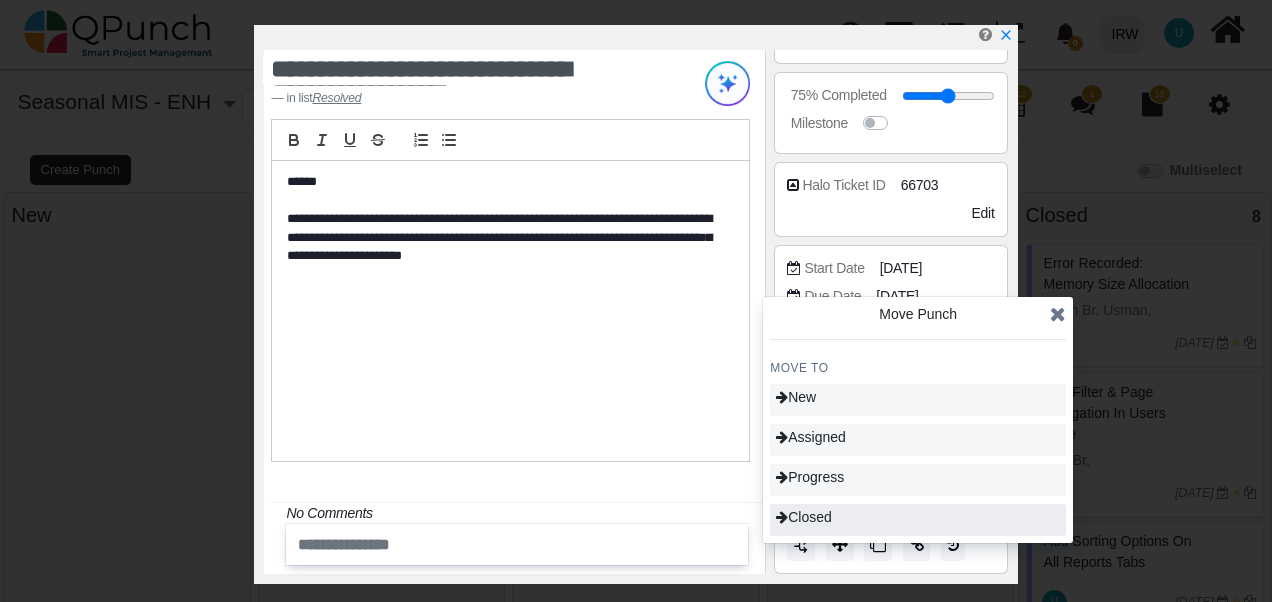 click on "Closed" at bounding box center [918, 520] 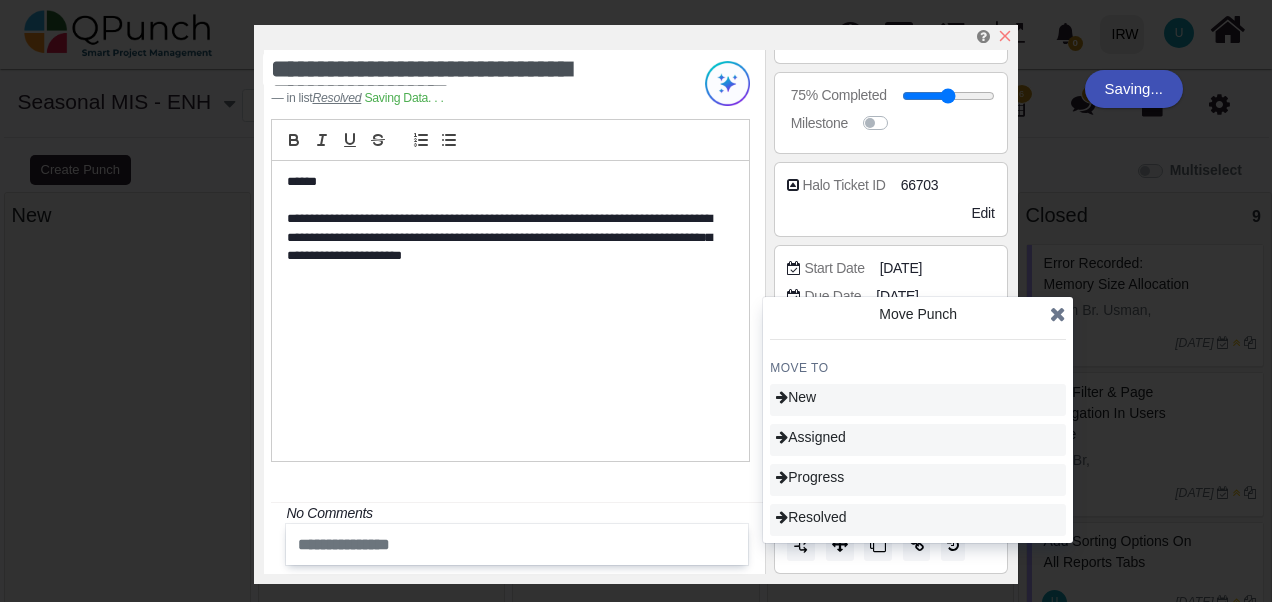 type on "***" 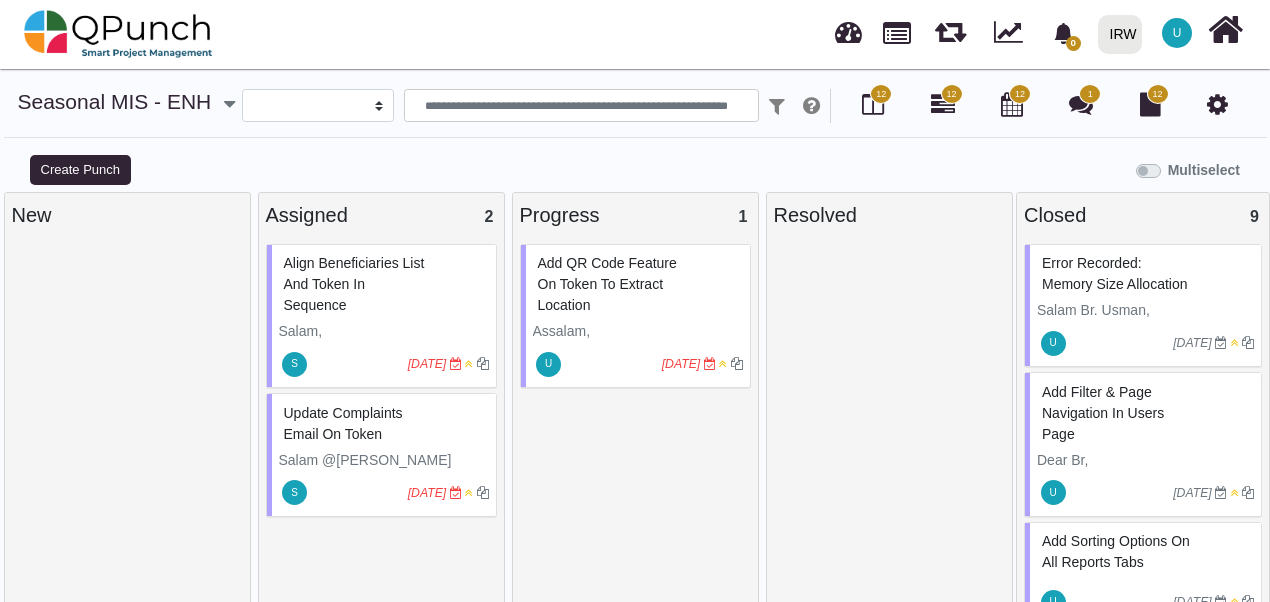 click on "Salam,
Could we please align the serial numbers on the receiving sheet and token in ascending order in Seasonal MIS?" at bounding box center (384, 405) 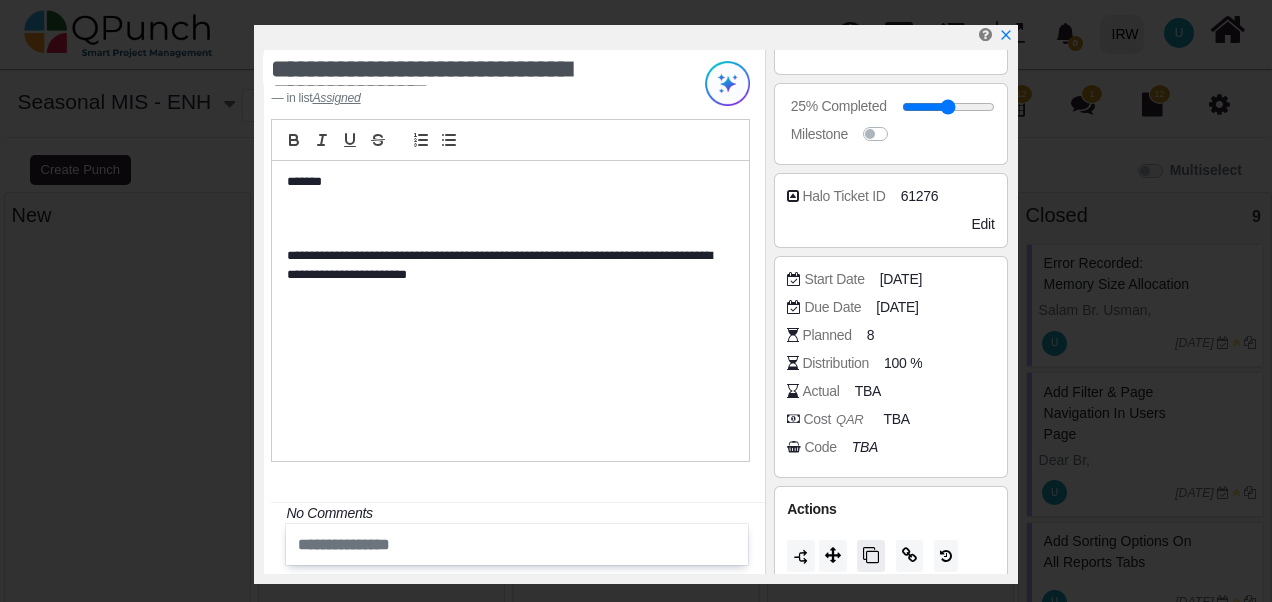 scroll, scrollTop: 373, scrollLeft: 0, axis: vertical 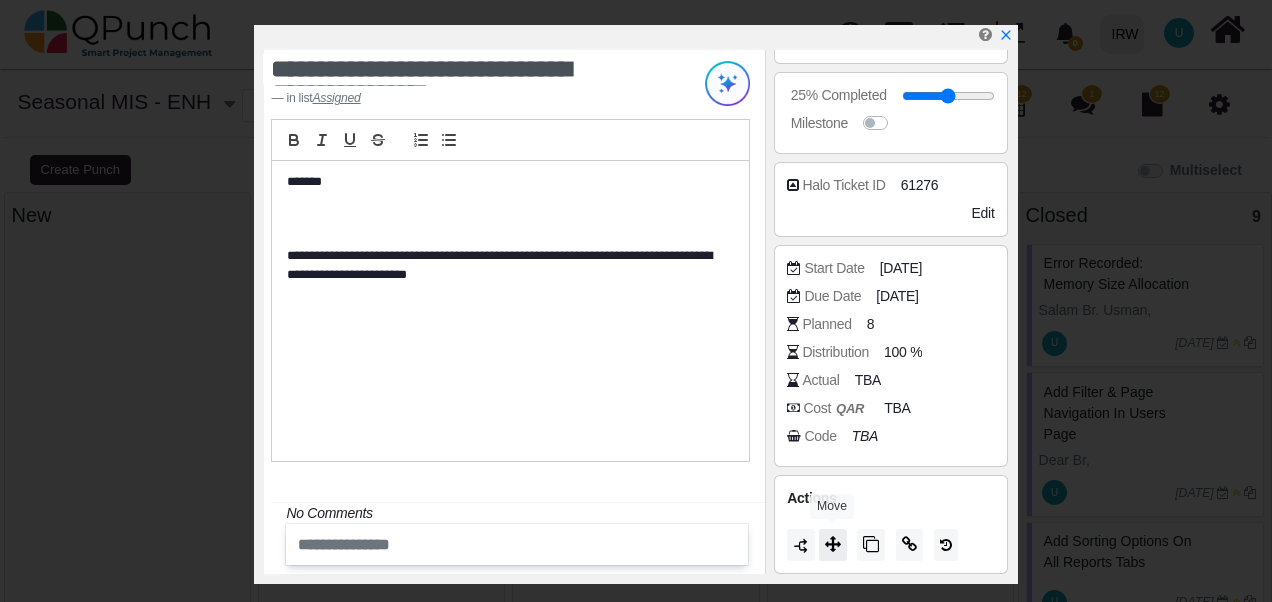 click at bounding box center (833, 544) 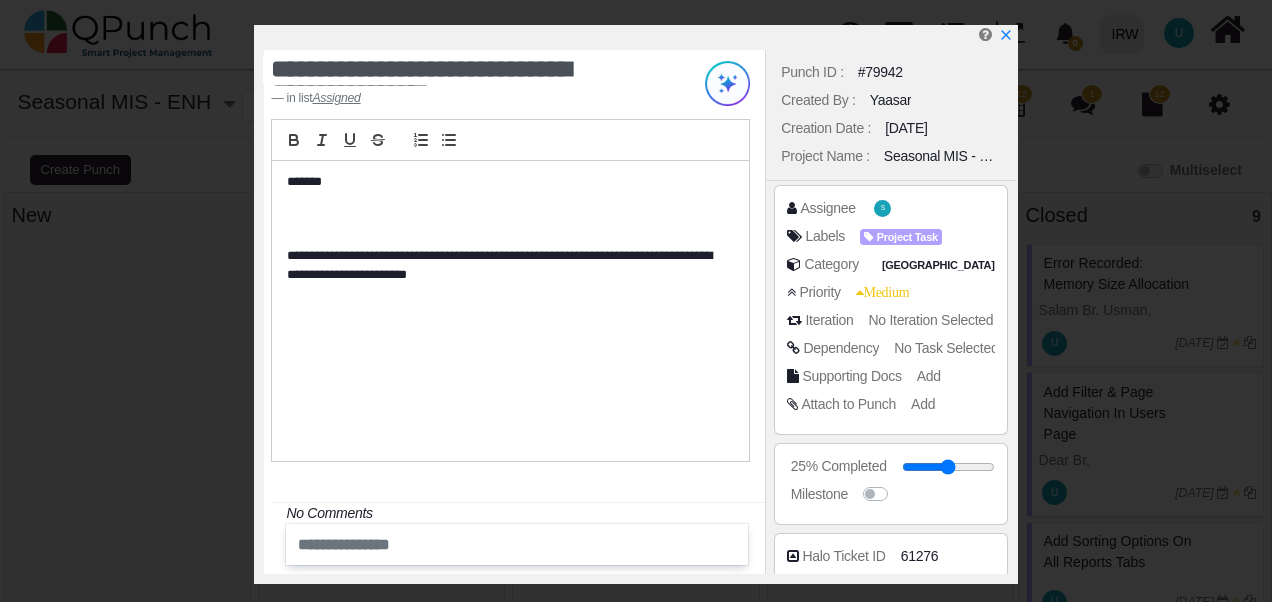 scroll, scrollTop: 0, scrollLeft: 0, axis: both 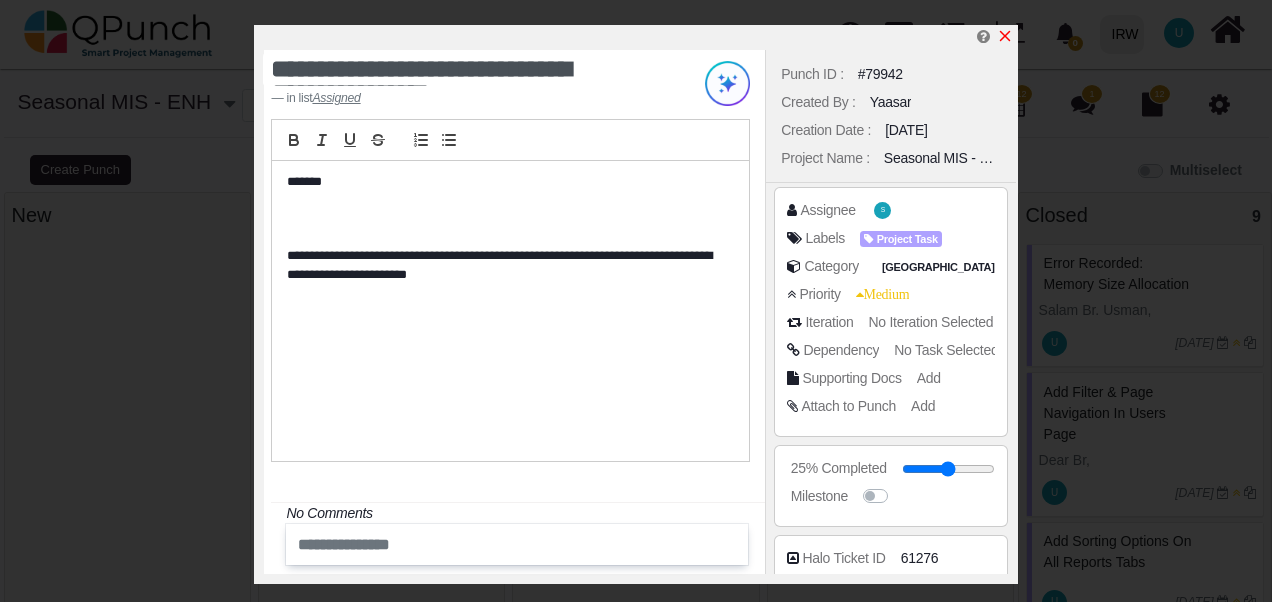 click 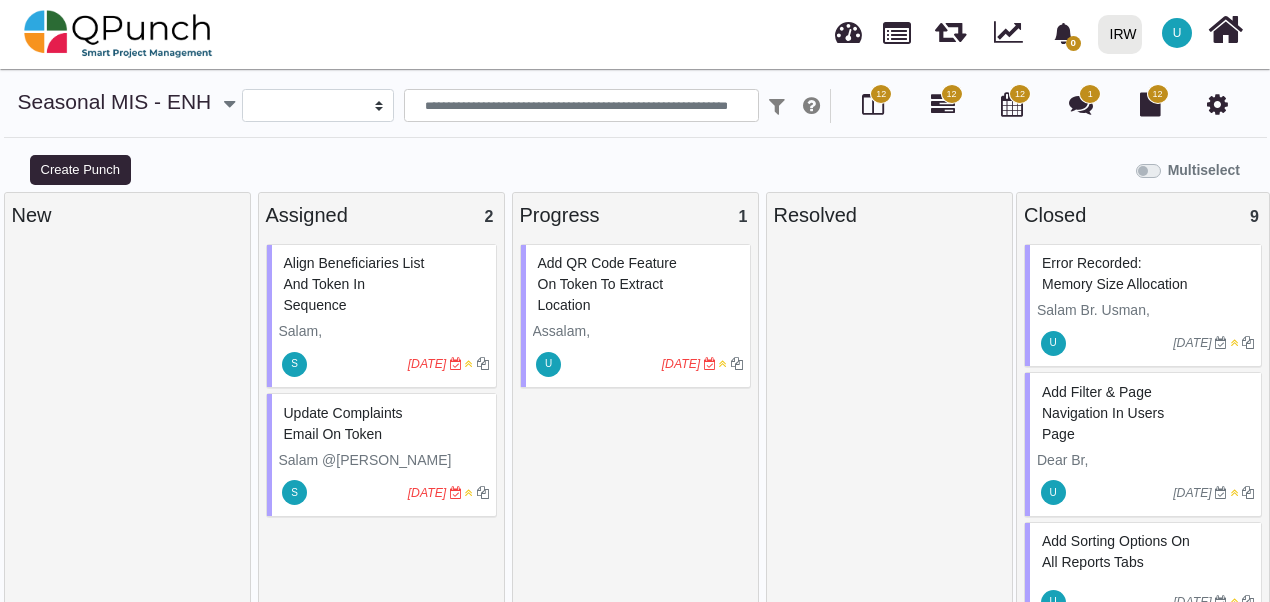click on "Update complaints email on Token" at bounding box center (343, 423) 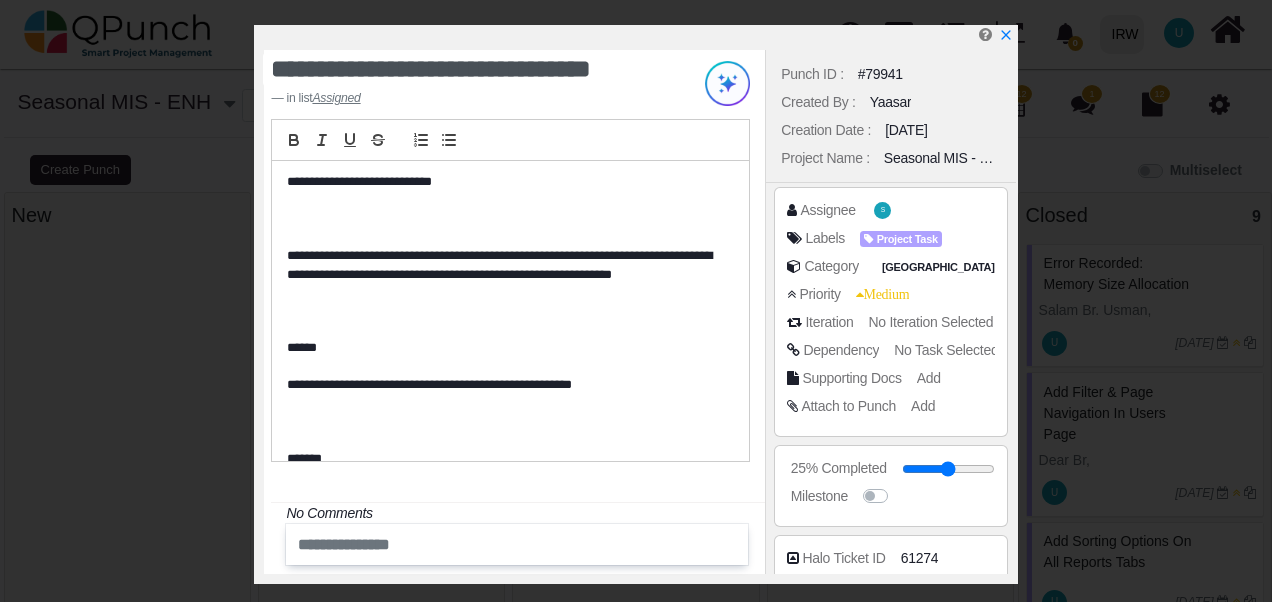 scroll, scrollTop: 18, scrollLeft: 0, axis: vertical 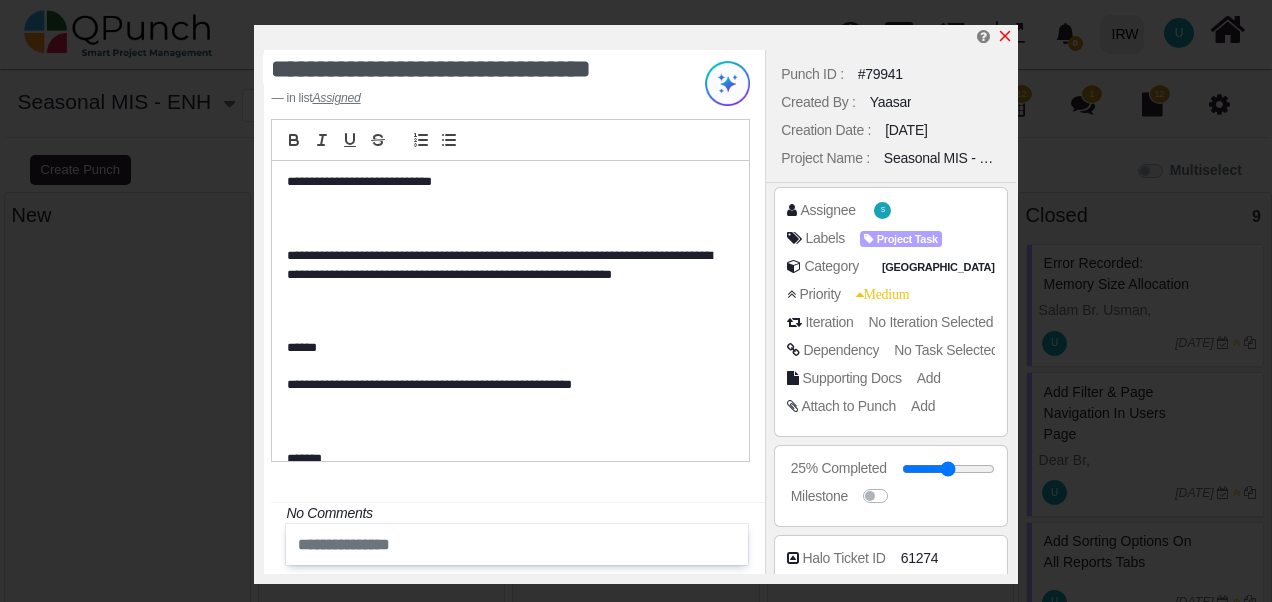 click 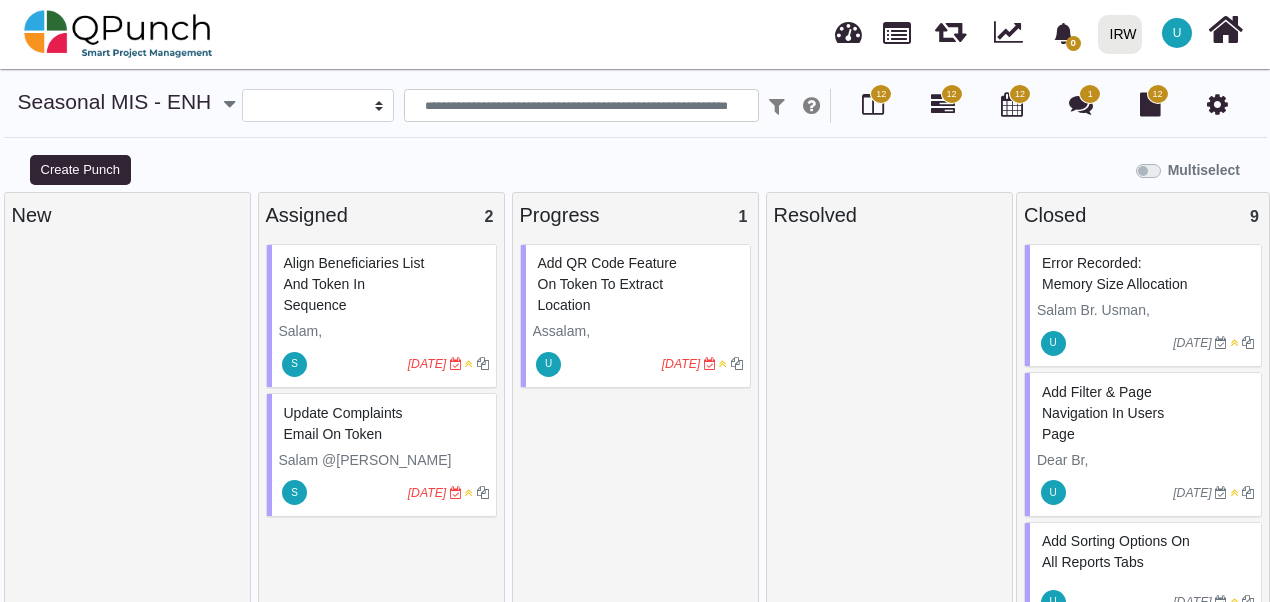 click on "Align Beneficiaries list and Token in sequence" at bounding box center [384, 284] 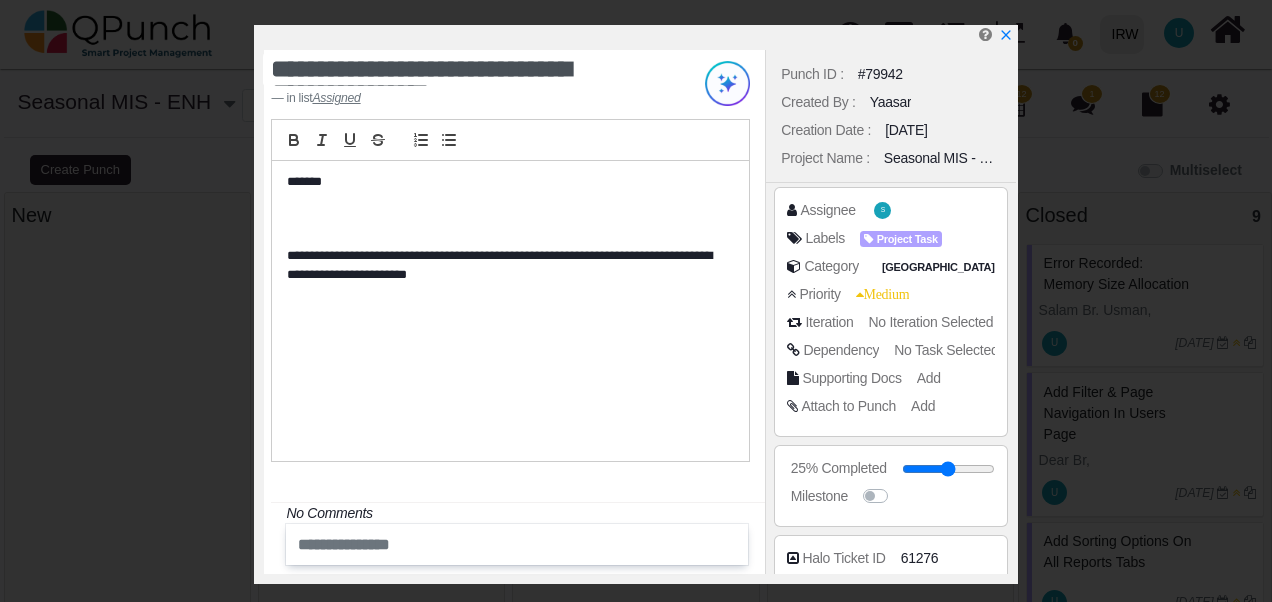 click at bounding box center (639, 37) 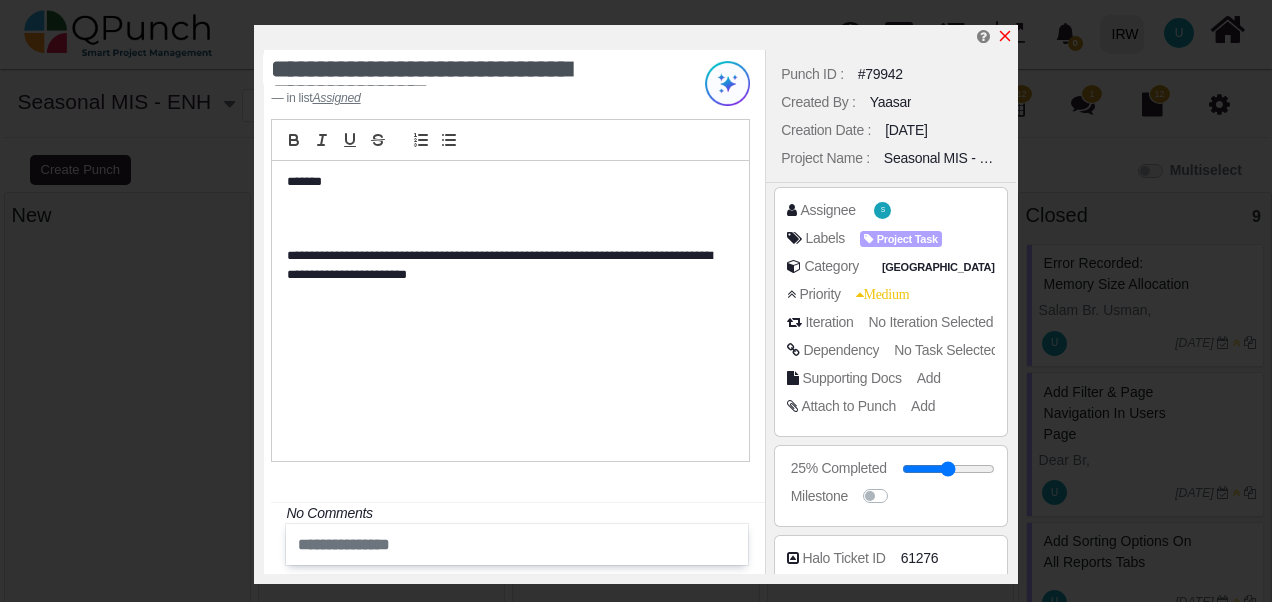 click 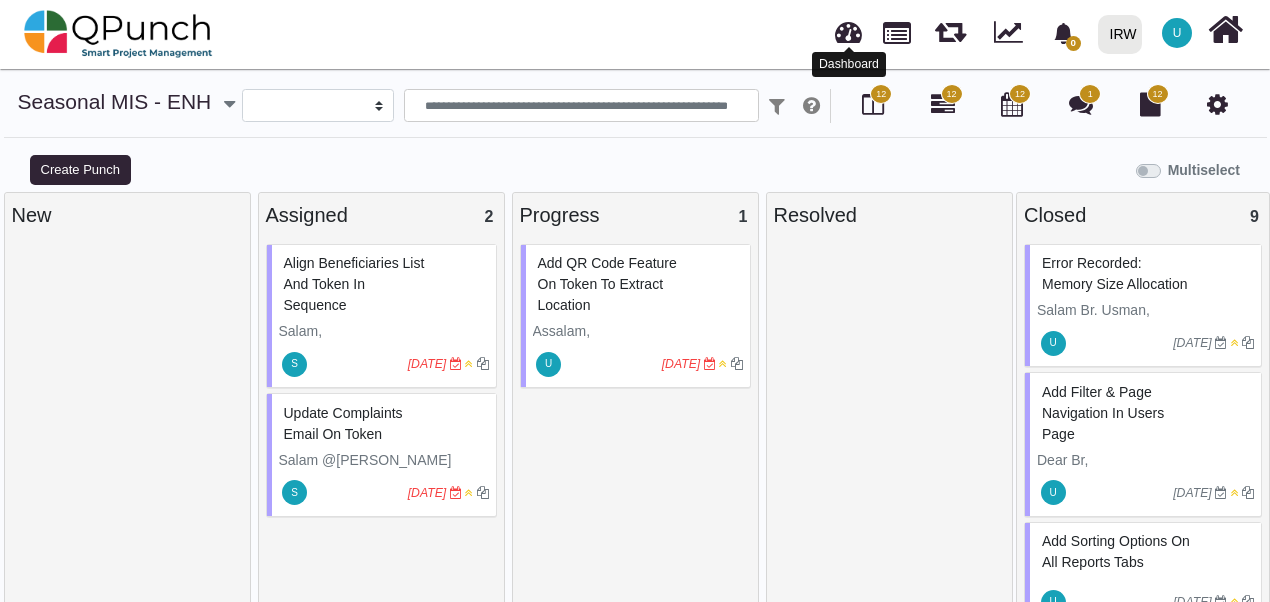 click at bounding box center (848, 29) 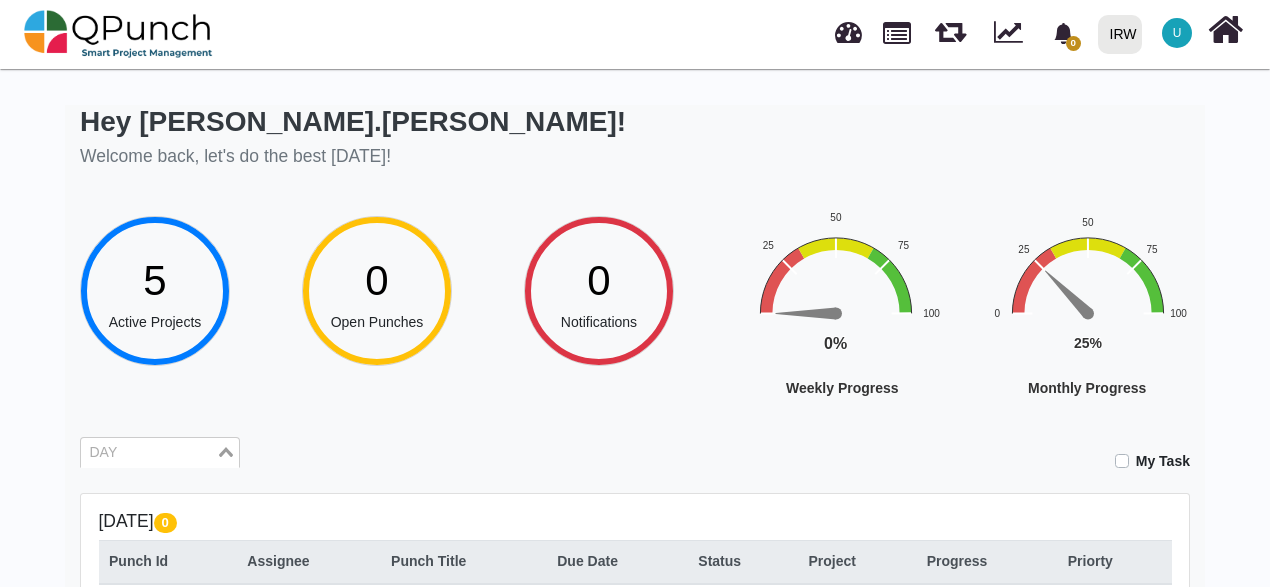 click at bounding box center (148, 453) 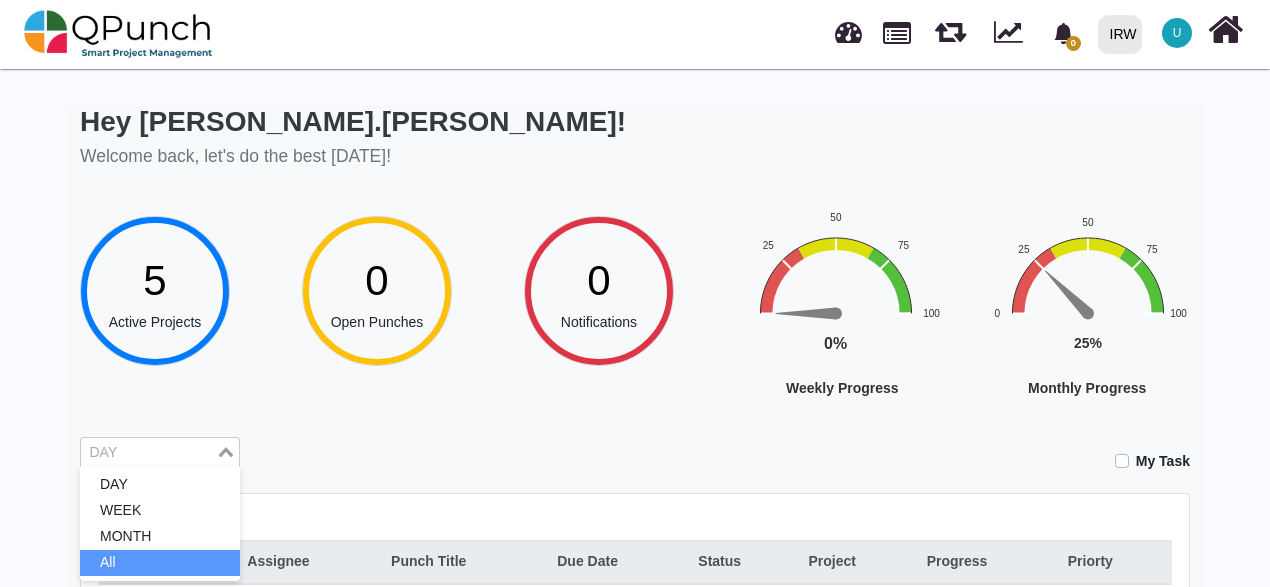 click on "All" at bounding box center [160, 563] 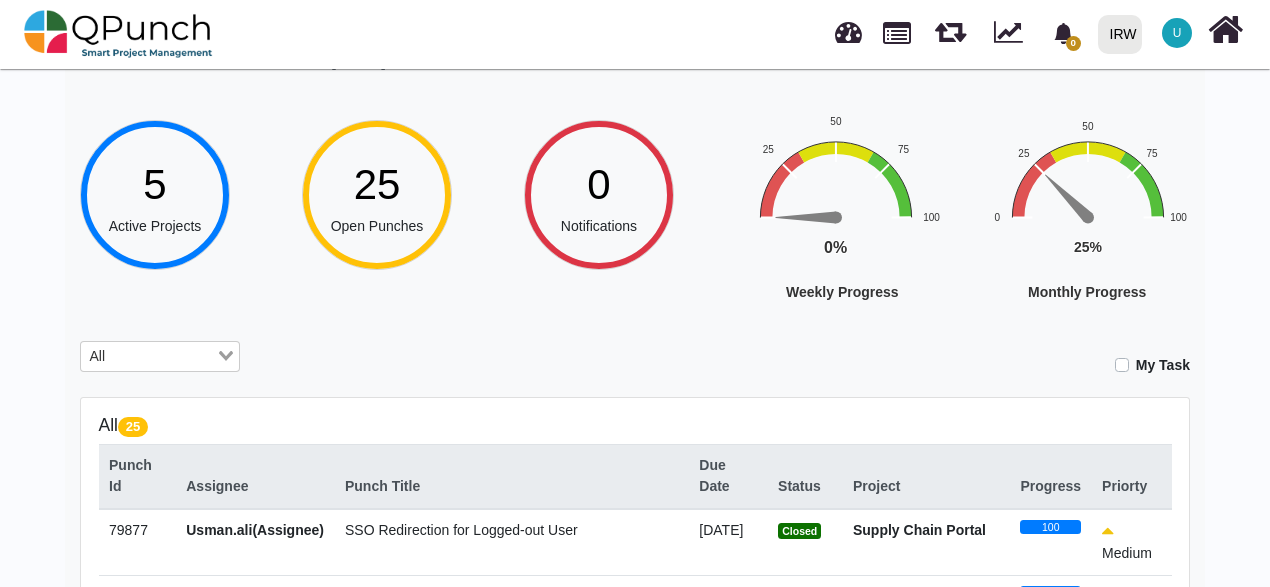 scroll, scrollTop: 100, scrollLeft: 0, axis: vertical 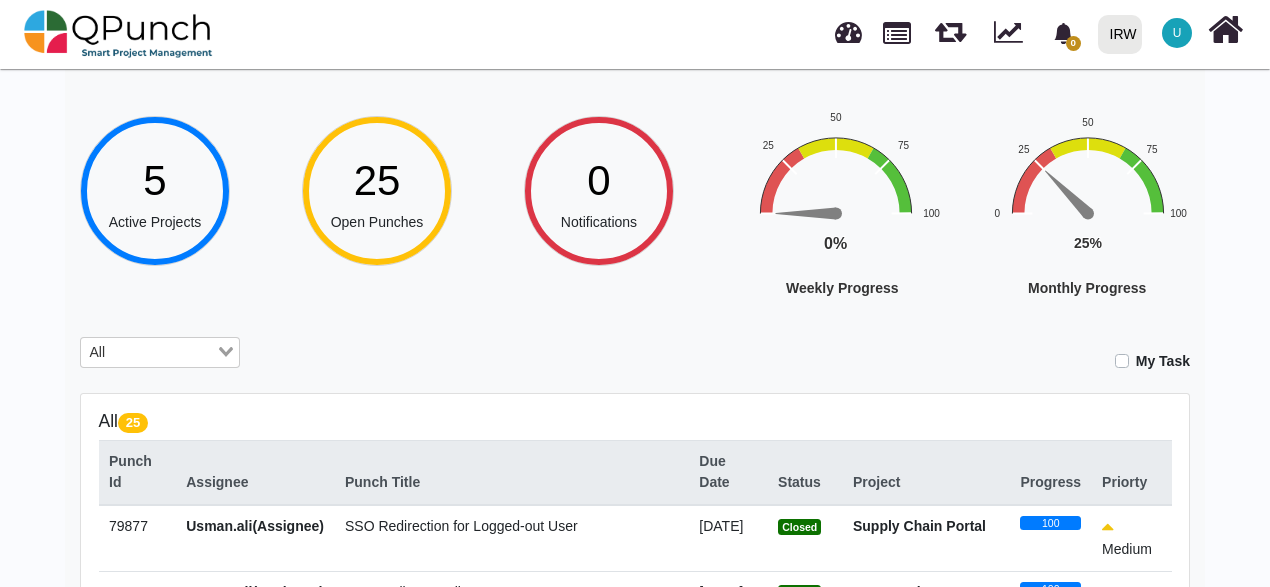 click on "Open Punches" at bounding box center [377, 222] 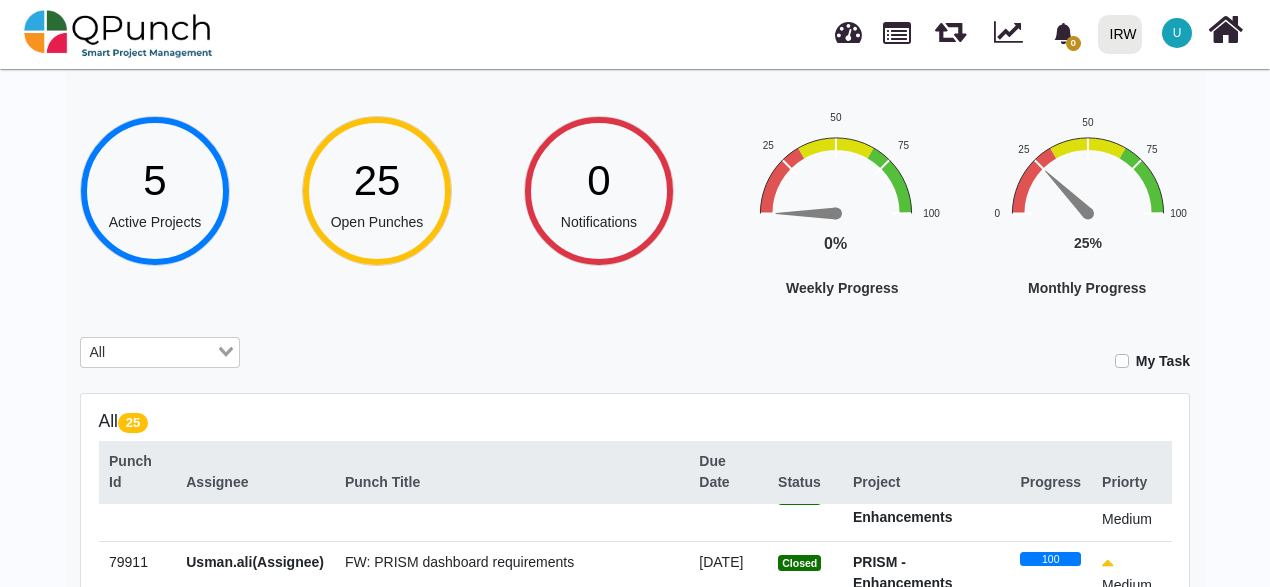 scroll, scrollTop: 1200, scrollLeft: 0, axis: vertical 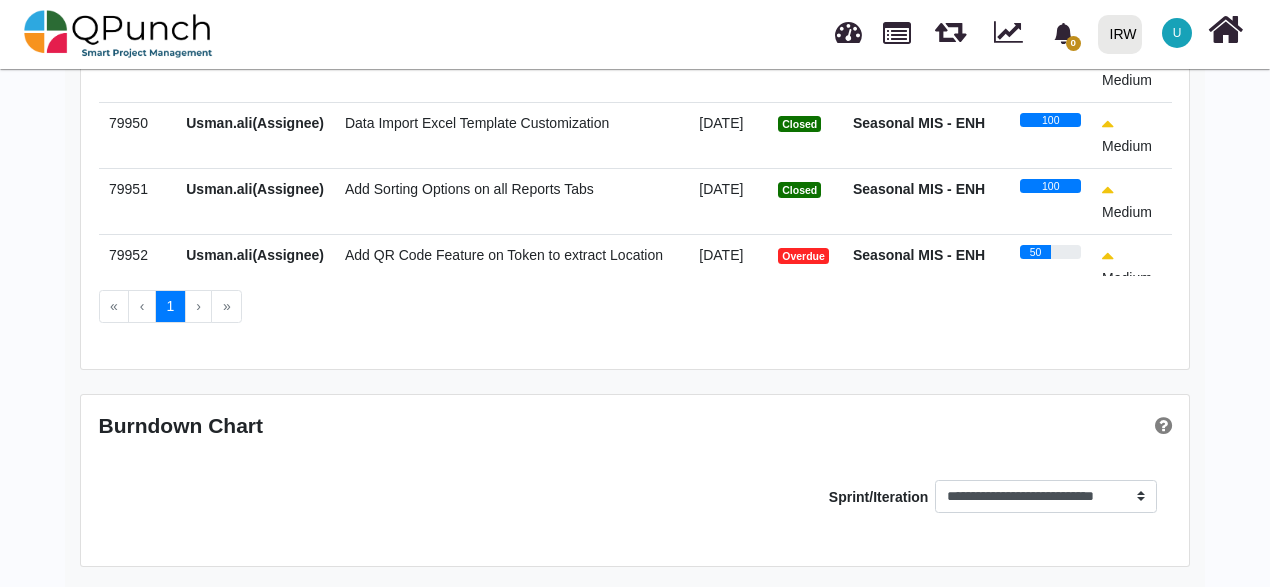 click on "Add QR Code Feature on Token to extract Location" at bounding box center [504, 255] 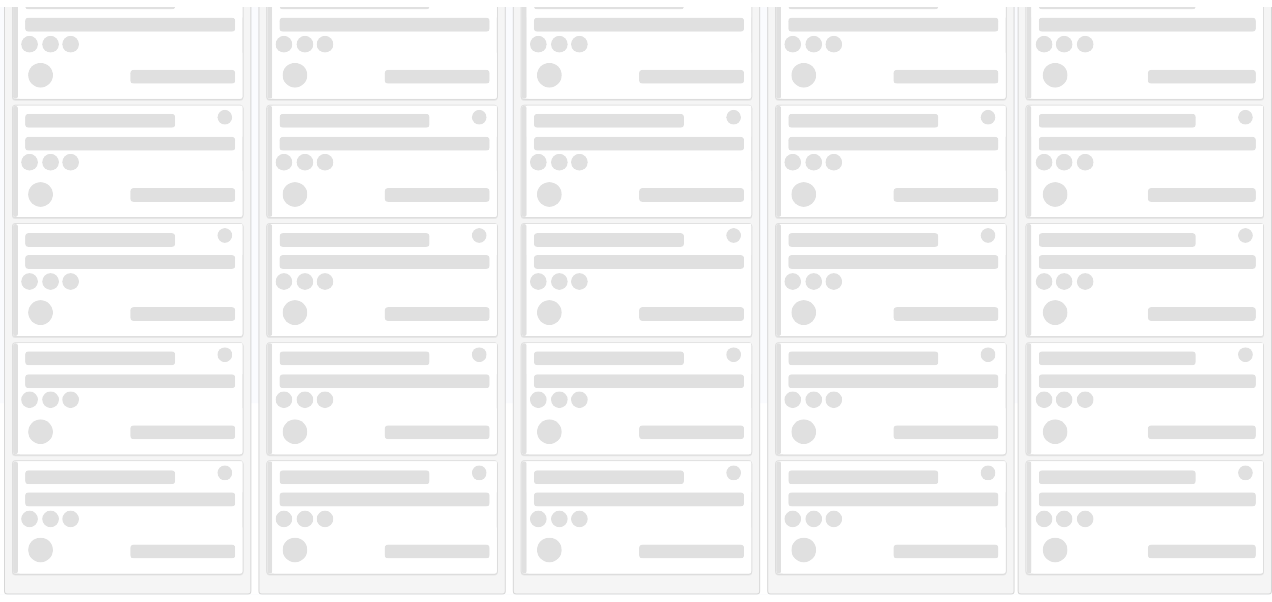 scroll, scrollTop: 0, scrollLeft: 0, axis: both 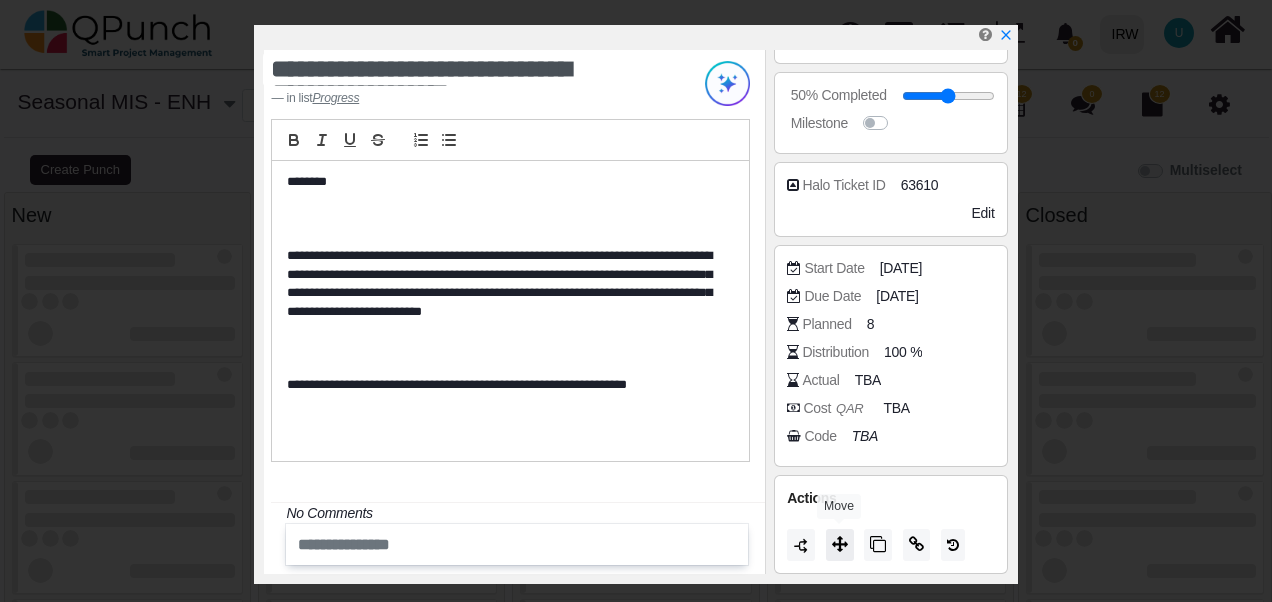 click at bounding box center (840, 544) 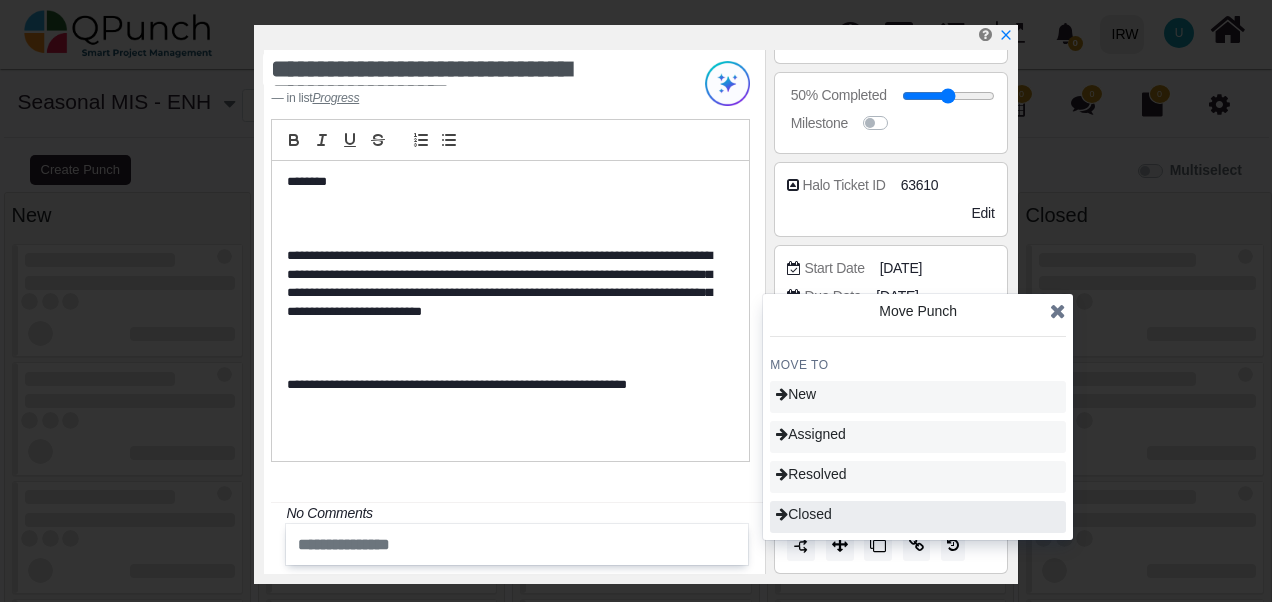 click on "Closed" at bounding box center (804, 514) 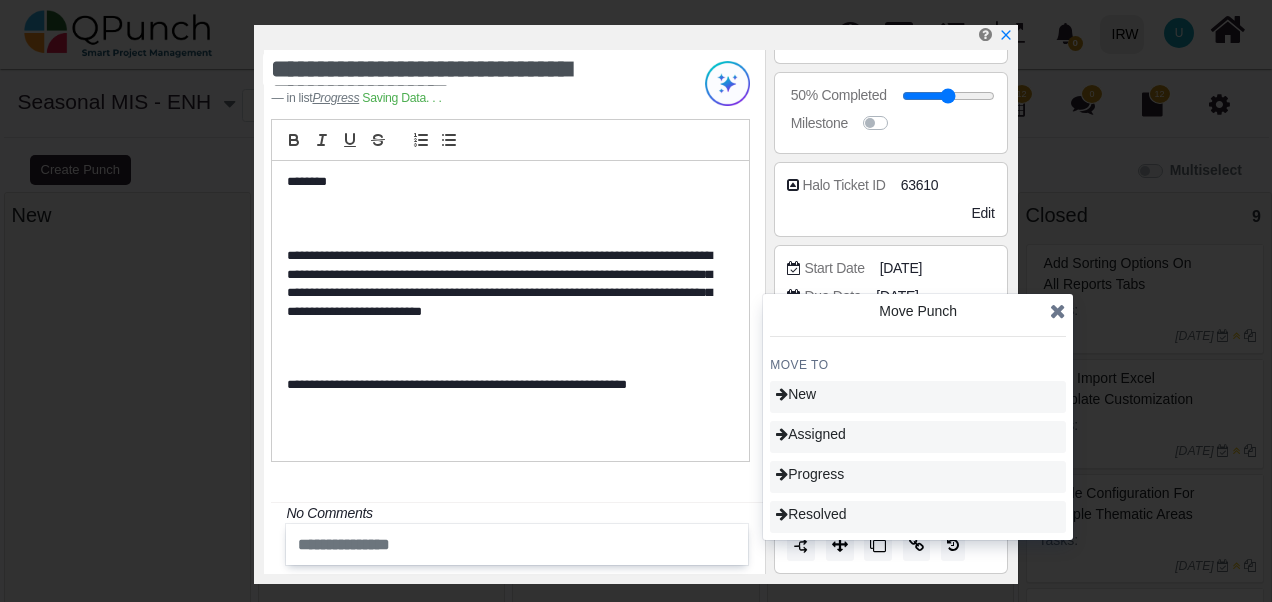 select 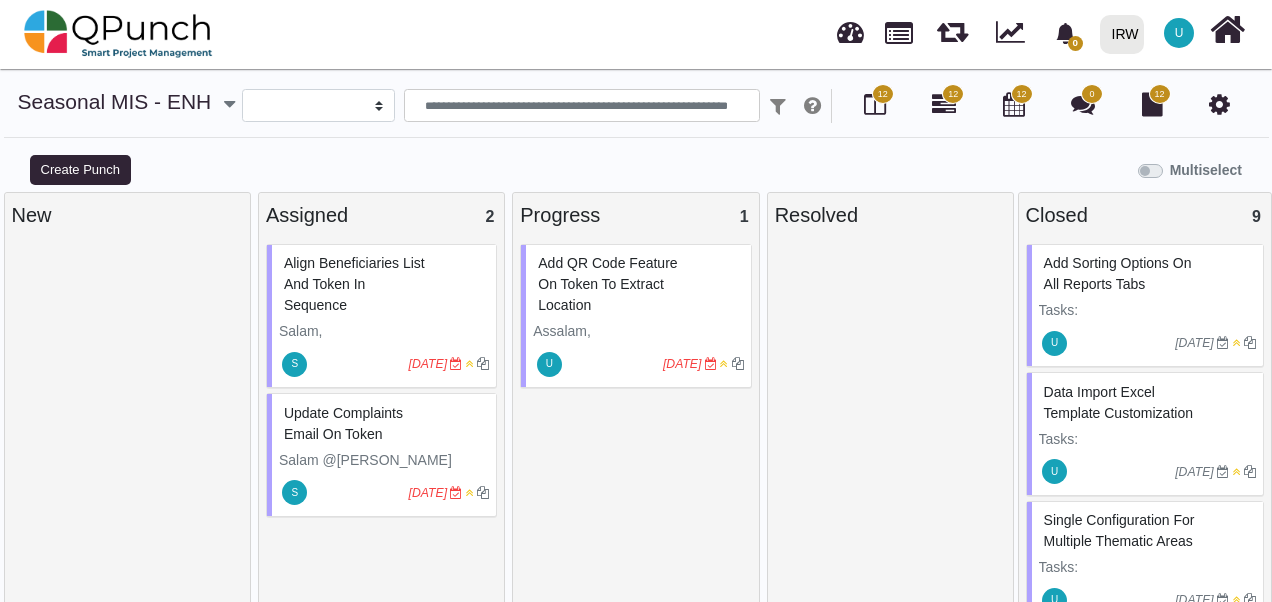 click at bounding box center (1010, 29) 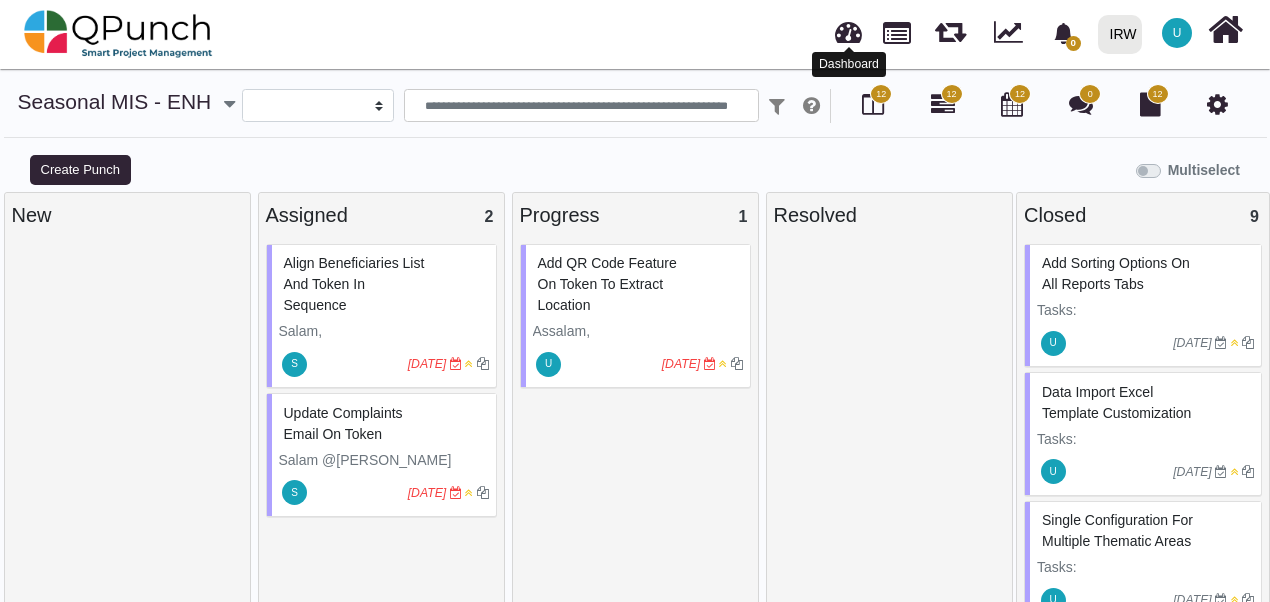 click at bounding box center (848, 29) 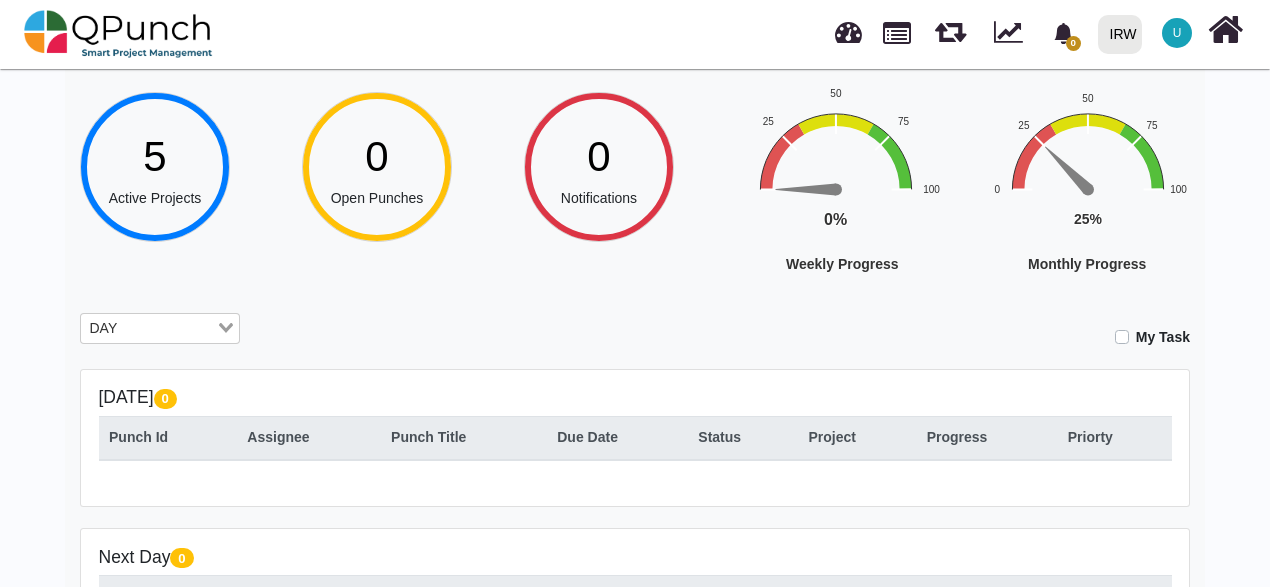 scroll, scrollTop: 100, scrollLeft: 0, axis: vertical 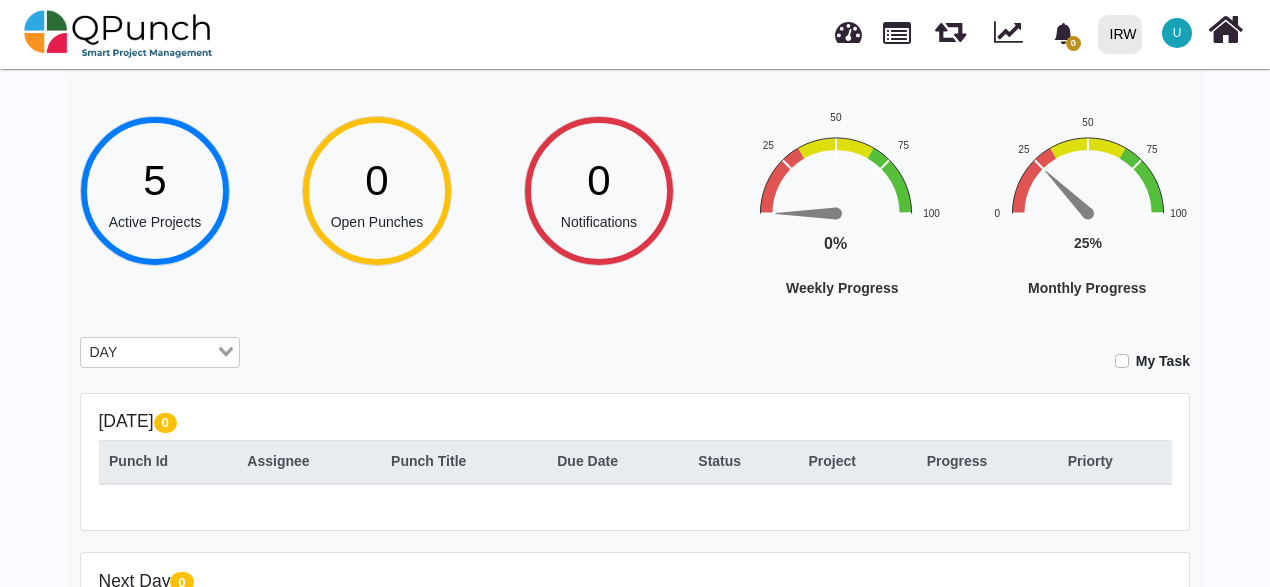 click on "DAY" at bounding box center (148, 351) 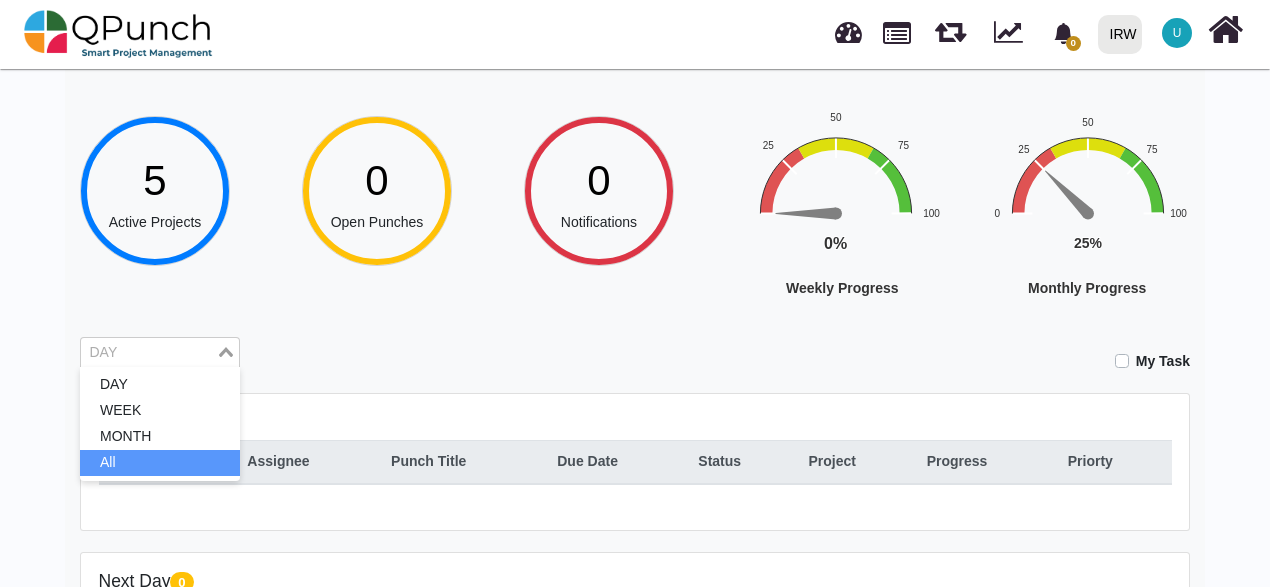 click on "All" at bounding box center [160, 463] 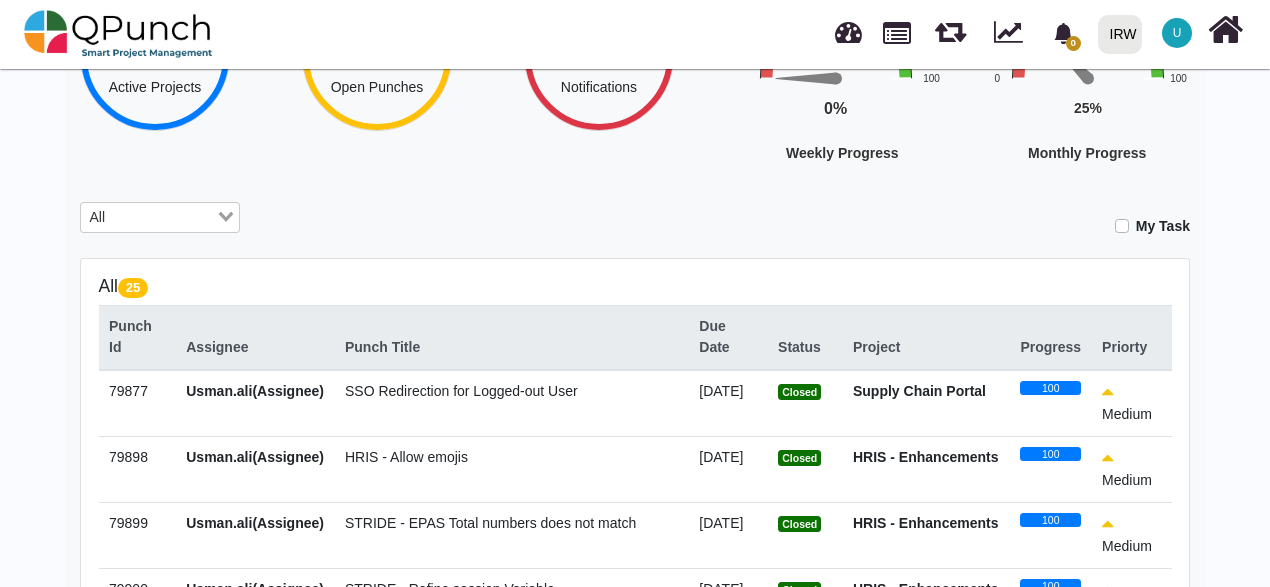scroll, scrollTop: 400, scrollLeft: 0, axis: vertical 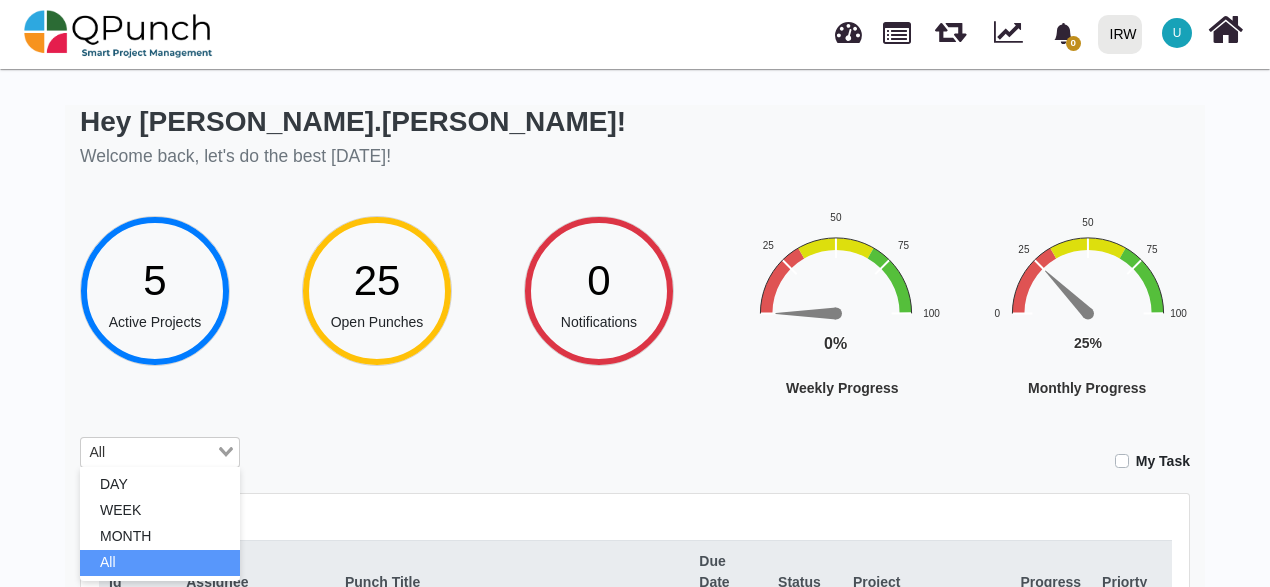 click on "Hey [PERSON_NAME].[PERSON_NAME]!
Welcome back, let's do the best [DATE]!
5 Active Projects   25 Open Punches   0 Notifications   Weekly Progress Chart with 1 data point. The chart has 1 Y axis displaying values. Data ranges from 0 to 100. Created with Highcharts 12.0.2 0% ​ 0% Weekly Progress 0 25 50 75 100 End of interactive chart.   Monthly Progress Chart with 1 data point. The chart has 1 Y axis displaying values. Data ranges from 0 to 100. Created with Highcharts 12.0.2 25% ​ 25% Monthly Progress 0 25 50 75 100 End of interactive chart.
All
Loading...
DAY
WEEK
MONTH
All
My Task
All
25   Punch Id Assignee Punch Title Due Date Status Project Progress Priorty
79877
Usman.ali(Assignee)
SSO Redirection for Logged-out User" at bounding box center (635, 628) 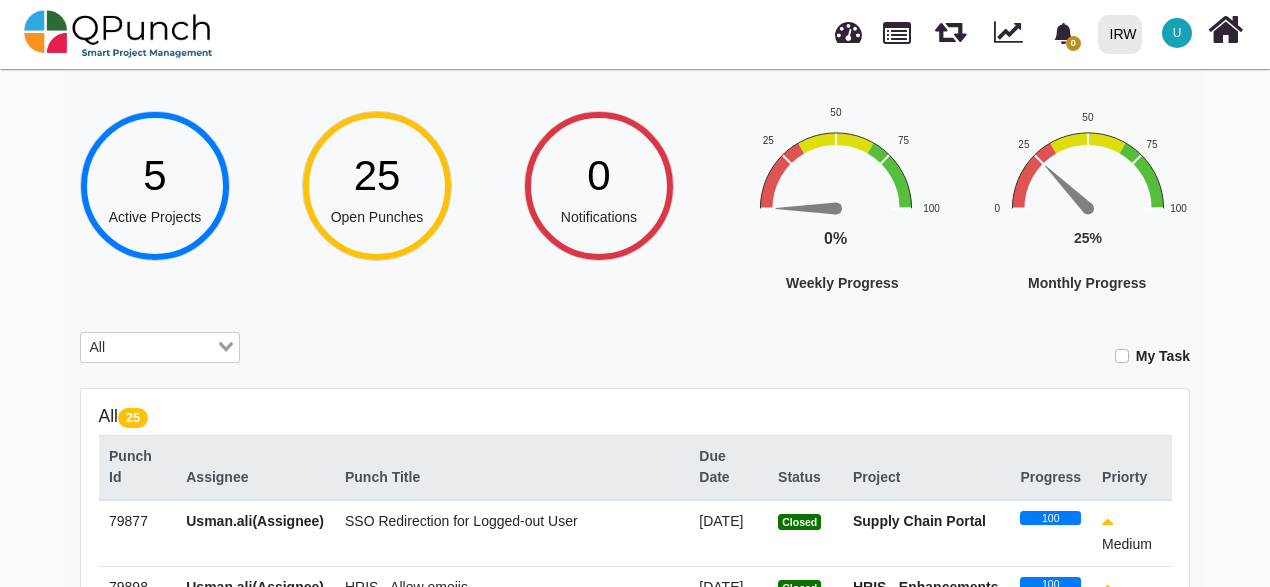 scroll, scrollTop: 564, scrollLeft: 0, axis: vertical 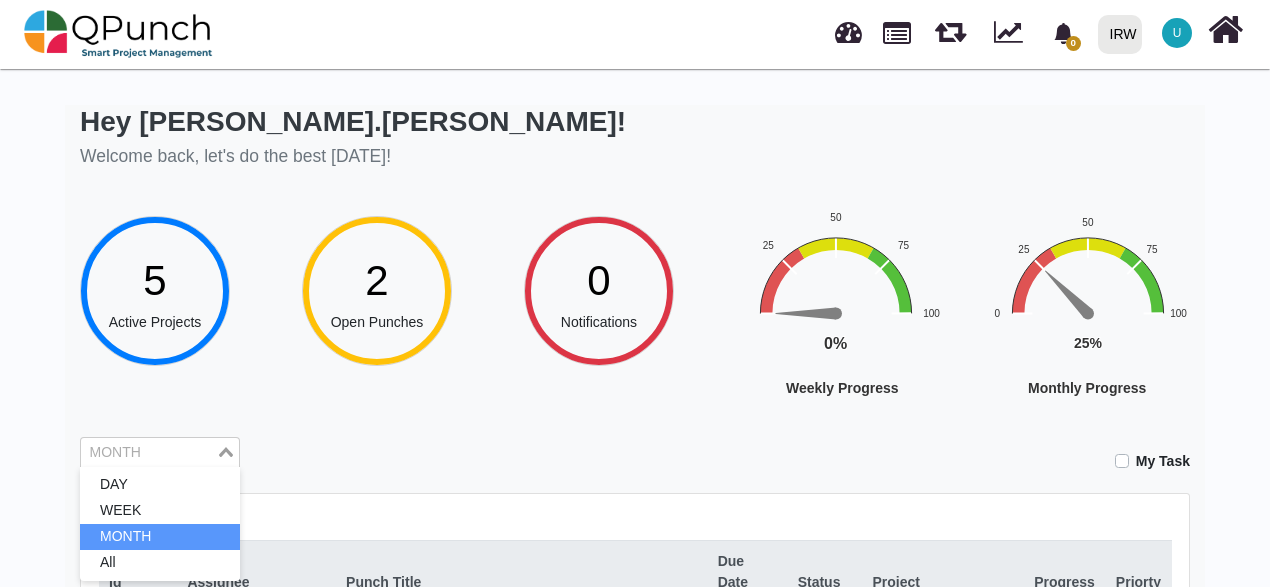 click on "Hey [PERSON_NAME].[PERSON_NAME]!
Welcome back, let's do the best [DATE]!" at bounding box center (635, 139) 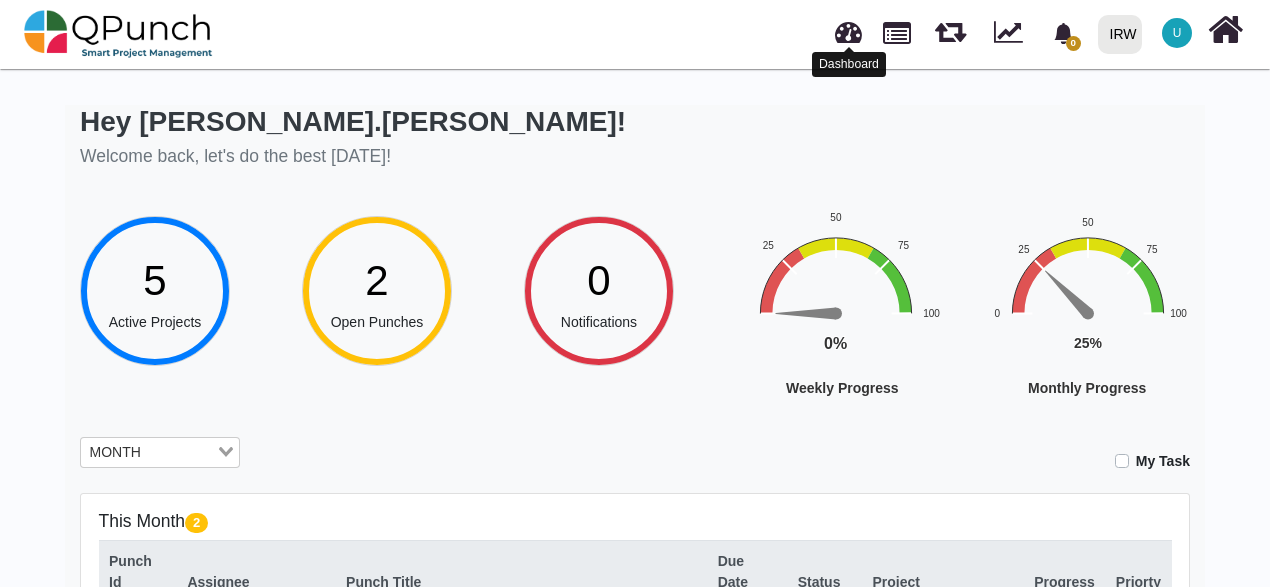 click at bounding box center (848, 29) 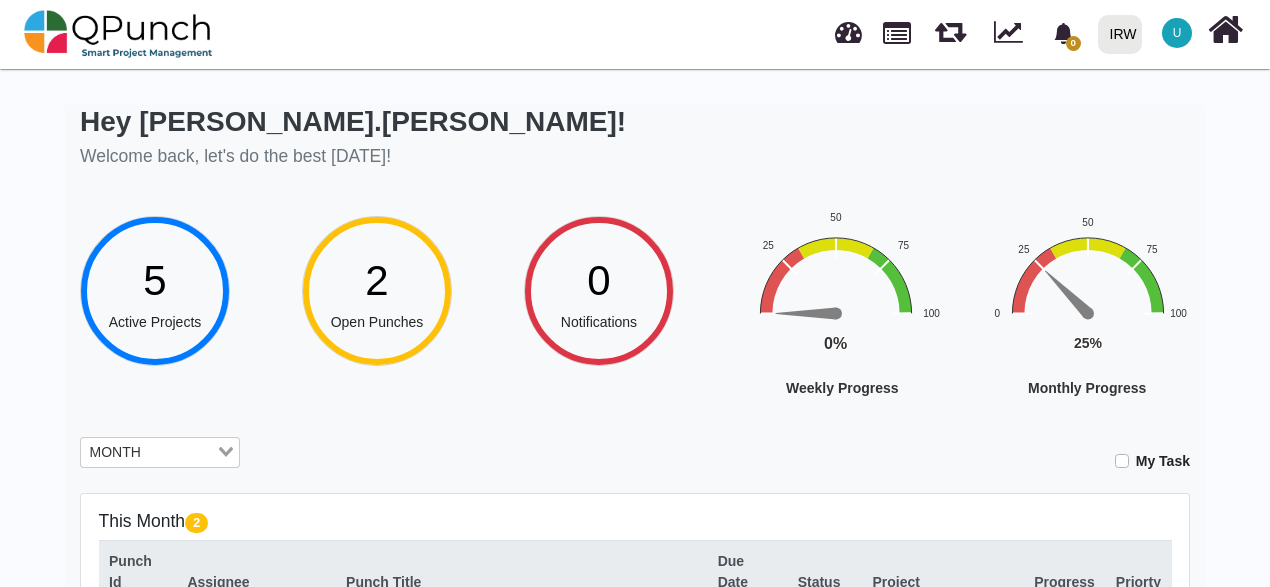 click on "5" at bounding box center [155, 280] 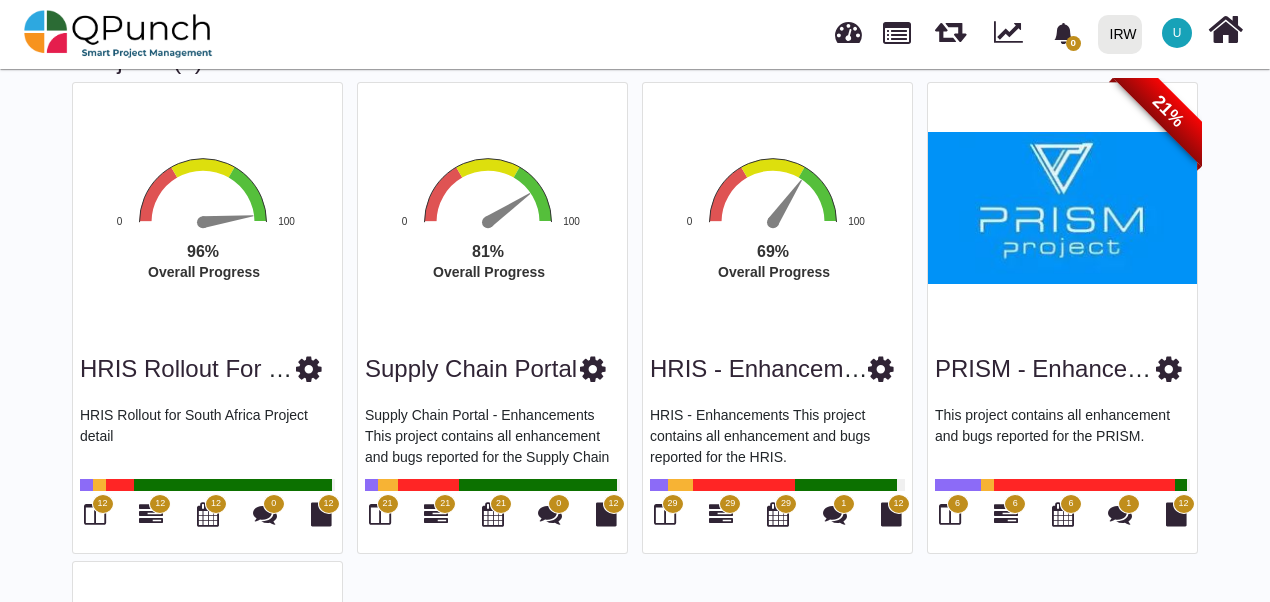scroll, scrollTop: 86, scrollLeft: 0, axis: vertical 